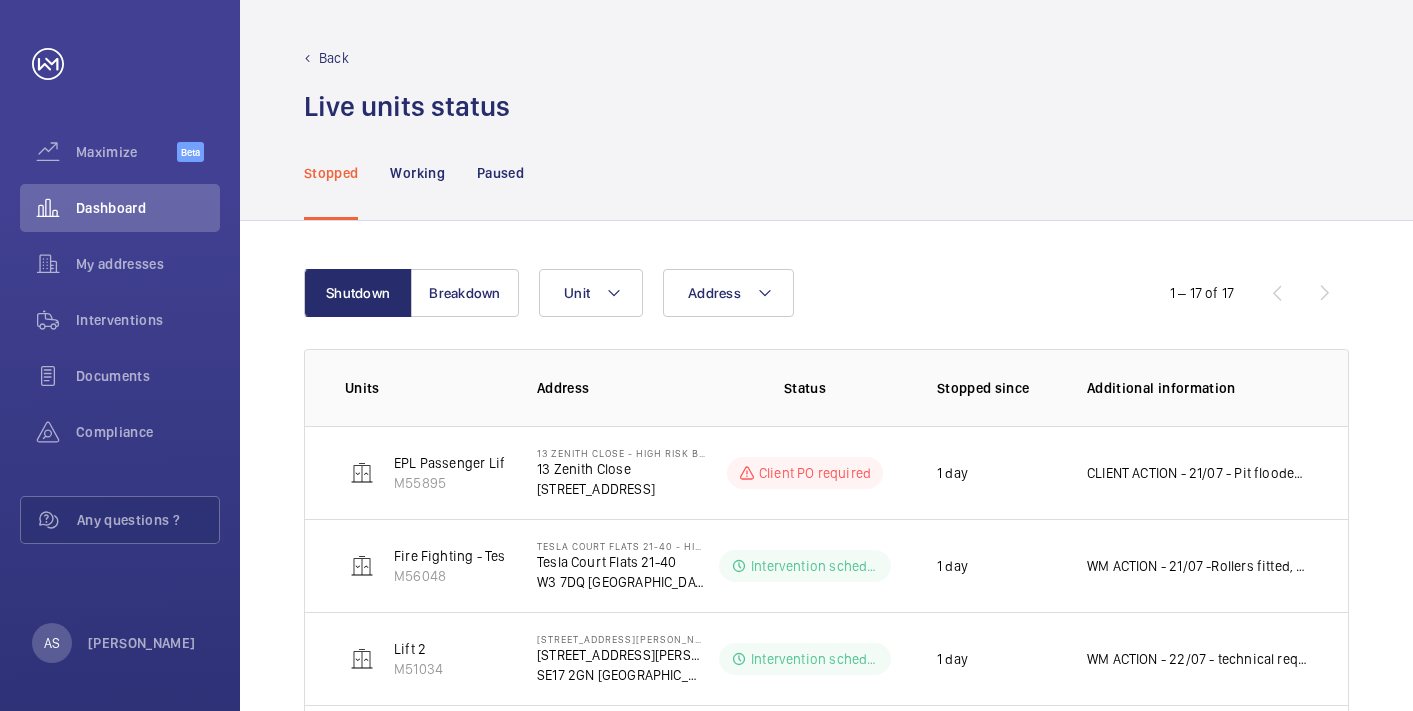 scroll, scrollTop: 0, scrollLeft: 0, axis: both 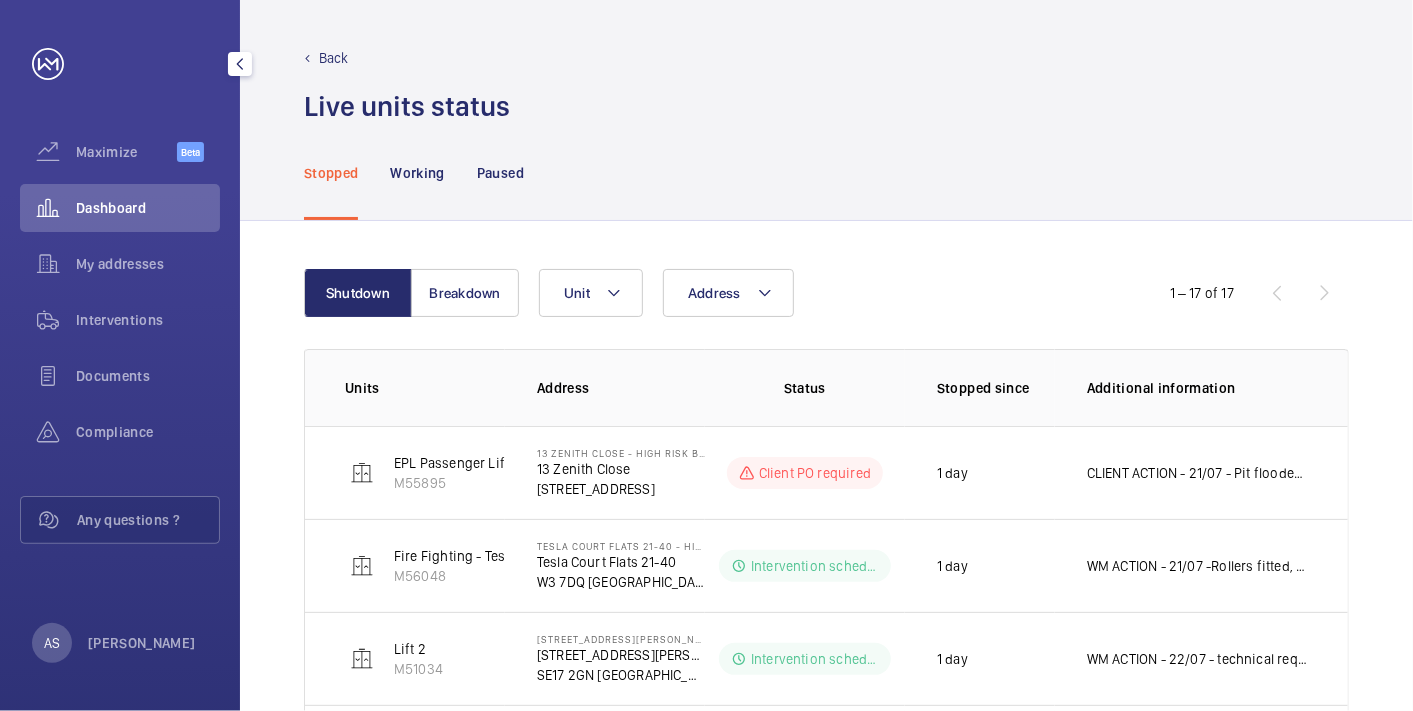 click on "Dashboard" 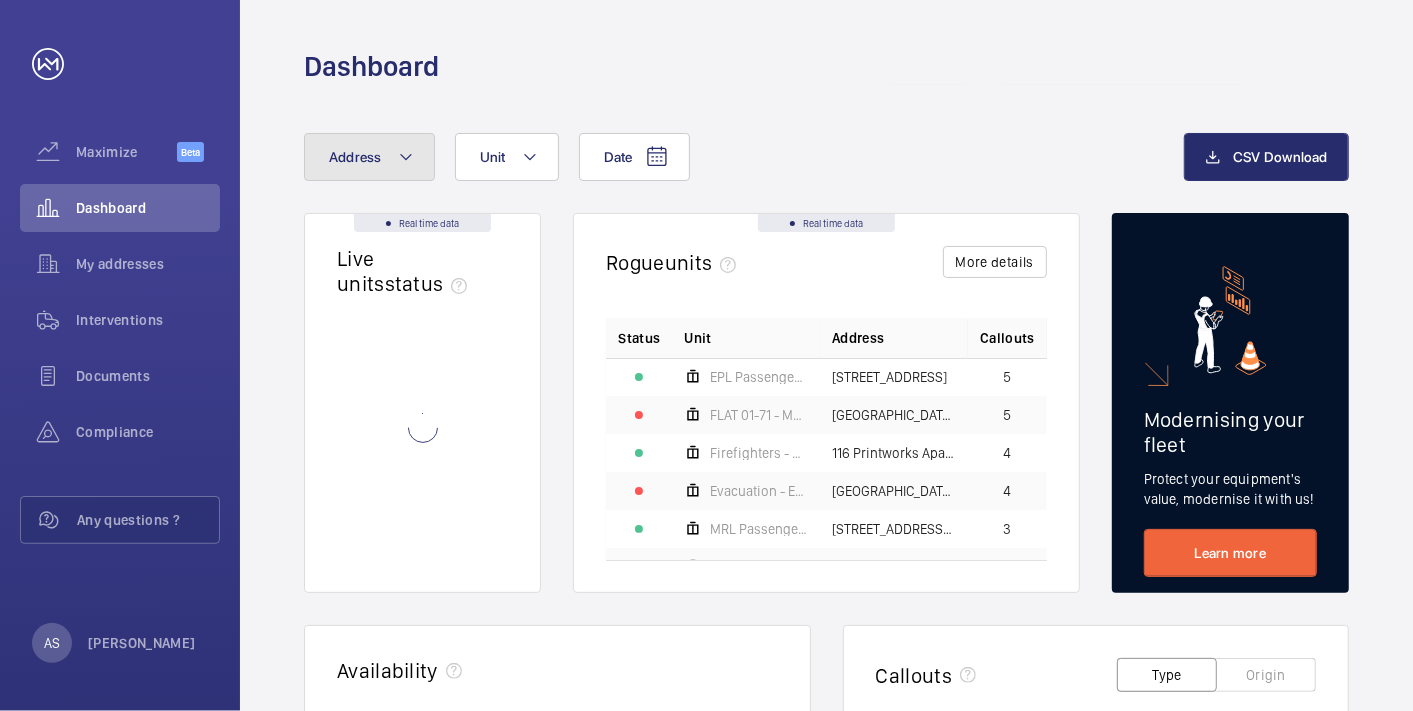 click on "Address" 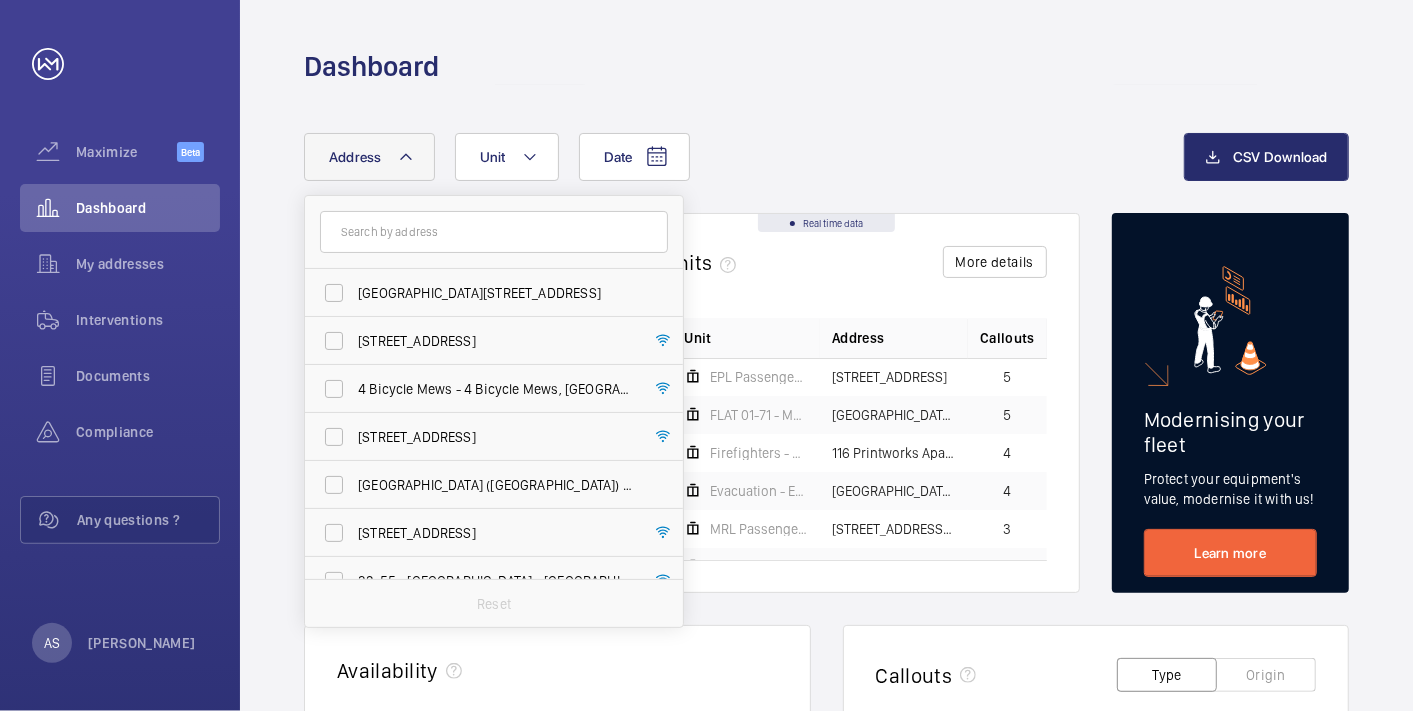 click on "Date Address [GEOGRAPHIC_DATA][STREET_ADDRESS][STREET_ADDRESS] 4 Bicycle Mews - 4 [GEOGRAPHIC_DATA] [STREET_ADDRESS] [GEOGRAPHIC_DATA] ([GEOGRAPHIC_DATA]) - [GEOGRAPHIC_DATA] - [GEOGRAPHIC_DATA] ([GEOGRAPHIC_DATA] [GEOGRAPHIC_DATA] 32-55 - [GEOGRAPHIC_DATA] - [GEOGRAPHIC_DATA][STREET_ADDRESS][PERSON_NAME] - [STREET_ADDRESS][GEOGRAPHIC_DATA][PERSON_NAME][PERSON_NAME] - [GEOGRAPHIC_DATA][PERSON_NAME] - [GEOGRAPHIC_DATA][PERSON_NAME] Reset Unit CSV Download Real time data Live units  status﻿ 755 units in total Working 704 Paused 26 Not working 25 Real time data Rogue  units More details Status Unit Address Callouts EPL Passenger Lift 72-101 72-101 [GEOGRAPHIC_DATA] - 72-[GEOGRAPHIC_DATA] 5 FLAT 01-71 - MRL right hand side lift - 10 Floors [GEOGRAPHIC_DATA] - [GEOGRAPHIC_DATA] - [GEOGRAPHIC_DATA] 5 Firefighters - EPL Flats 1-65 No 1 4 4 MRL Passenger Lift SELE 3 3 3 3 3" 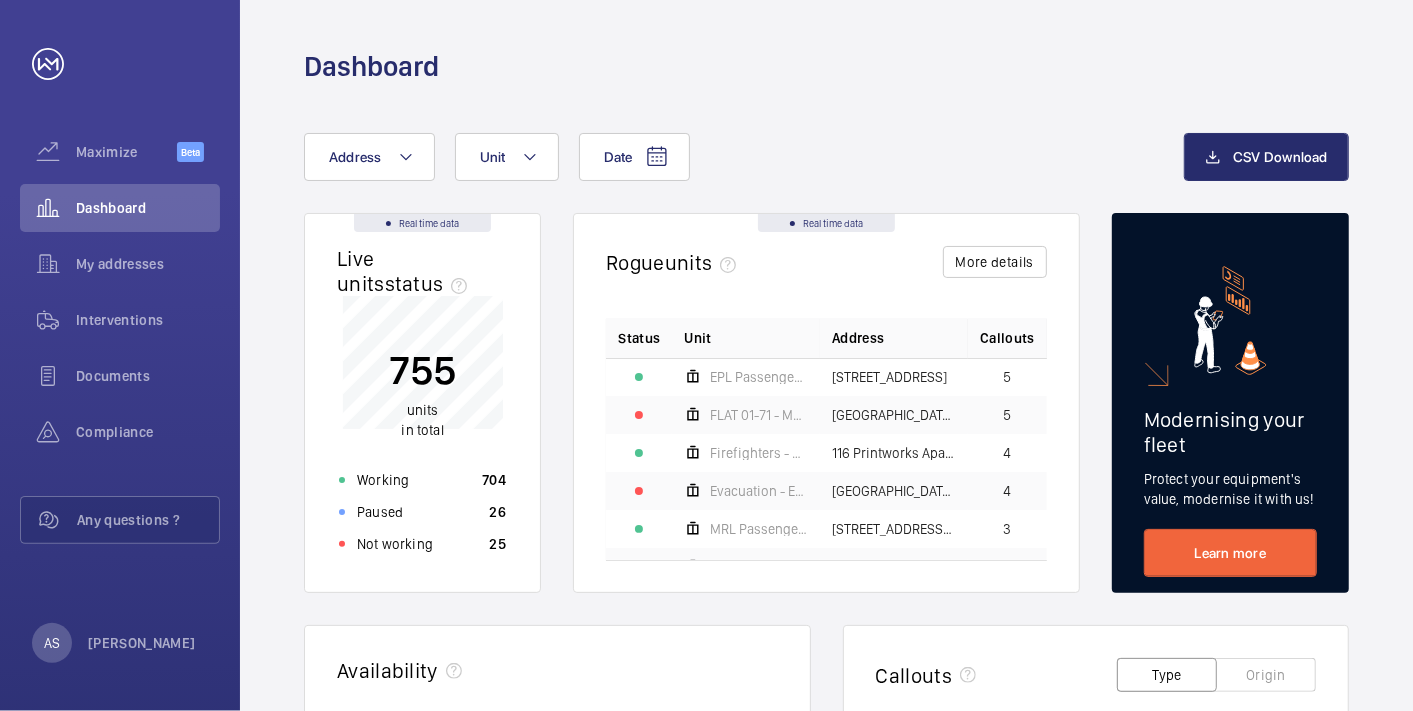 drag, startPoint x: 992, startPoint y: 115, endPoint x: 1001, endPoint y: 109, distance: 10.816654 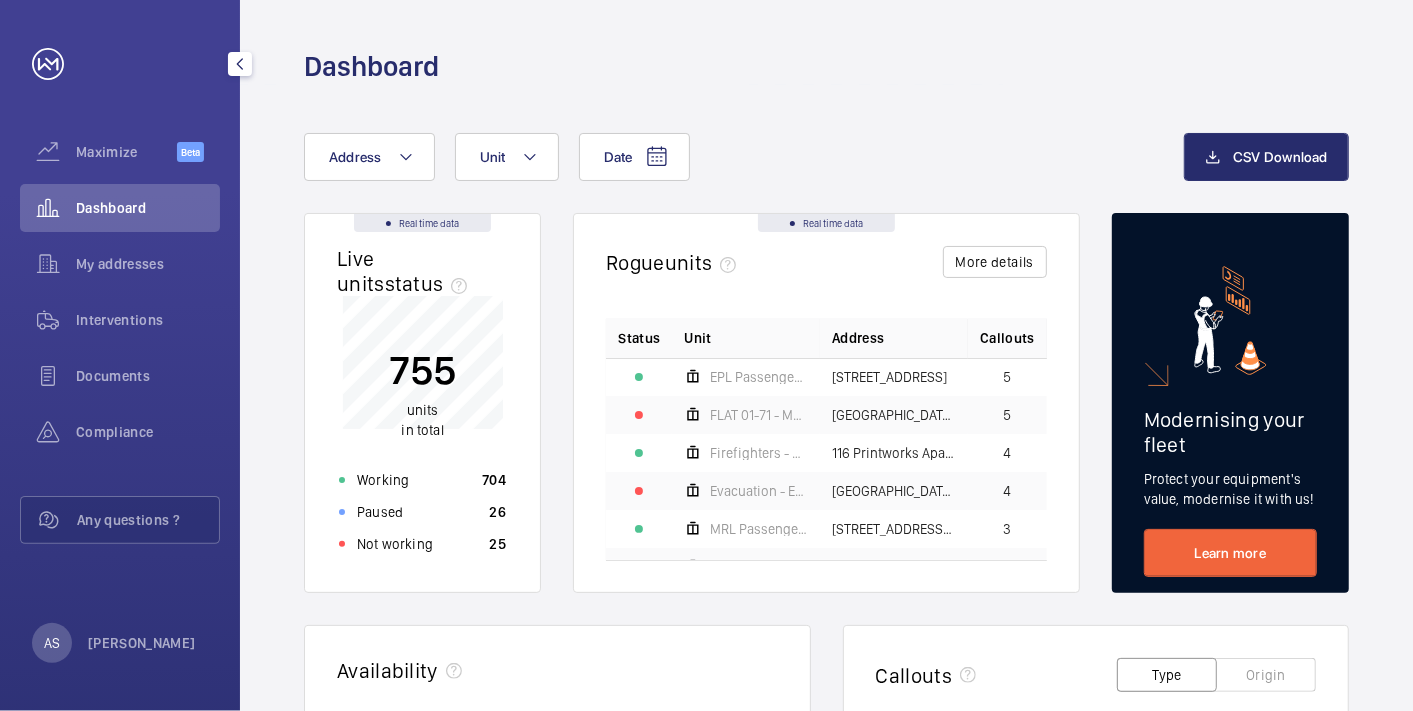 click on "Dashboard" 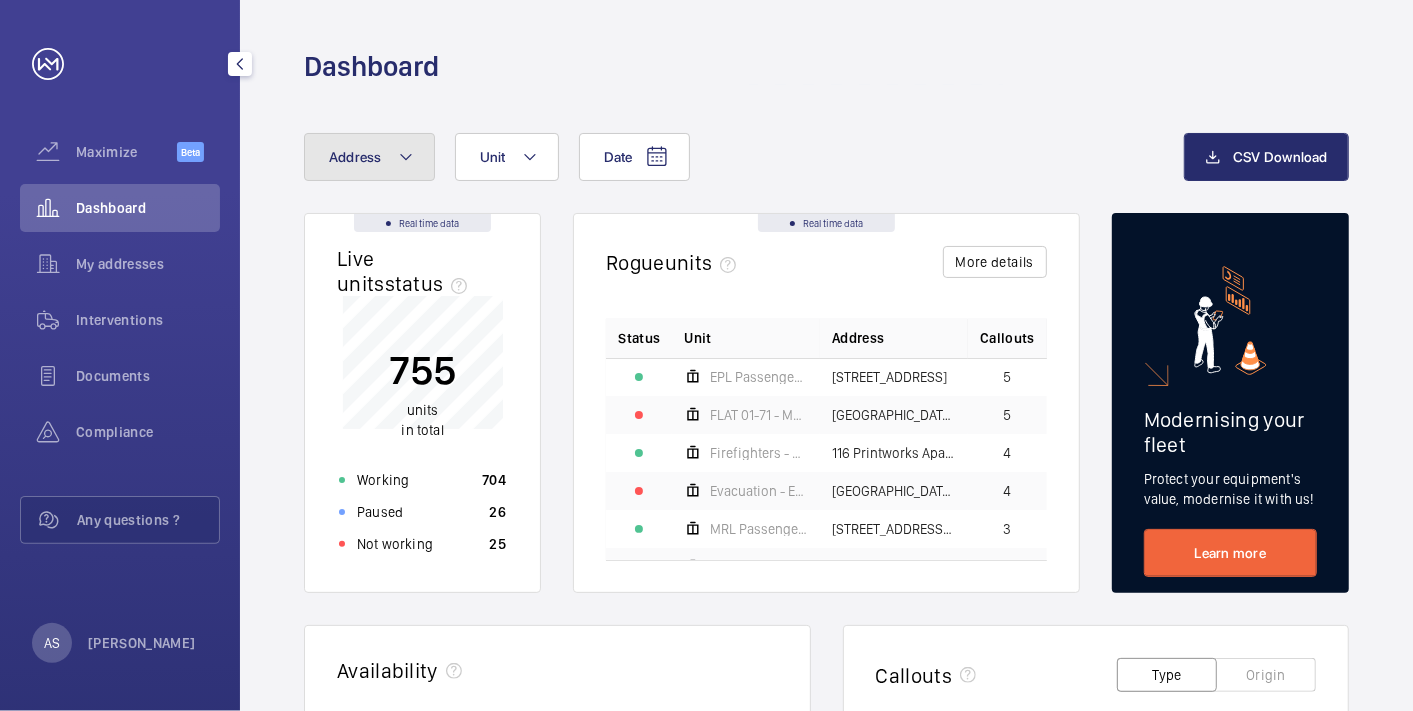 click on "Address" 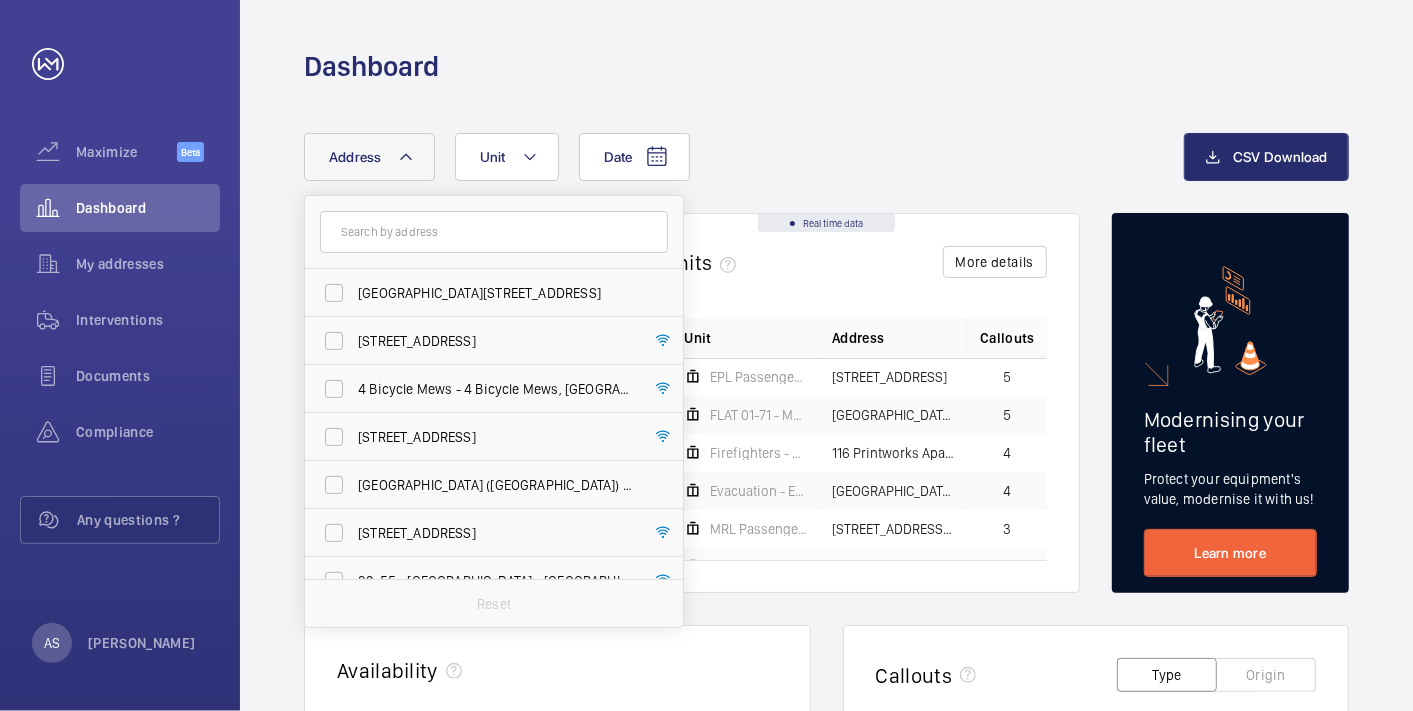 click 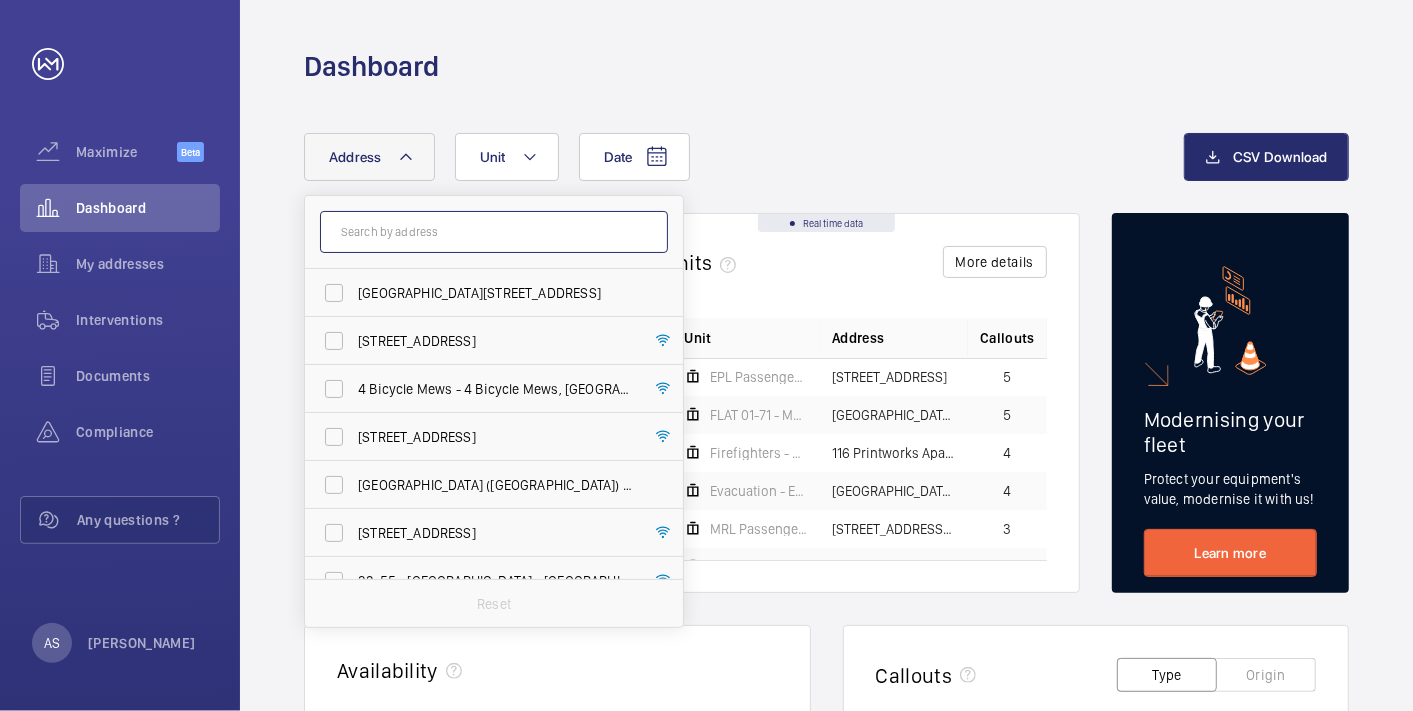 click 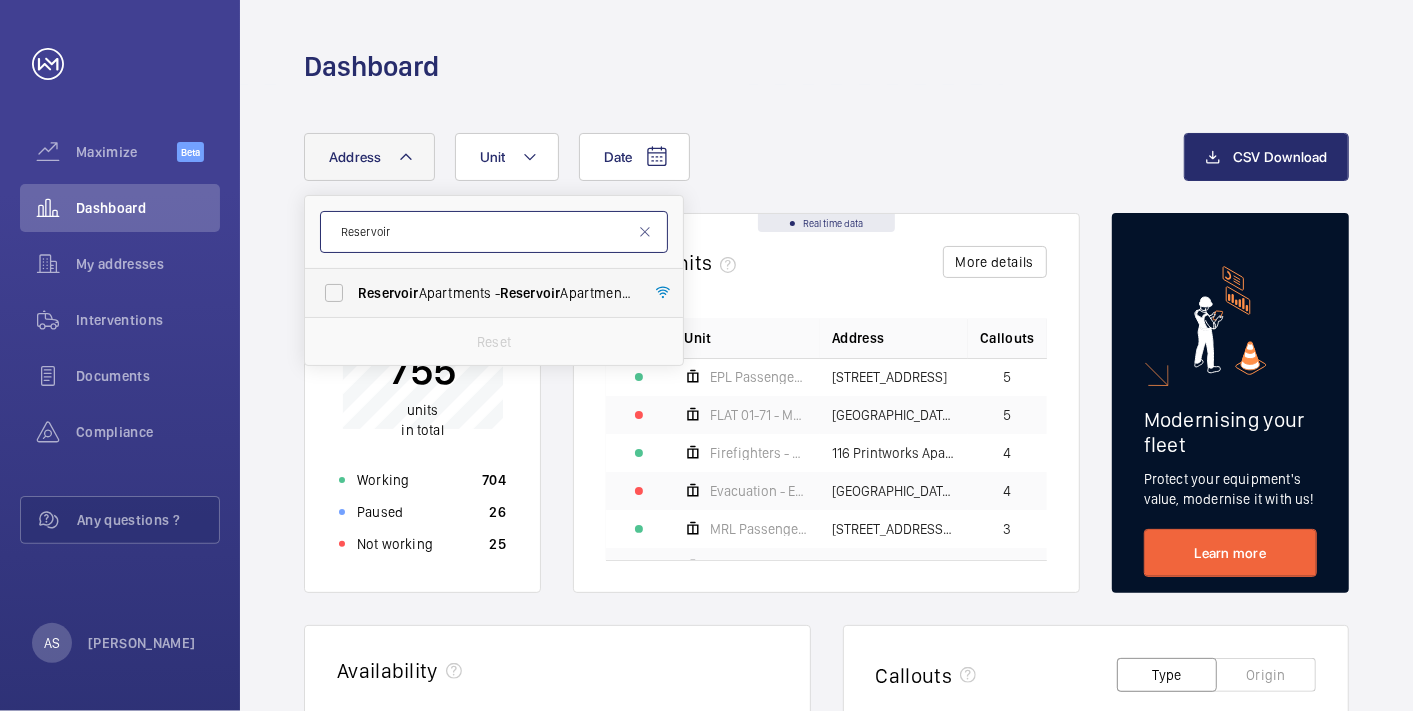 type on "Reservoir" 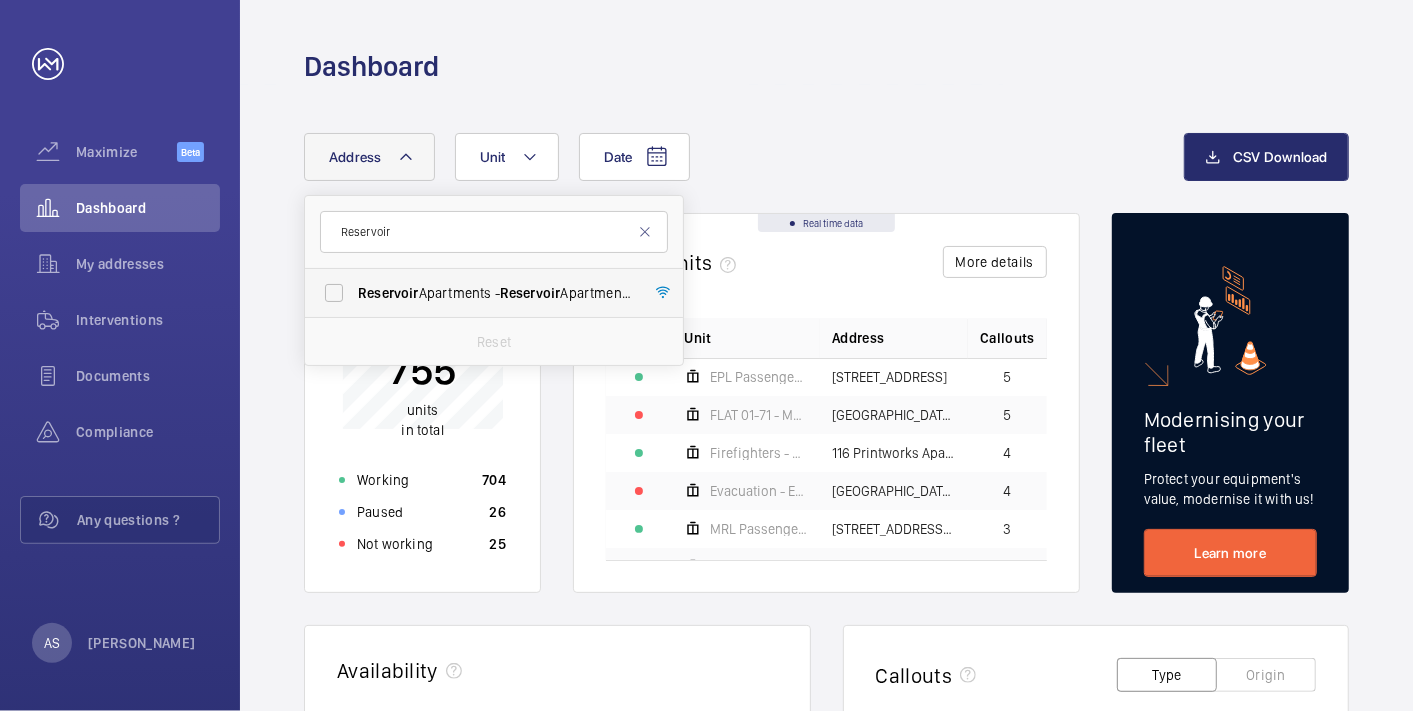 click on "Reservoir  Apartments -  [STREET_ADDRESS]" at bounding box center (495, 293) 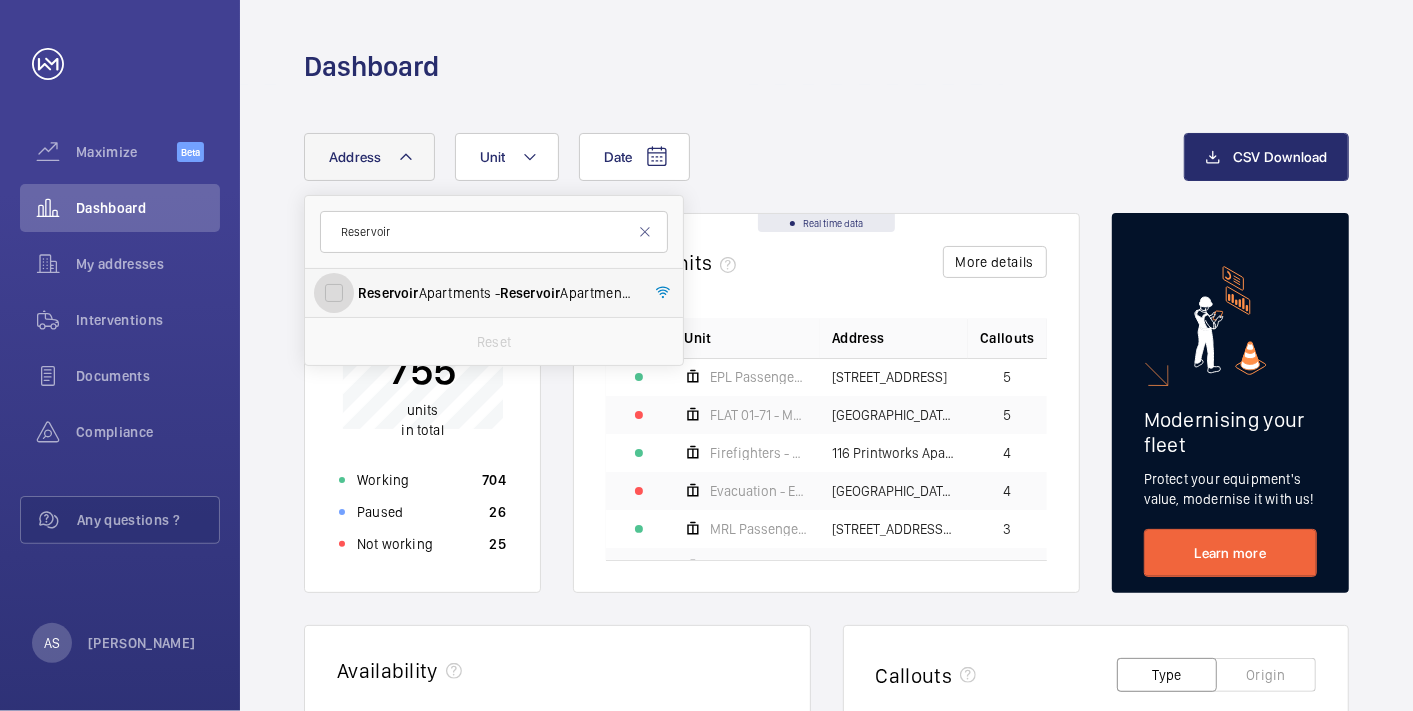 click on "Reservoir  Apartments -  [STREET_ADDRESS]" at bounding box center [334, 293] 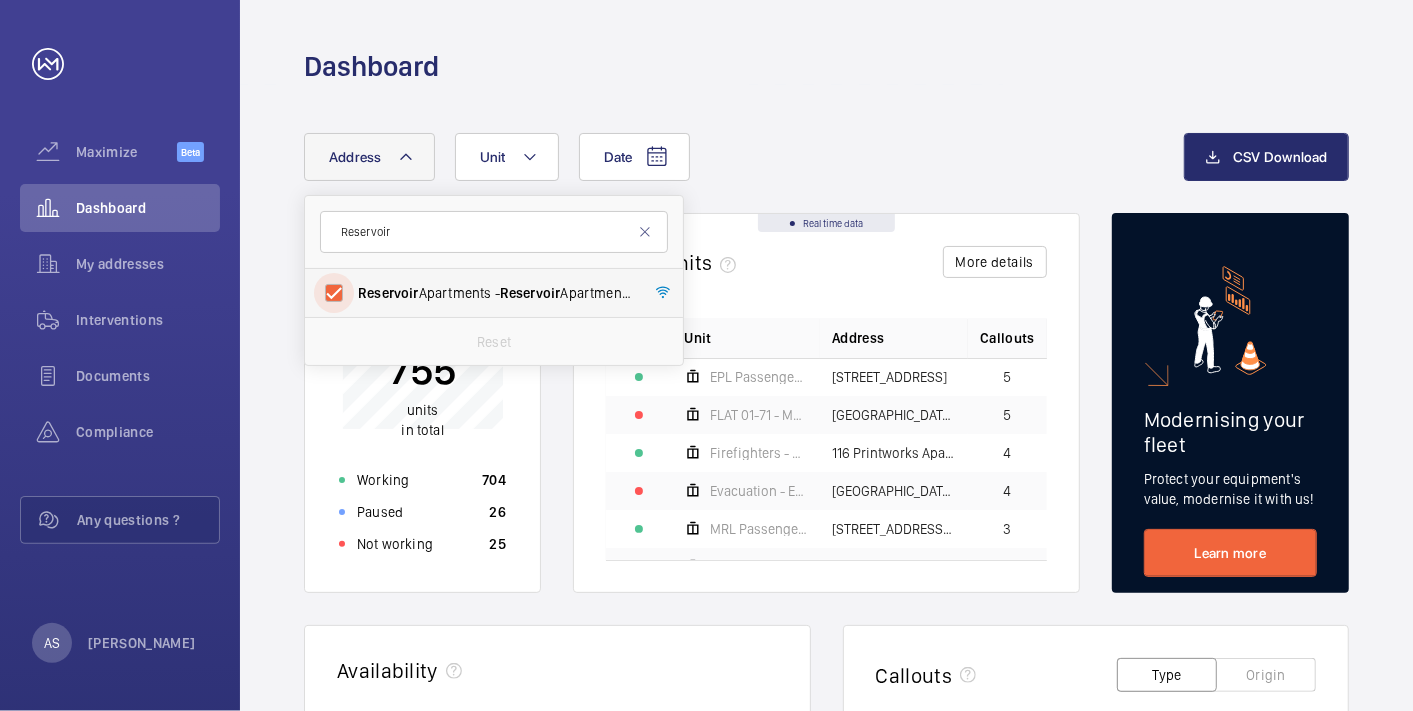 checkbox on "true" 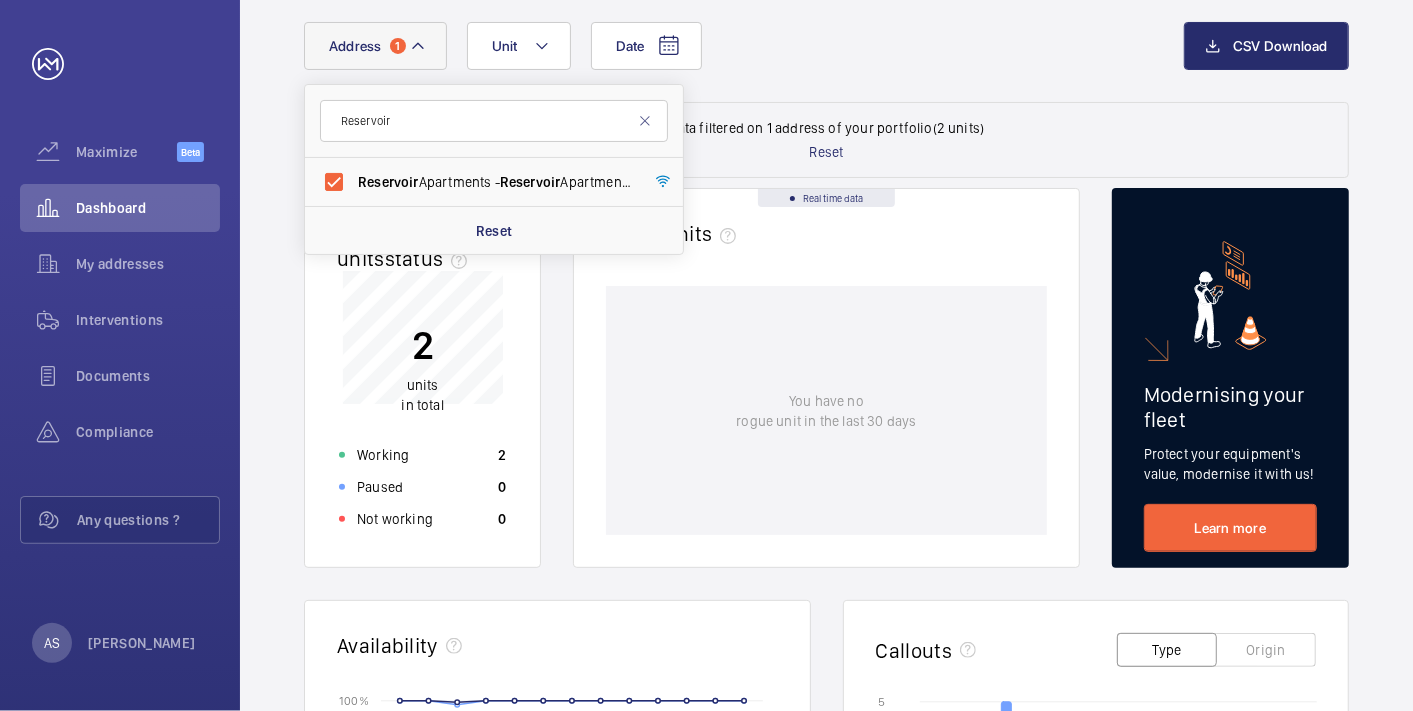 click on "2 units in total Working 2 Paused 0 Not working 0" 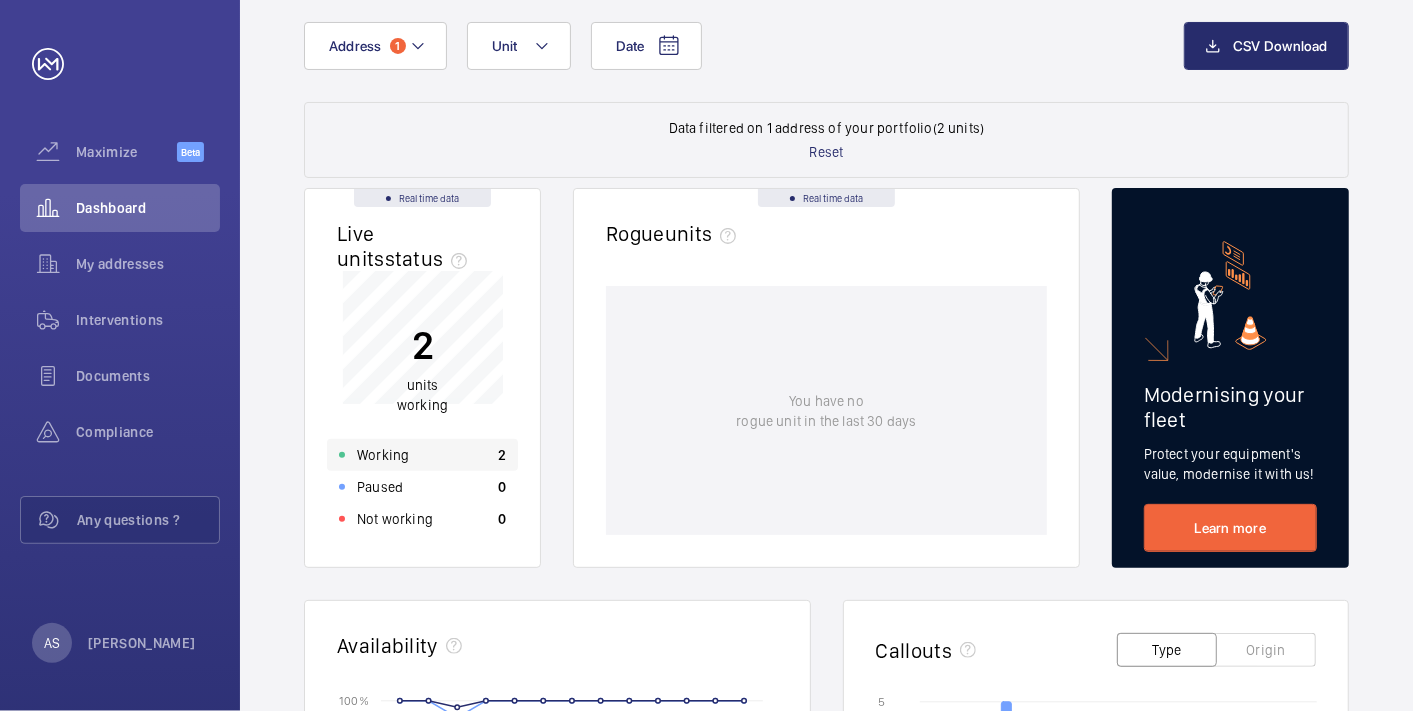 click on "Working 2" 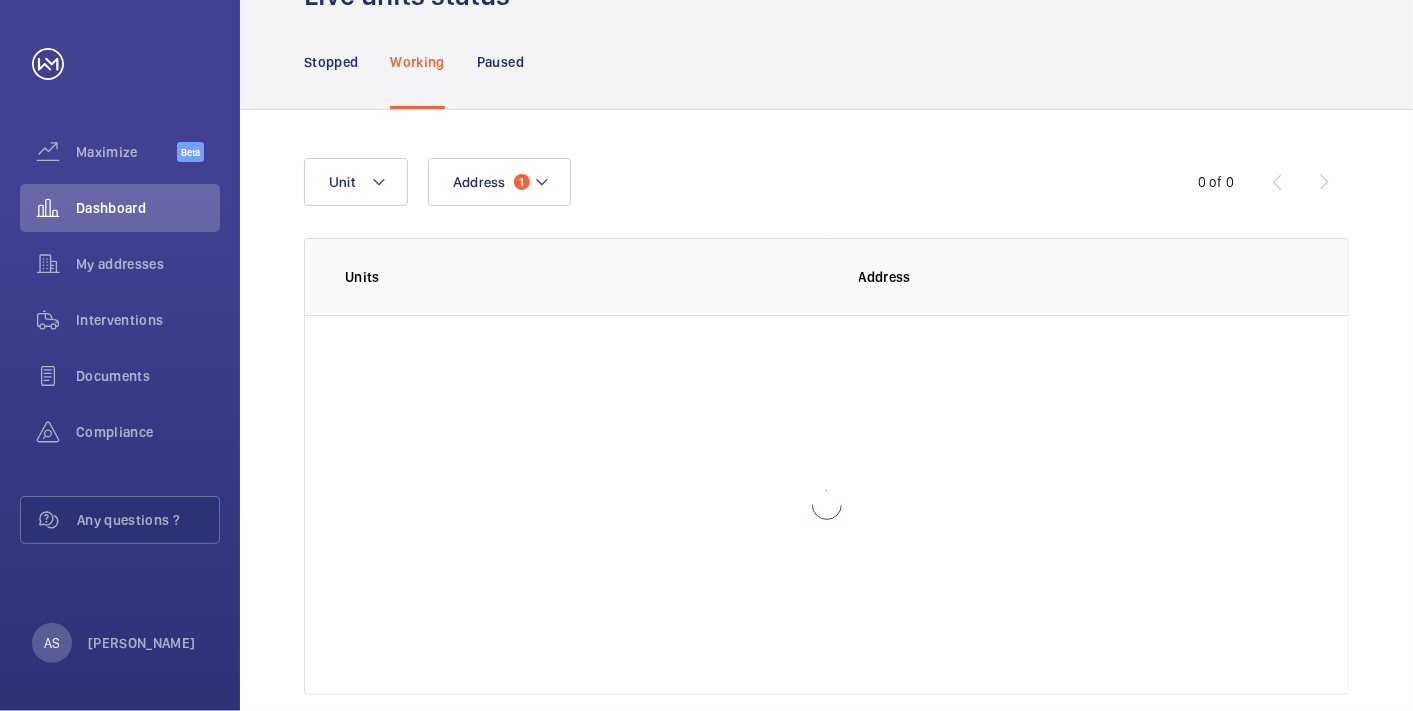 scroll, scrollTop: 25, scrollLeft: 0, axis: vertical 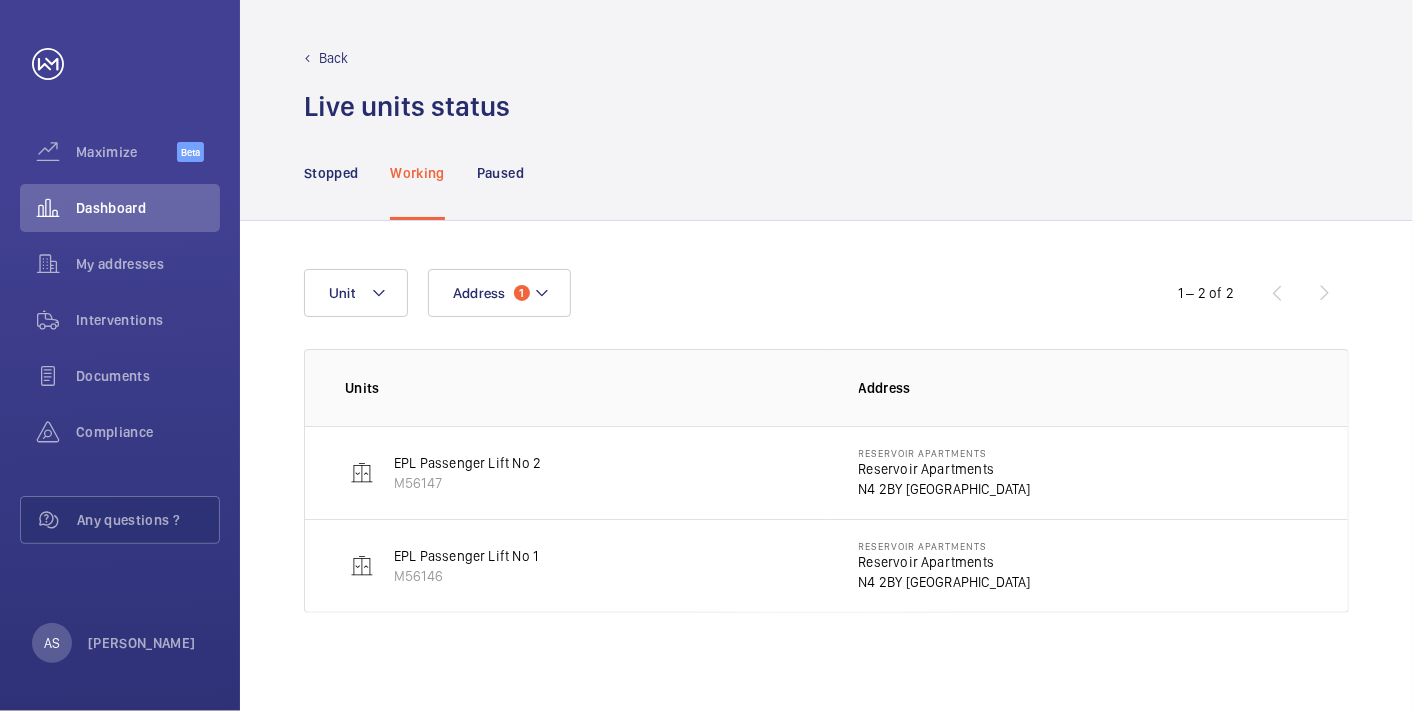 click on "Address 1 Unit" 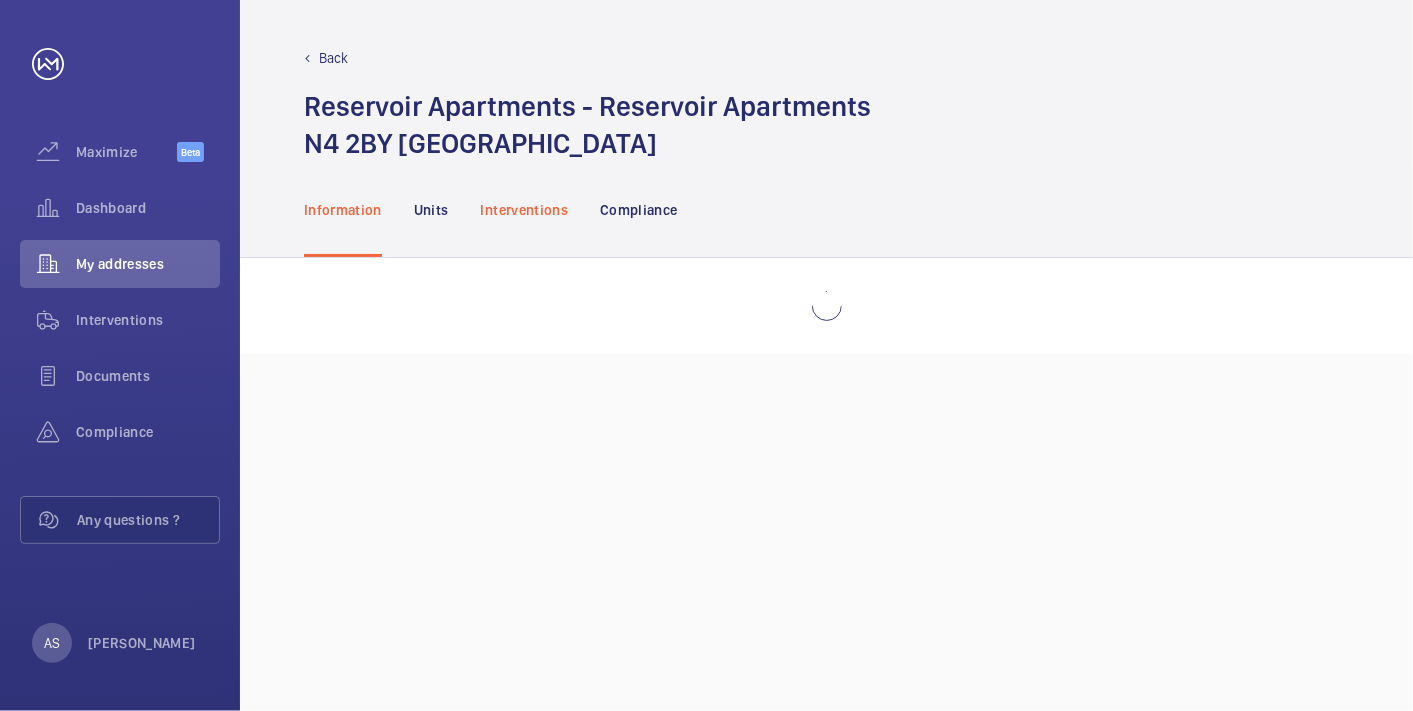 click on "Interventions" 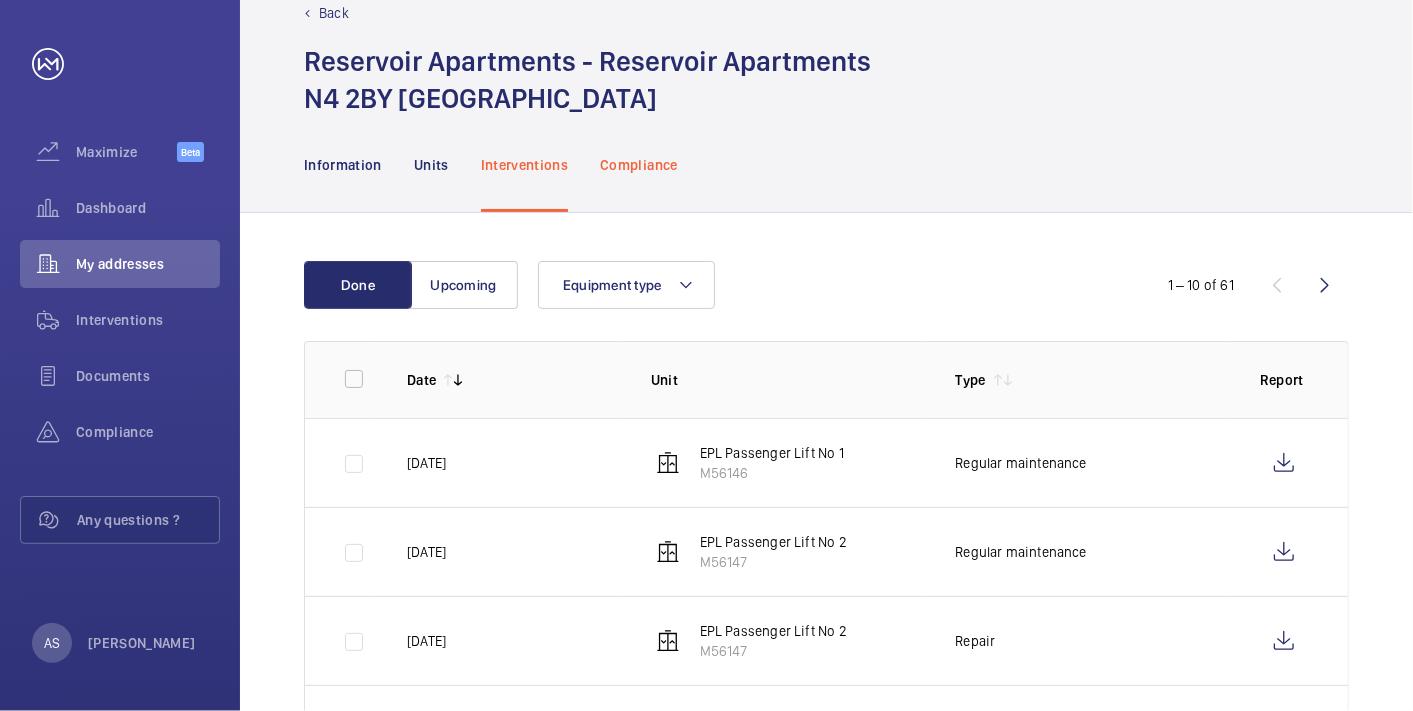 scroll, scrollTop: 0, scrollLeft: 0, axis: both 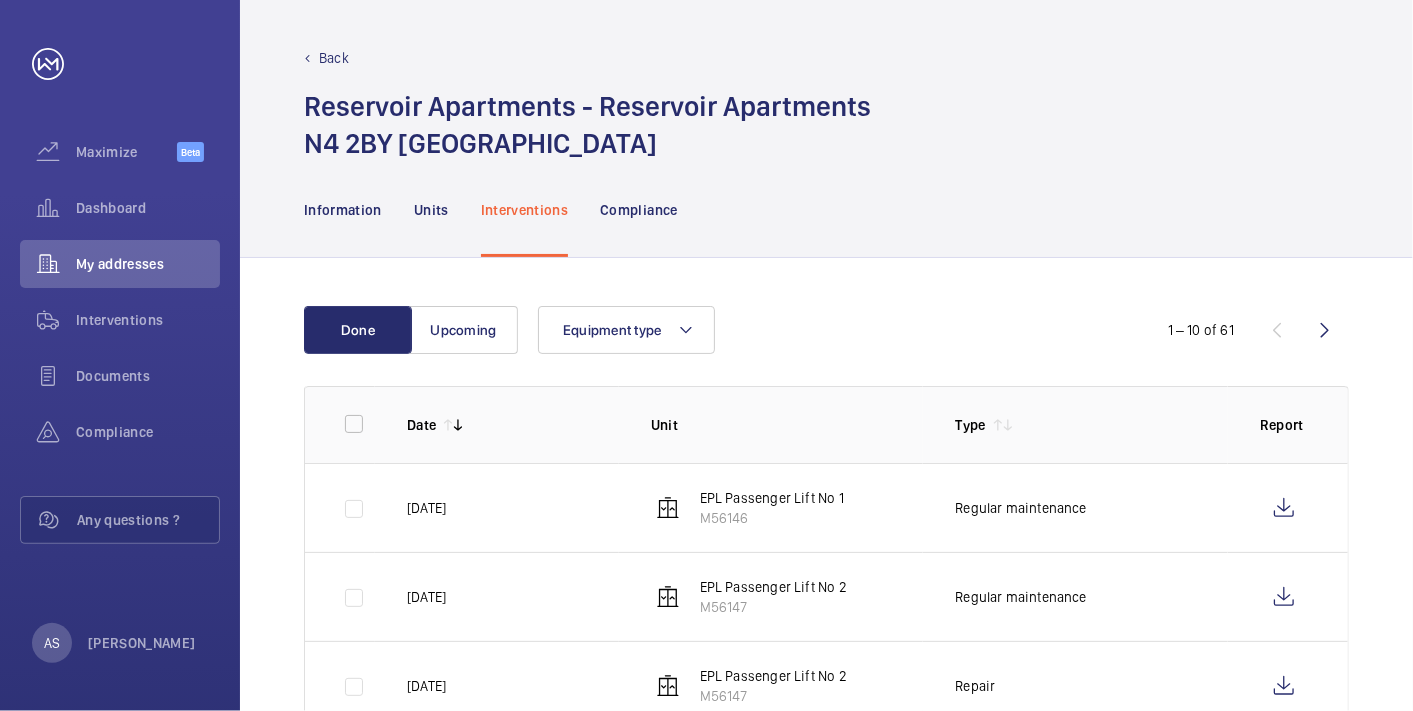 click on "Back Reservoir Apartments - Reservoir Apartments  N4 2BY [GEOGRAPHIC_DATA]" 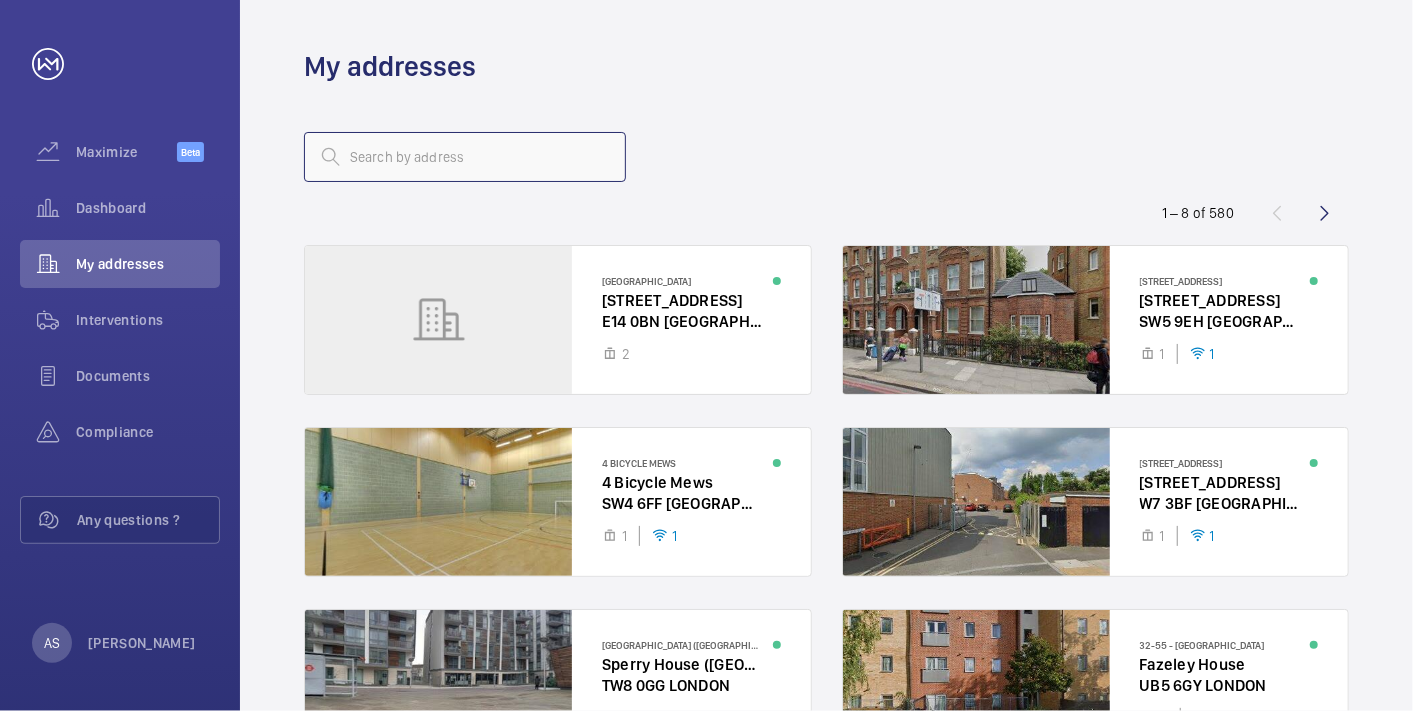 click 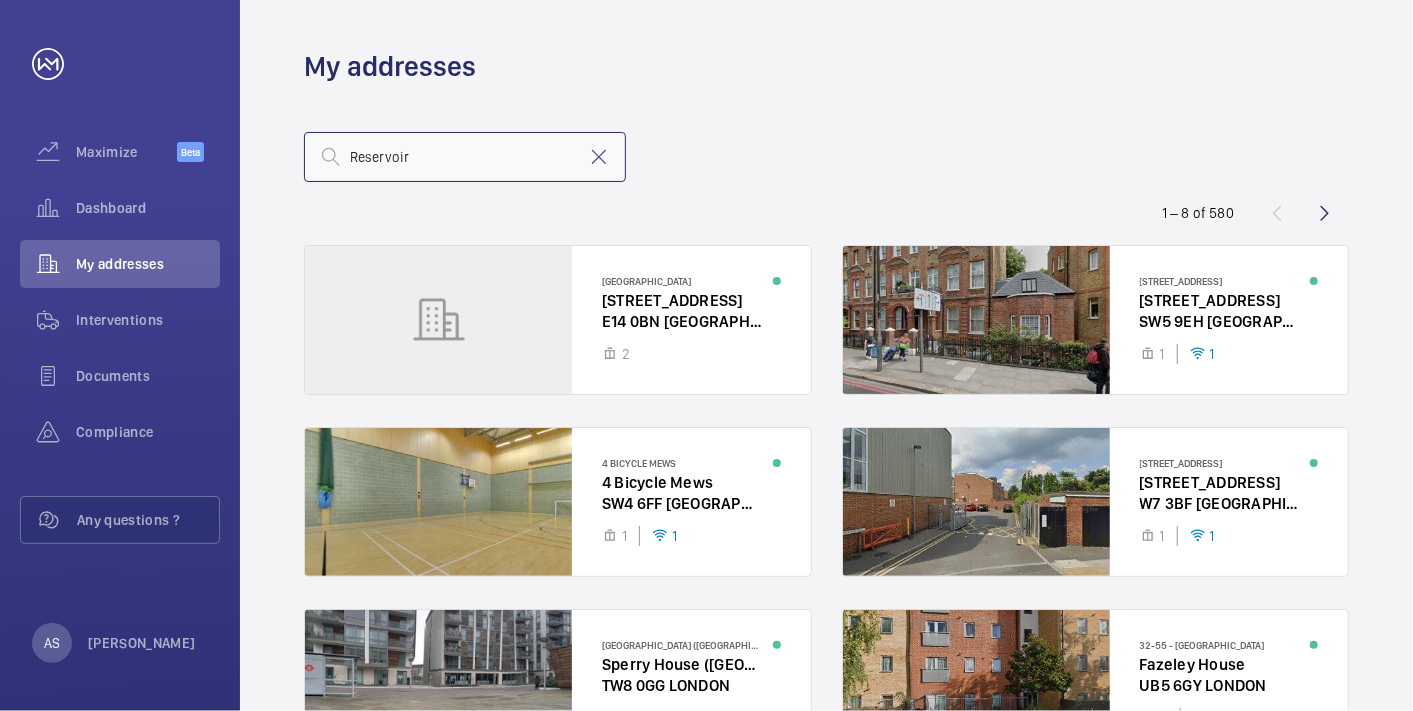 type on "Reservoir" 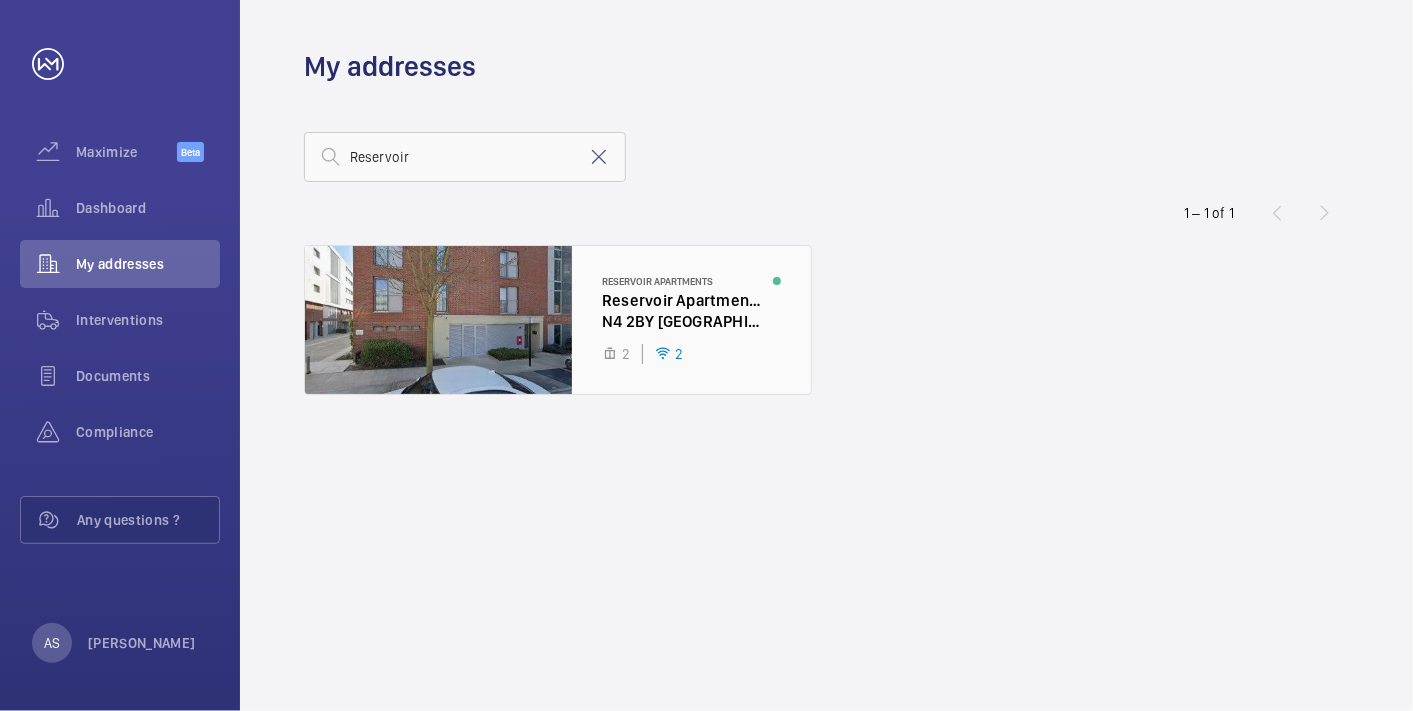 click 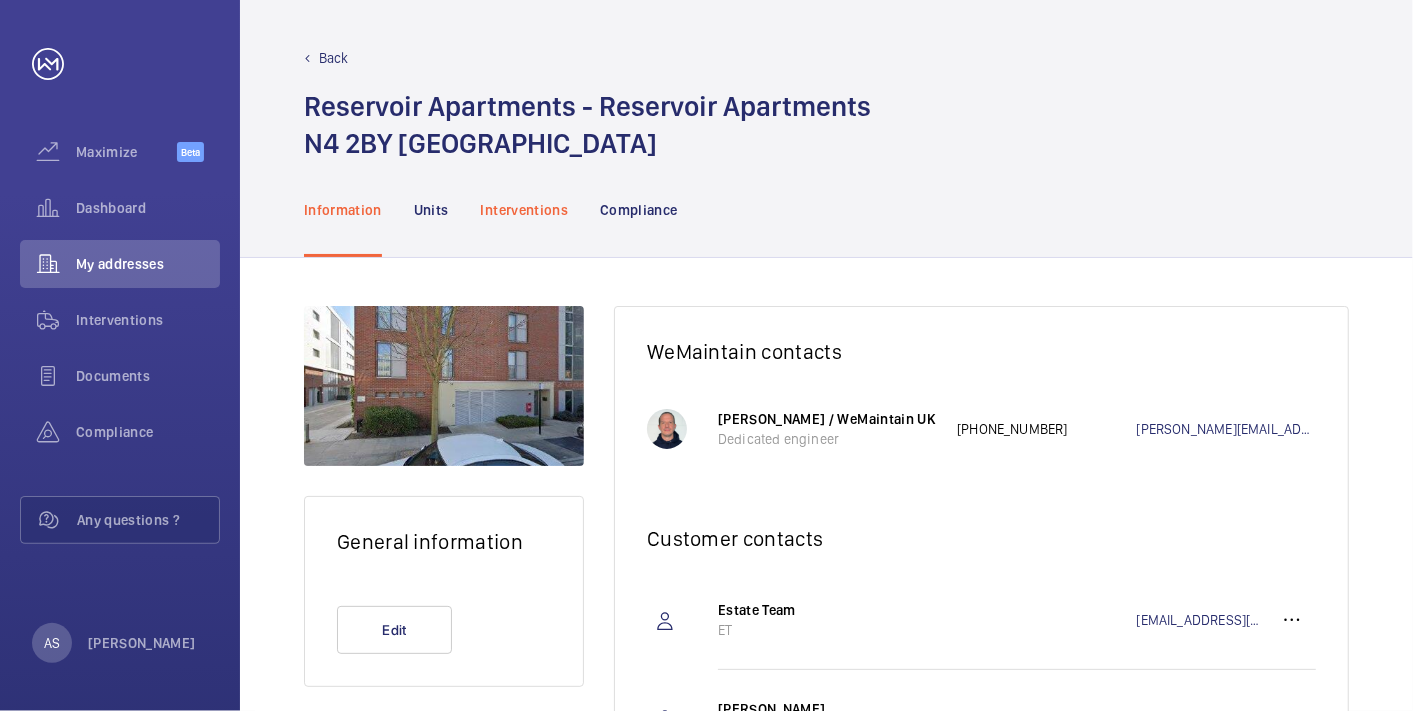 click on "Interventions" 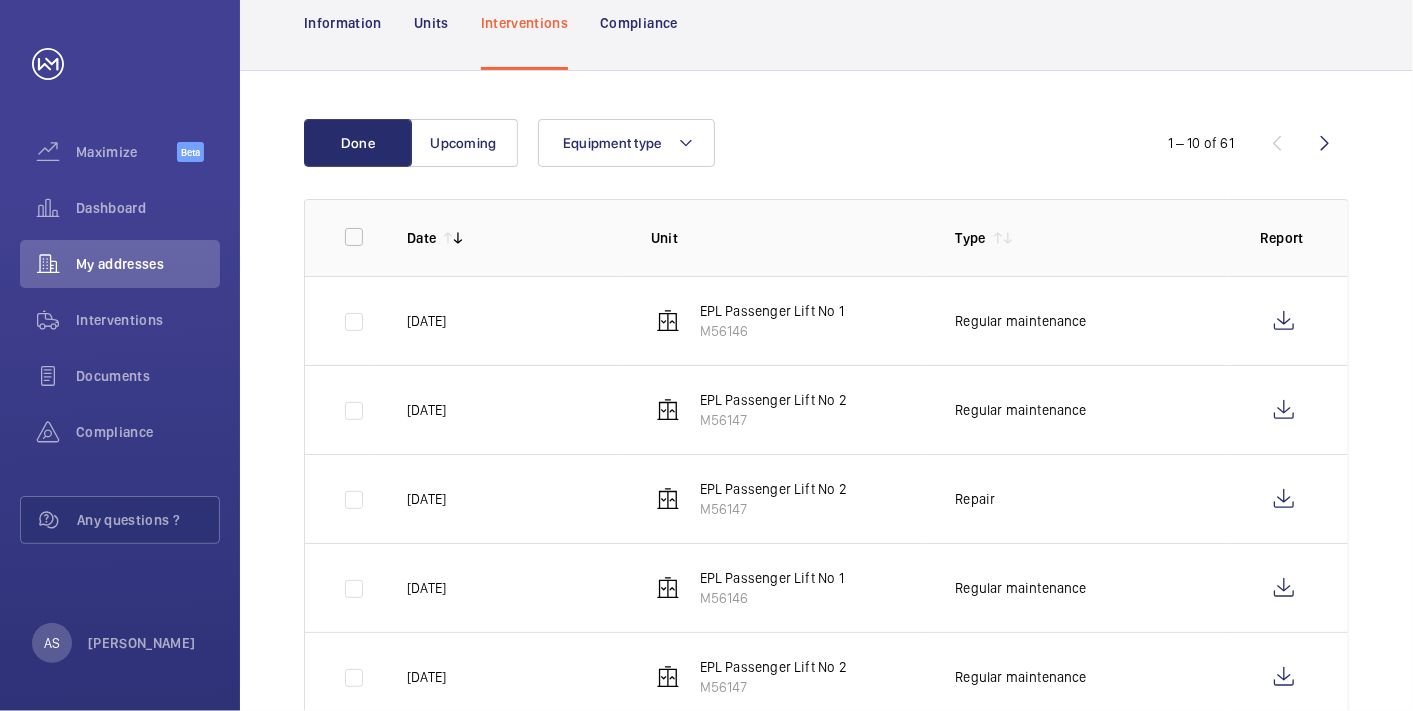 scroll, scrollTop: 222, scrollLeft: 0, axis: vertical 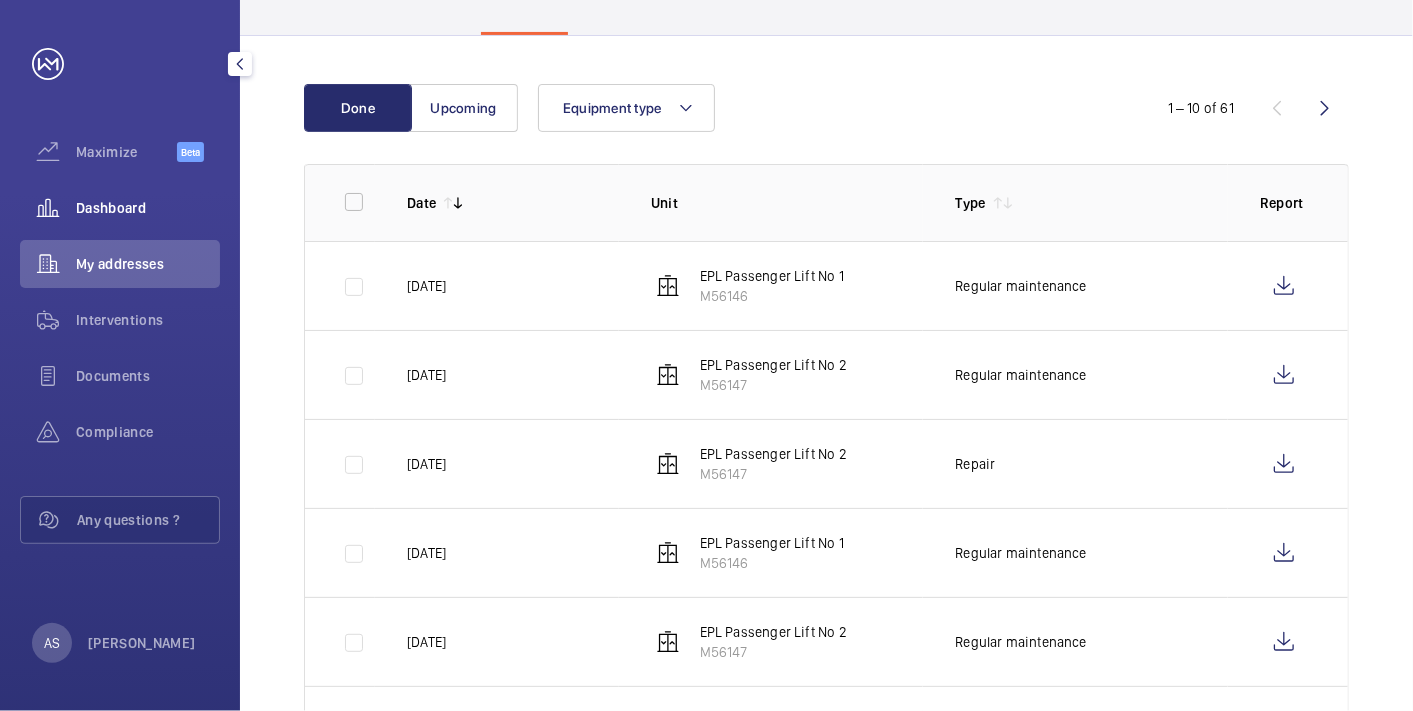 click on "Dashboard" 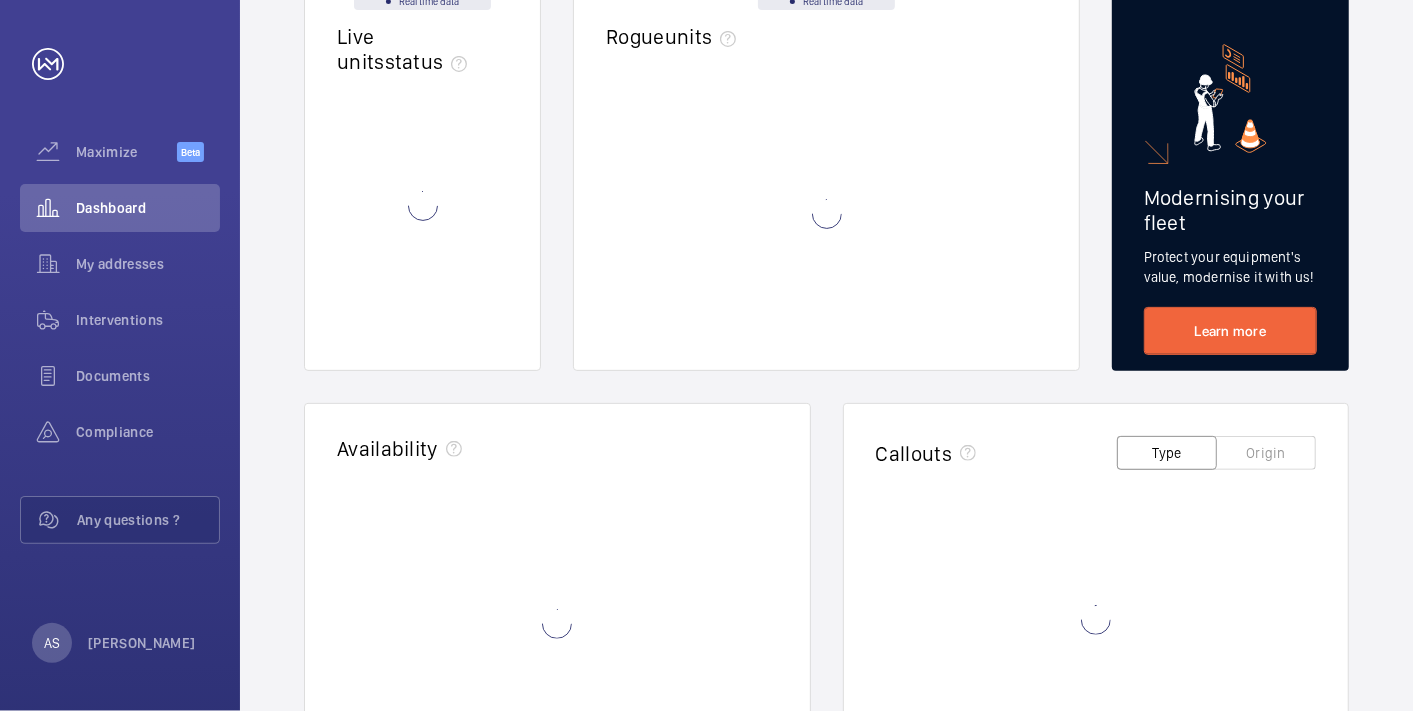 scroll, scrollTop: 0, scrollLeft: 0, axis: both 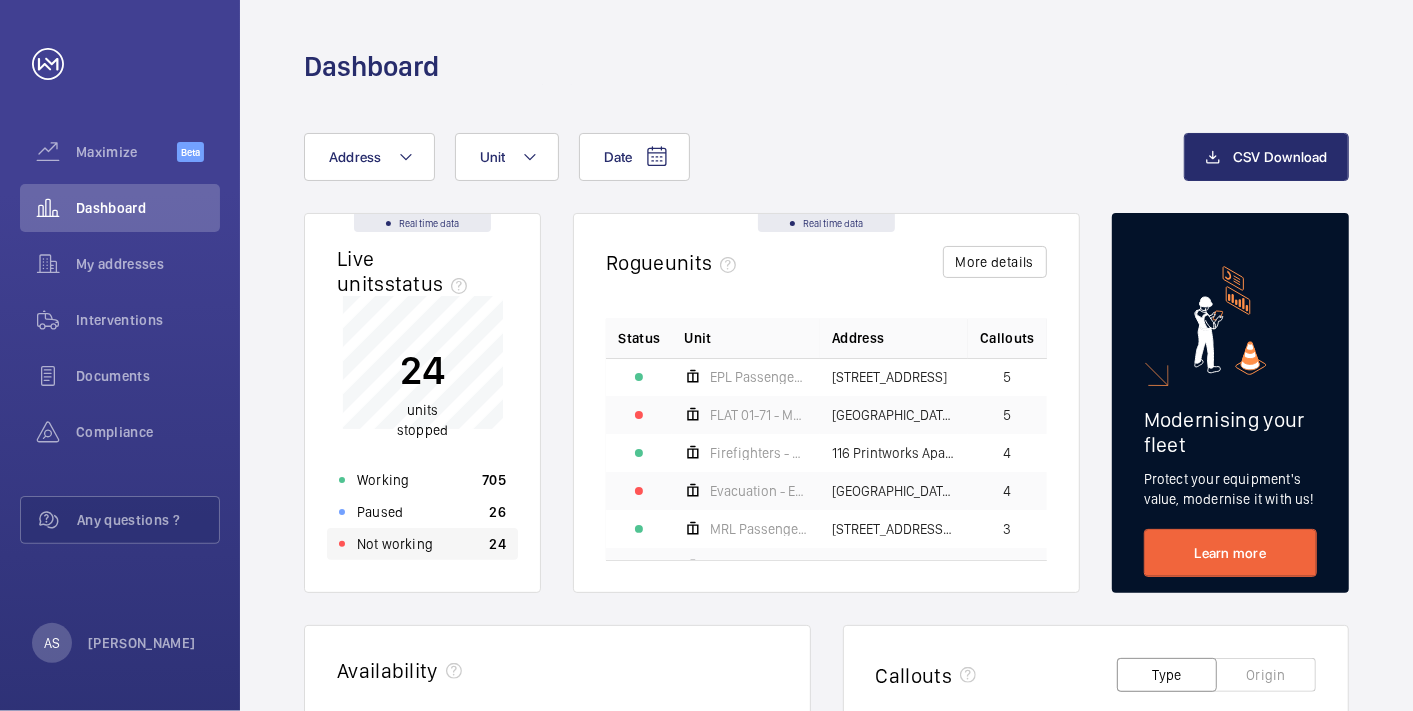 click on "Not working 24" 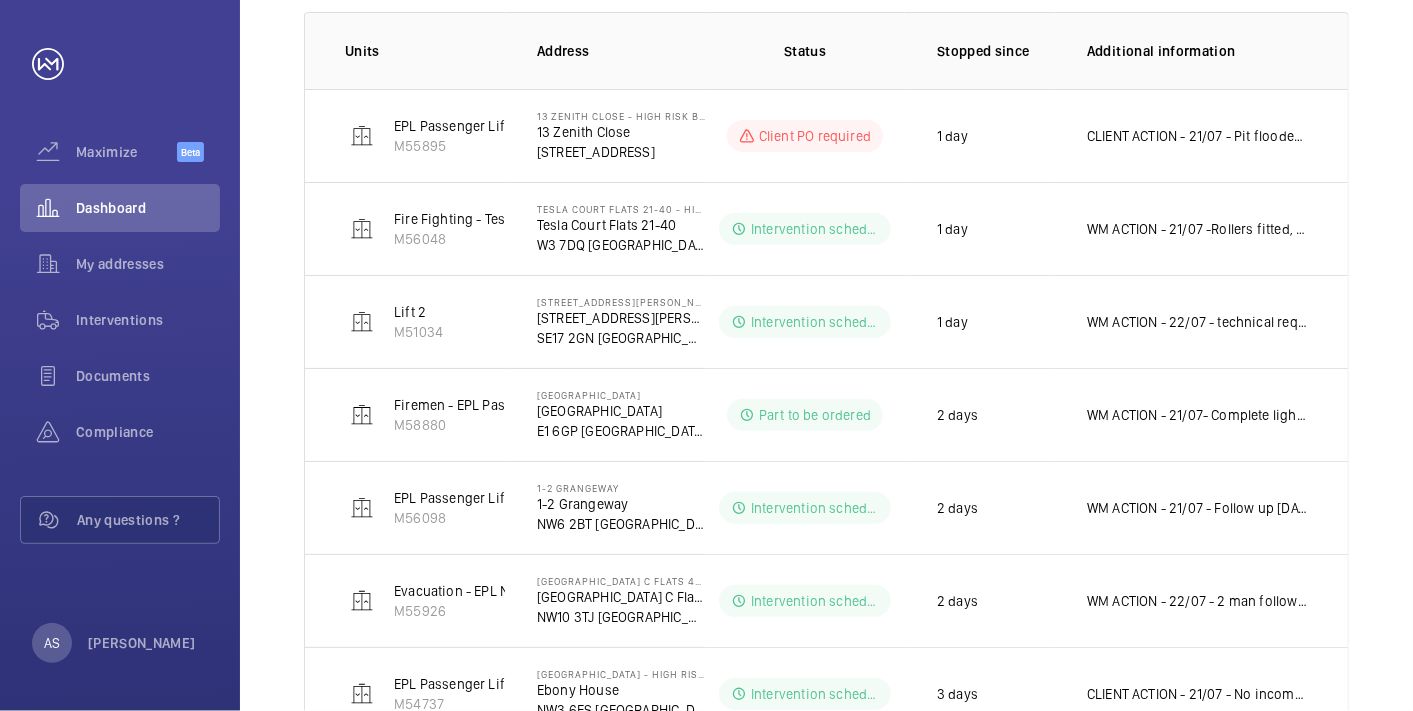 scroll, scrollTop: 225, scrollLeft: 0, axis: vertical 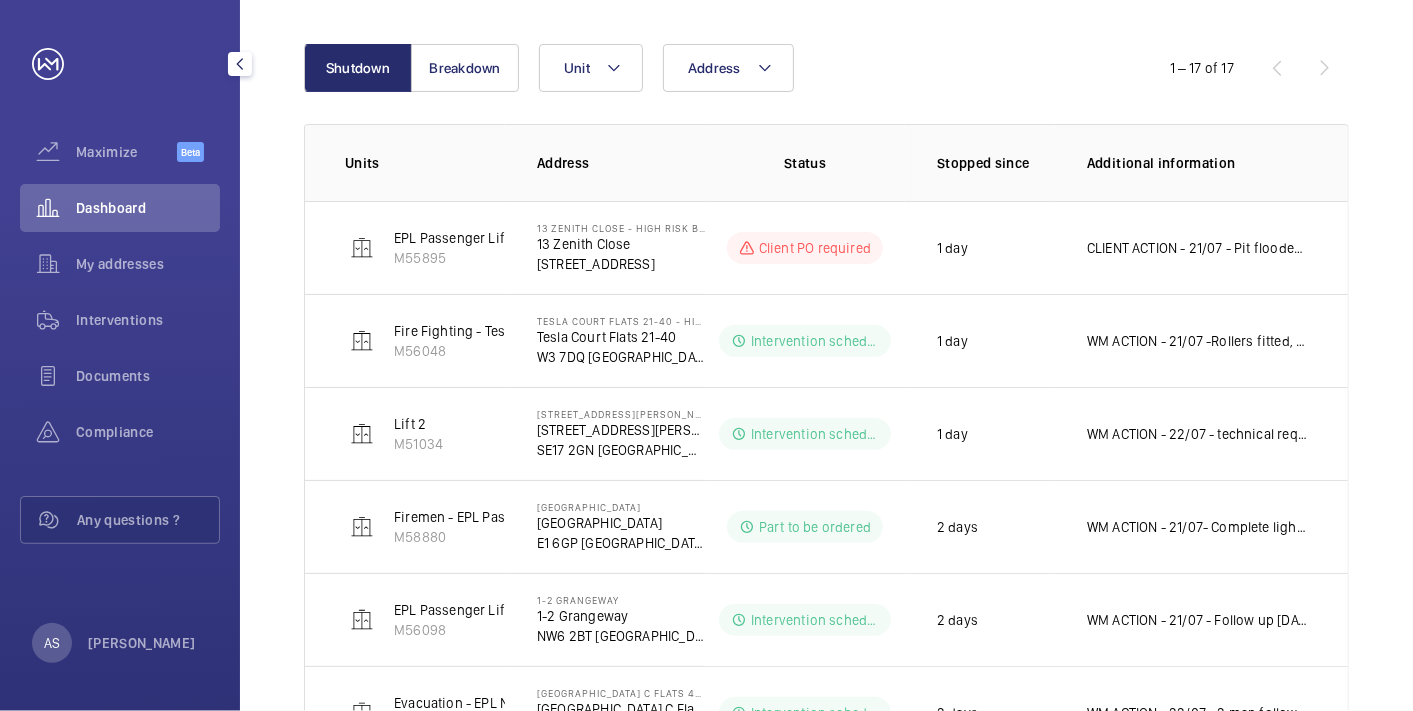 click on "Dashboard" 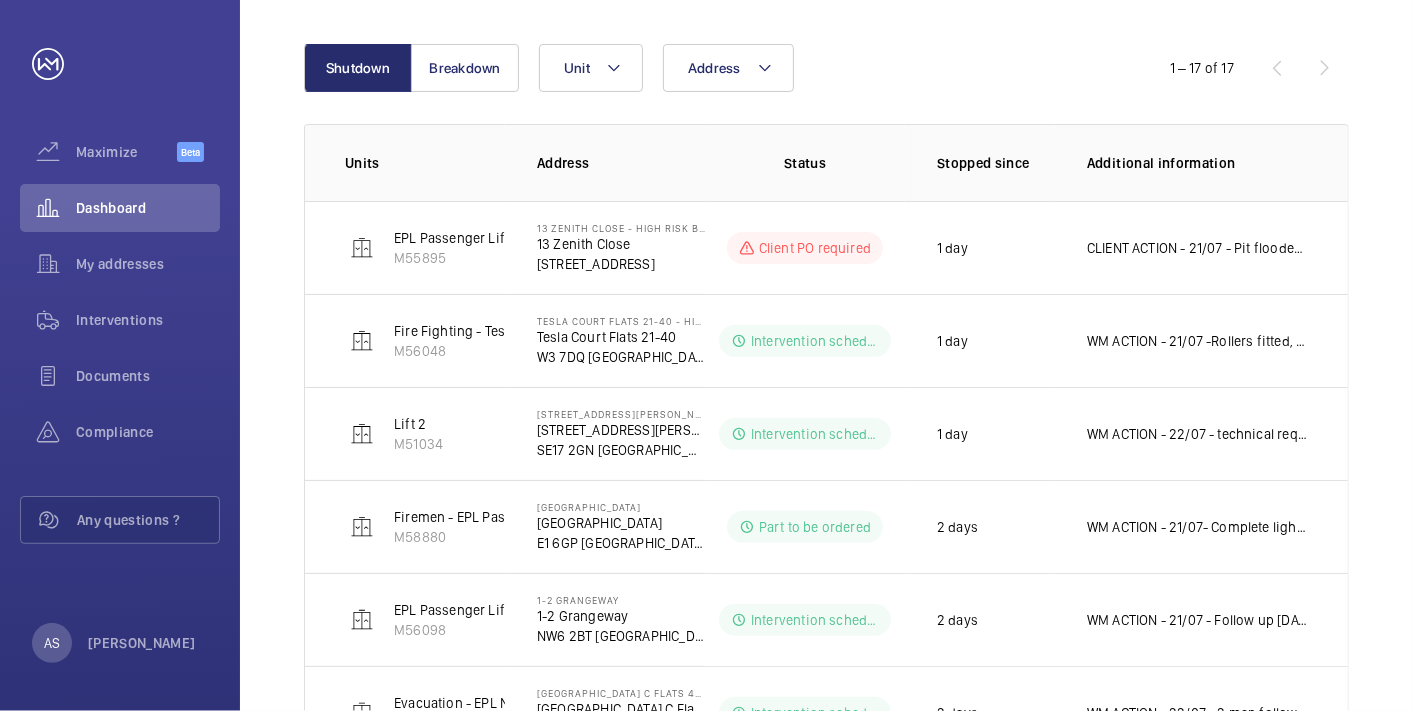scroll, scrollTop: 0, scrollLeft: 0, axis: both 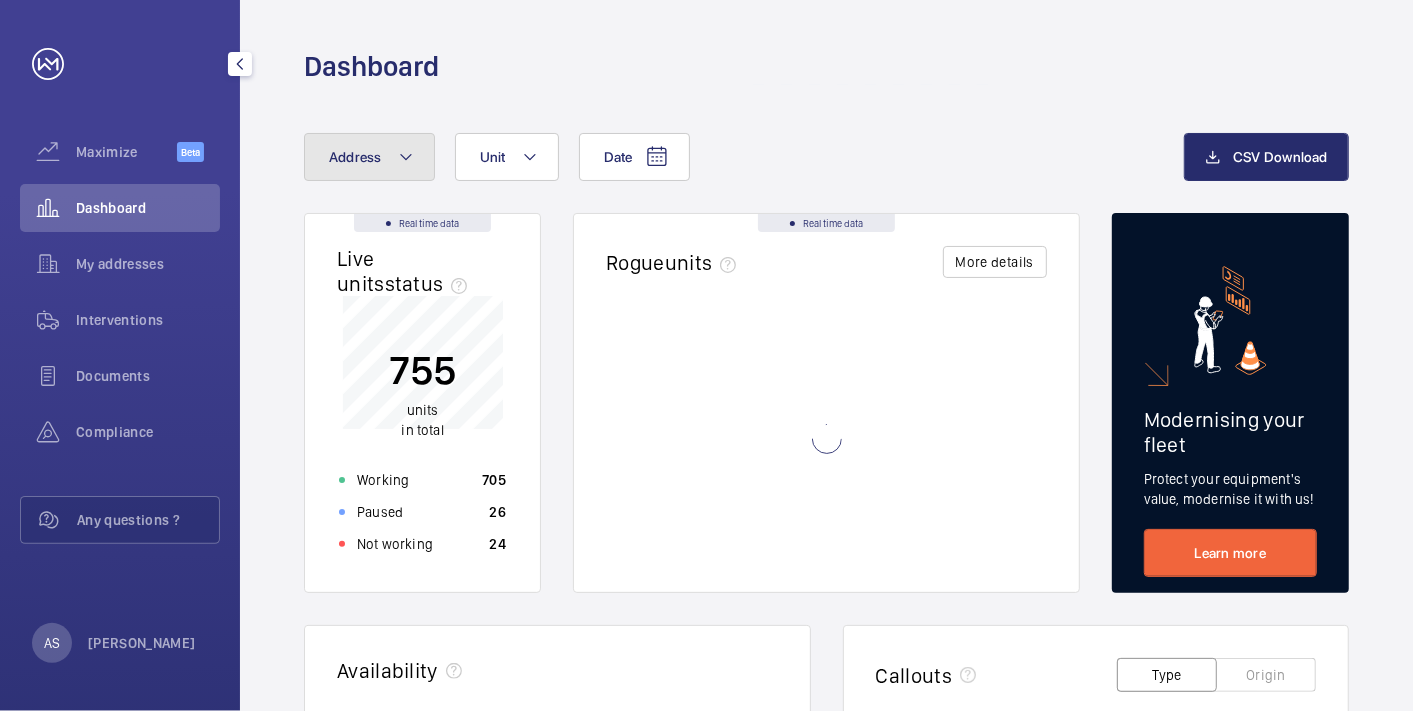 click on "Address" 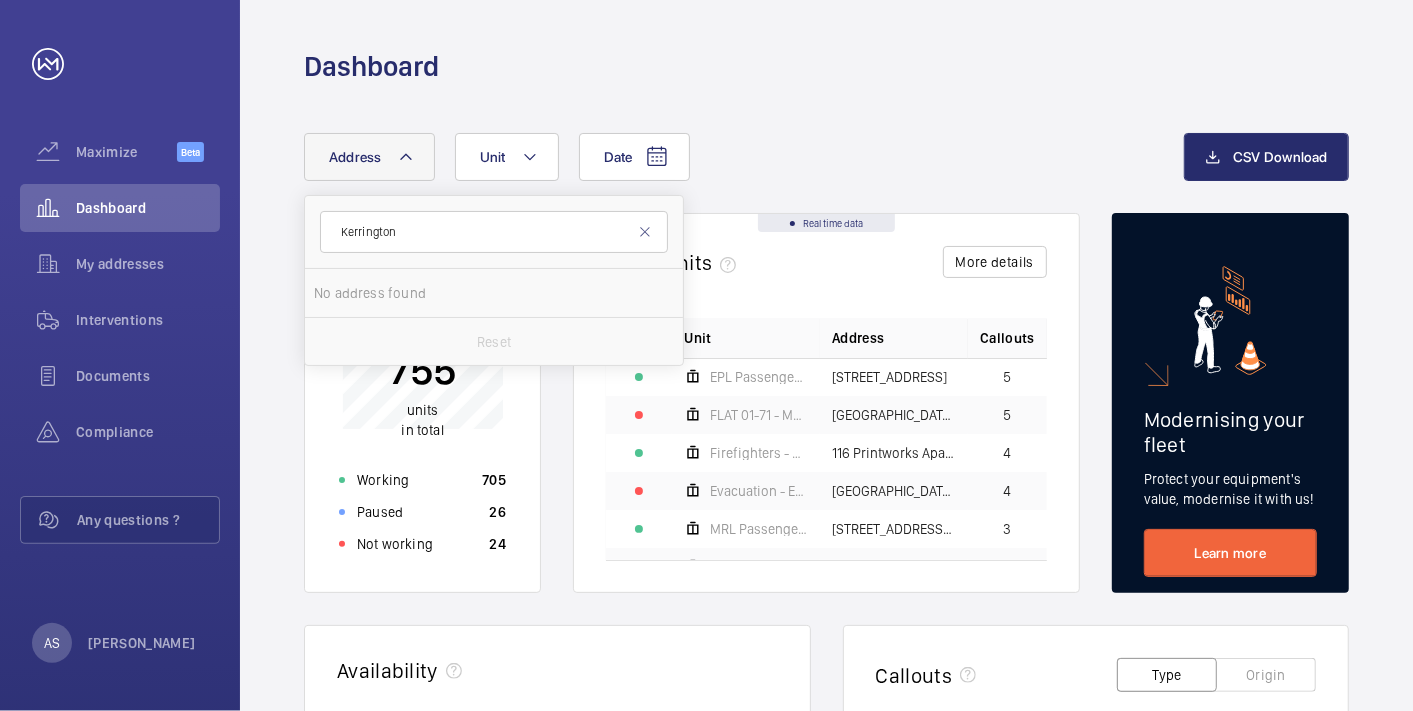 type on "Kerrington" 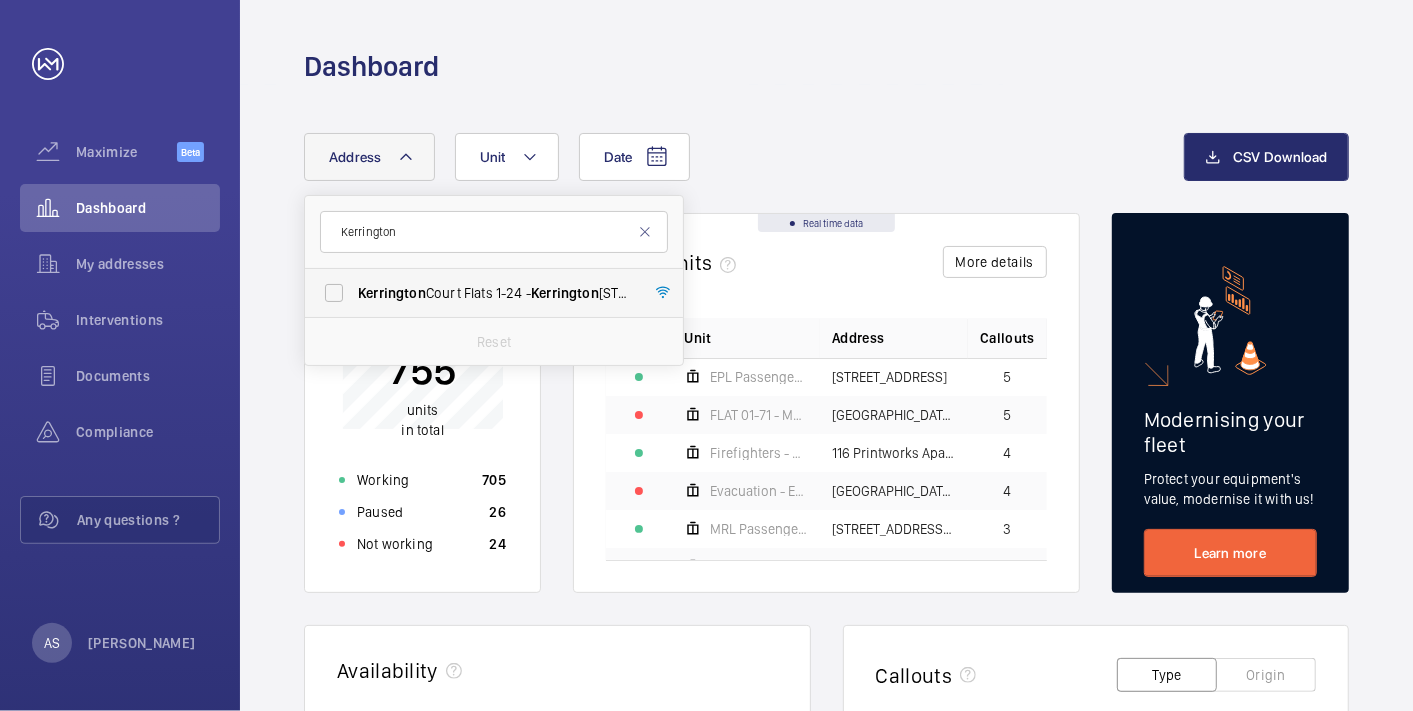 click on "Kerrington  Court Flats [STREET_ADDRESS]" at bounding box center (495, 293) 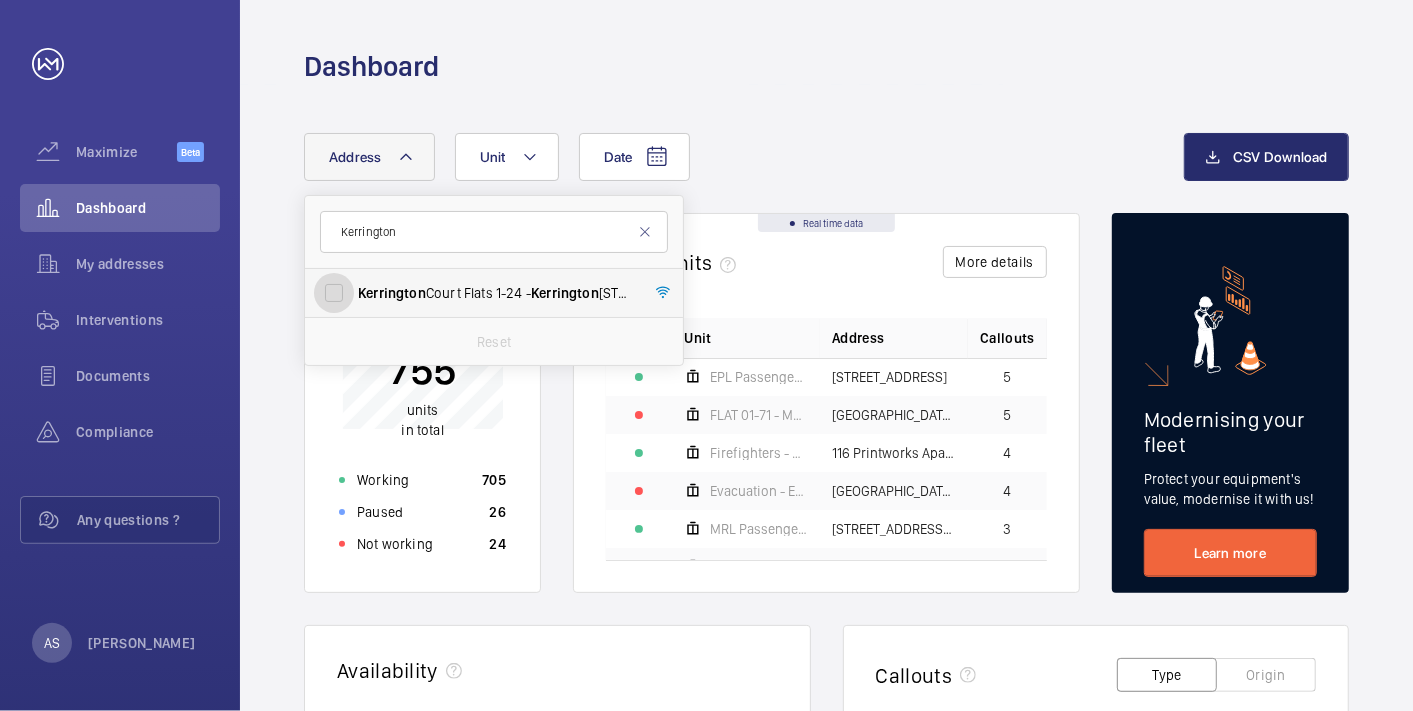click on "Kerrington  Court Flats [STREET_ADDRESS]" at bounding box center (334, 293) 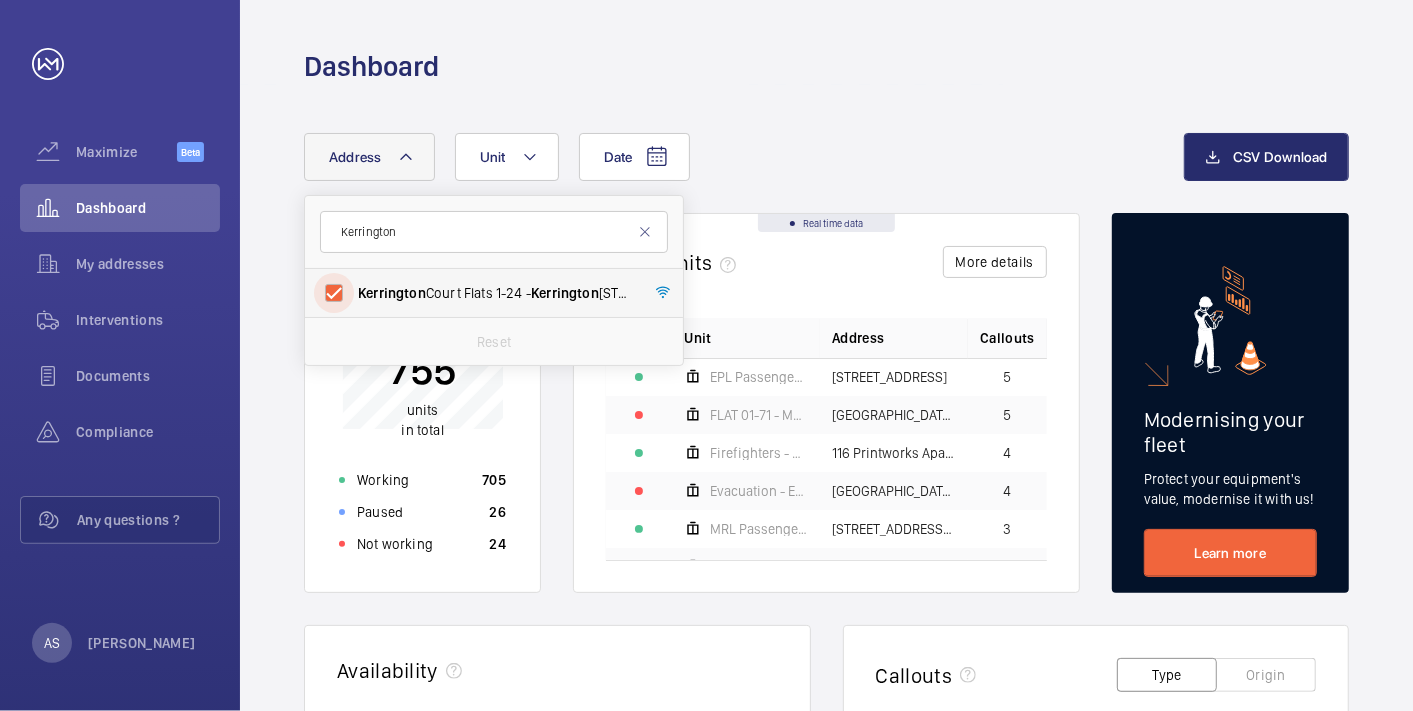 checkbox on "true" 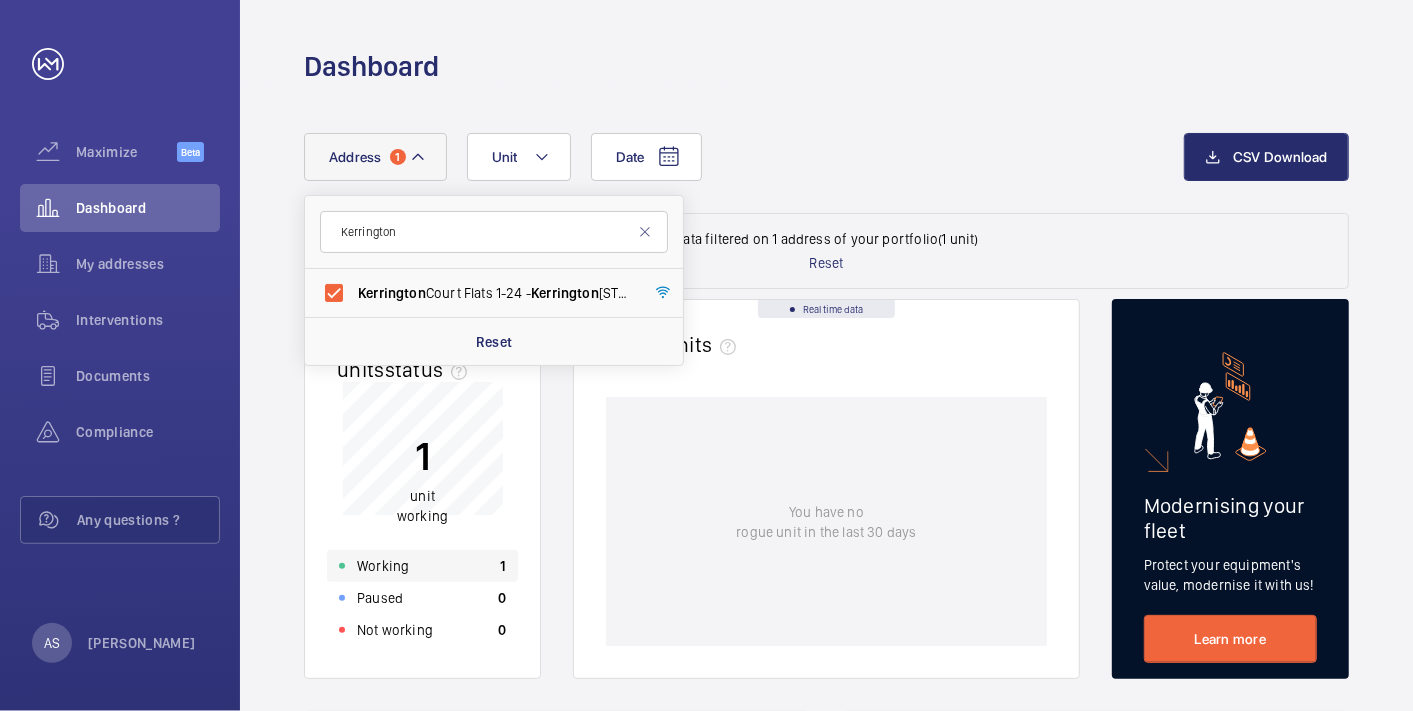 click on "Working 1" 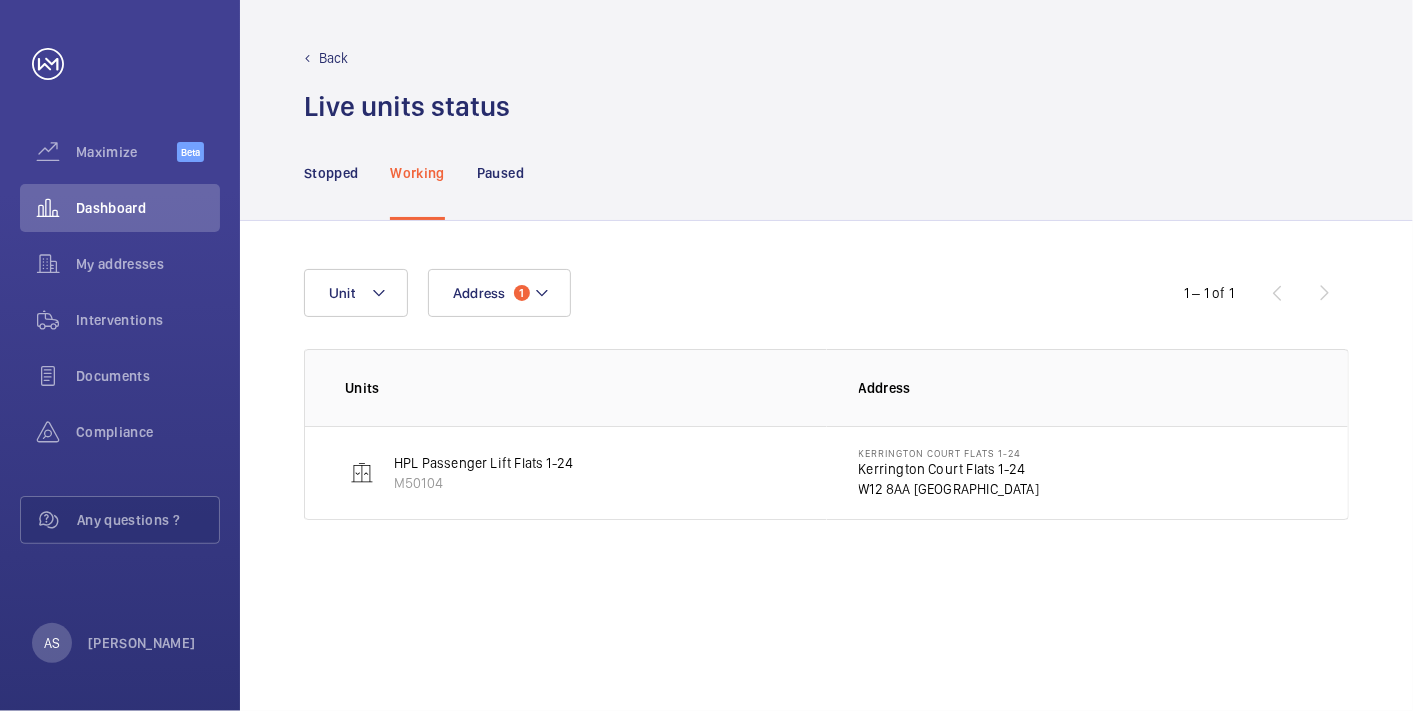 click on "W12 8AA [GEOGRAPHIC_DATA]" 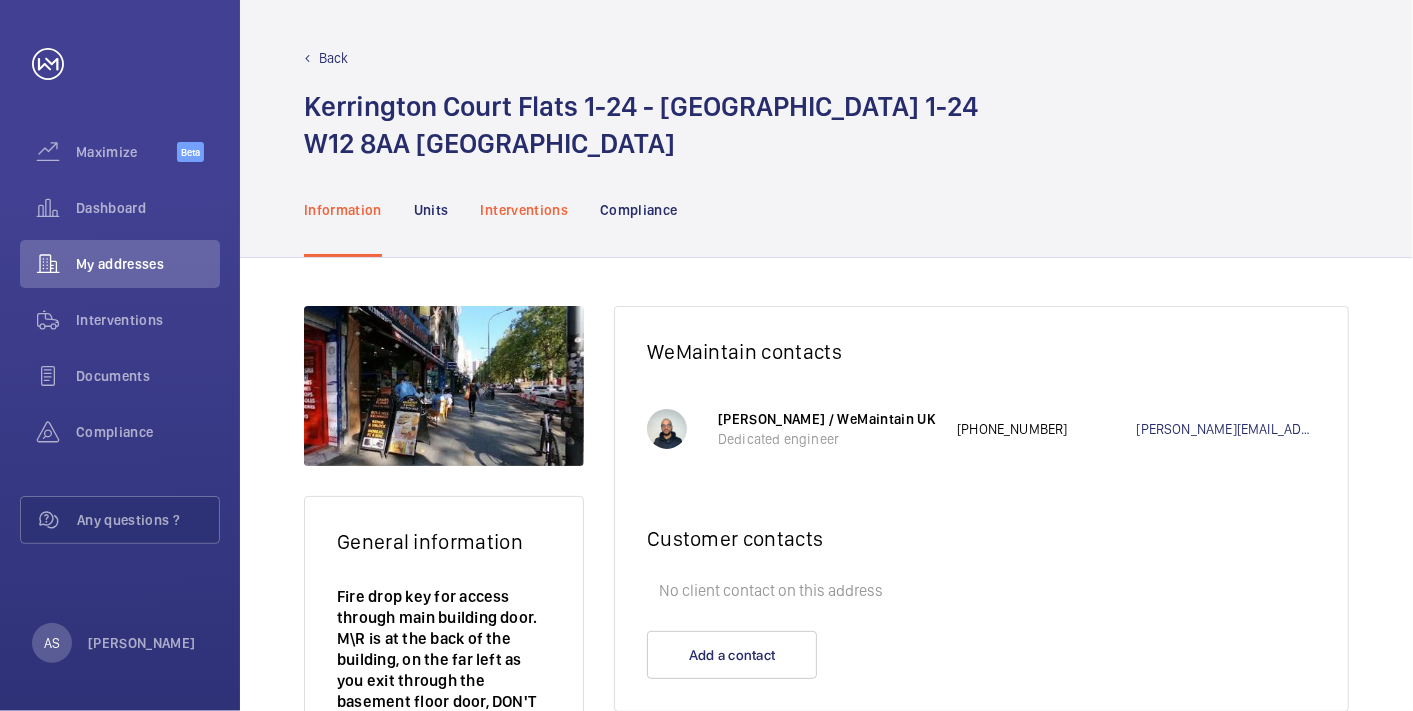 click on "Interventions" 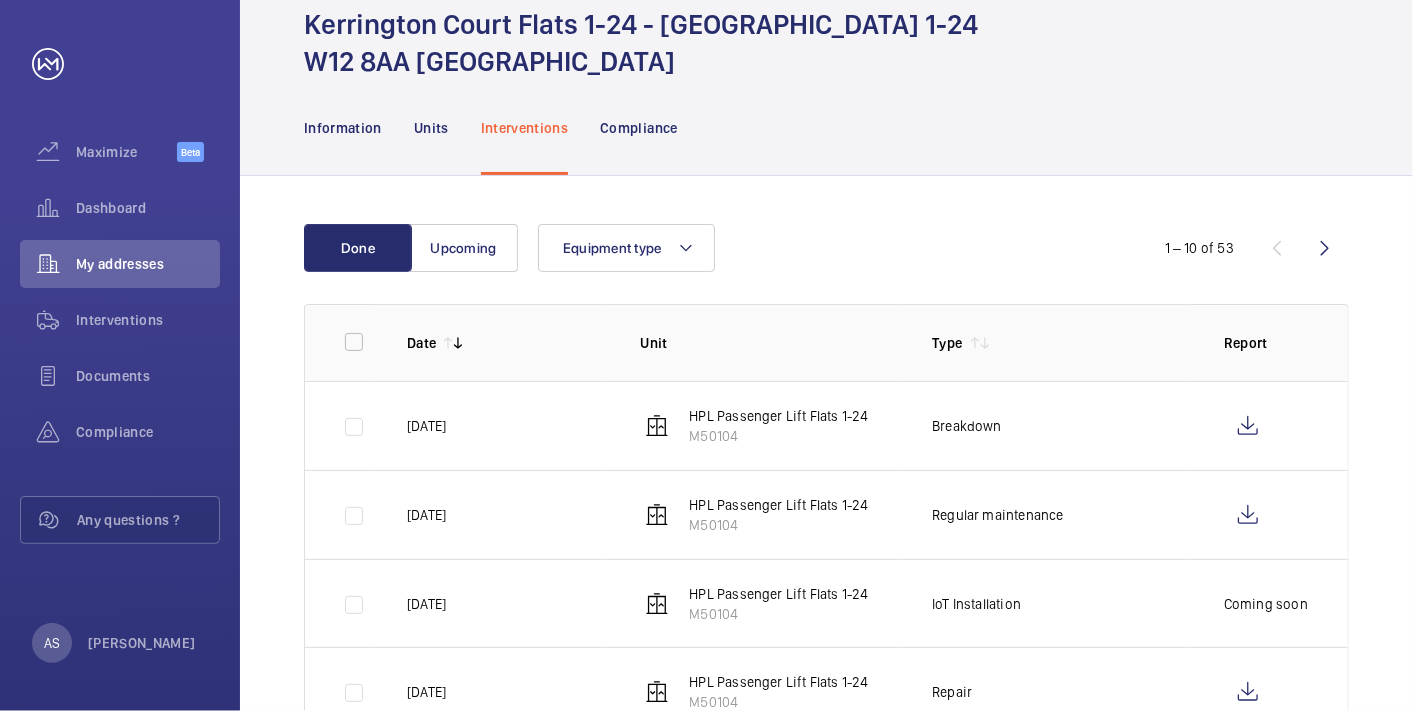 scroll, scrollTop: 111, scrollLeft: 0, axis: vertical 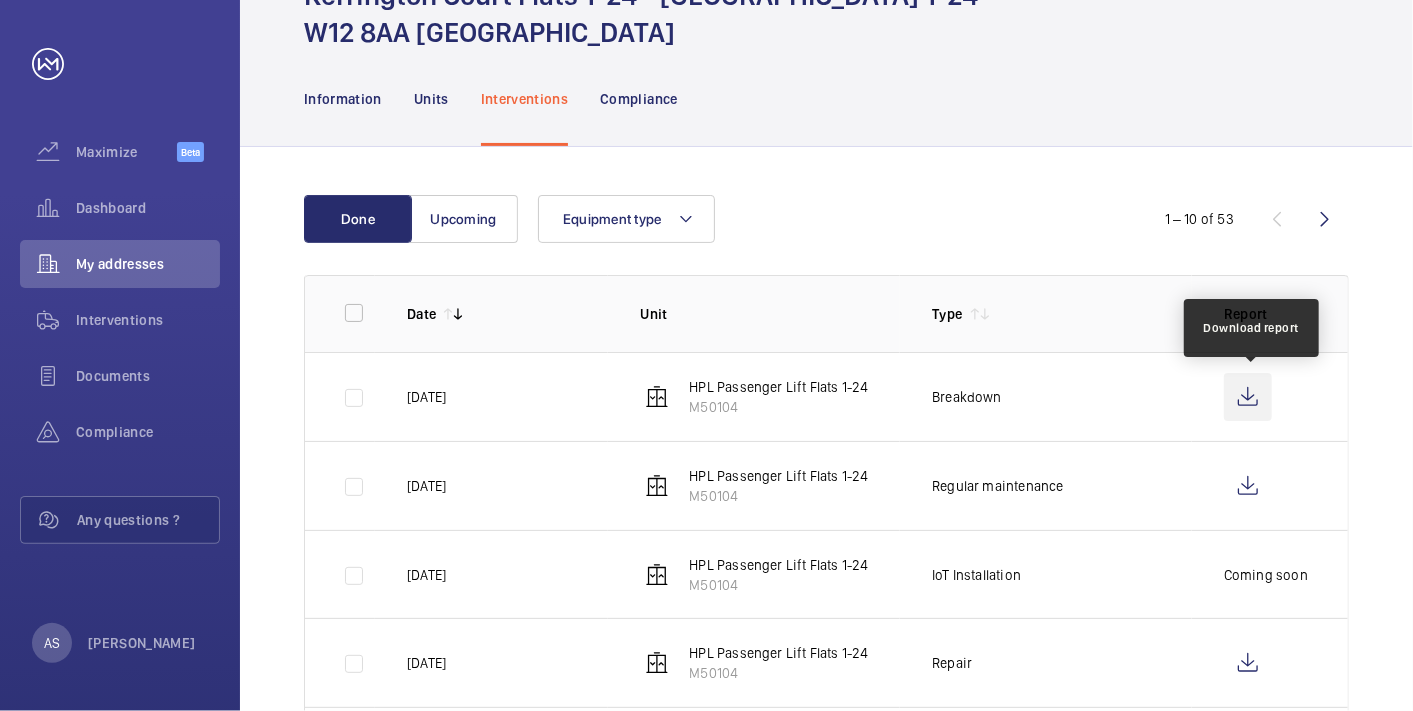 click 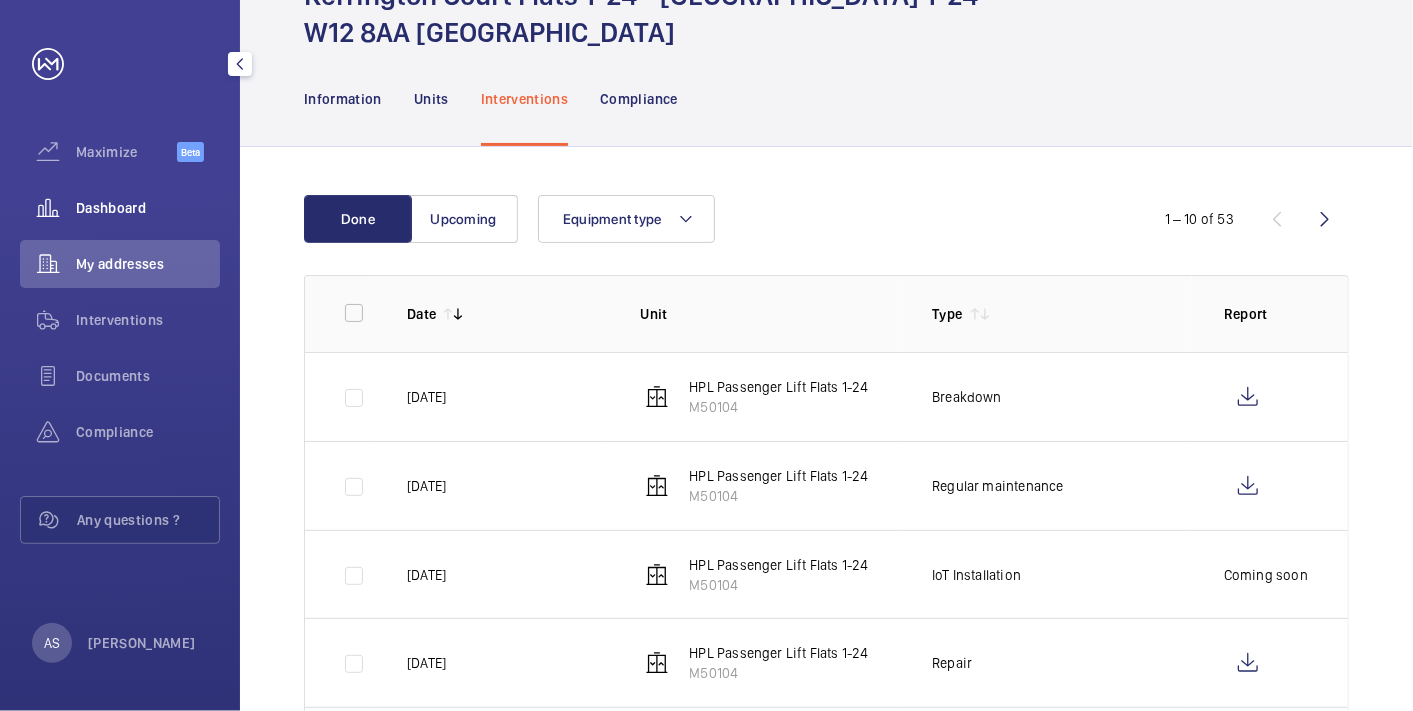 click on "Dashboard" 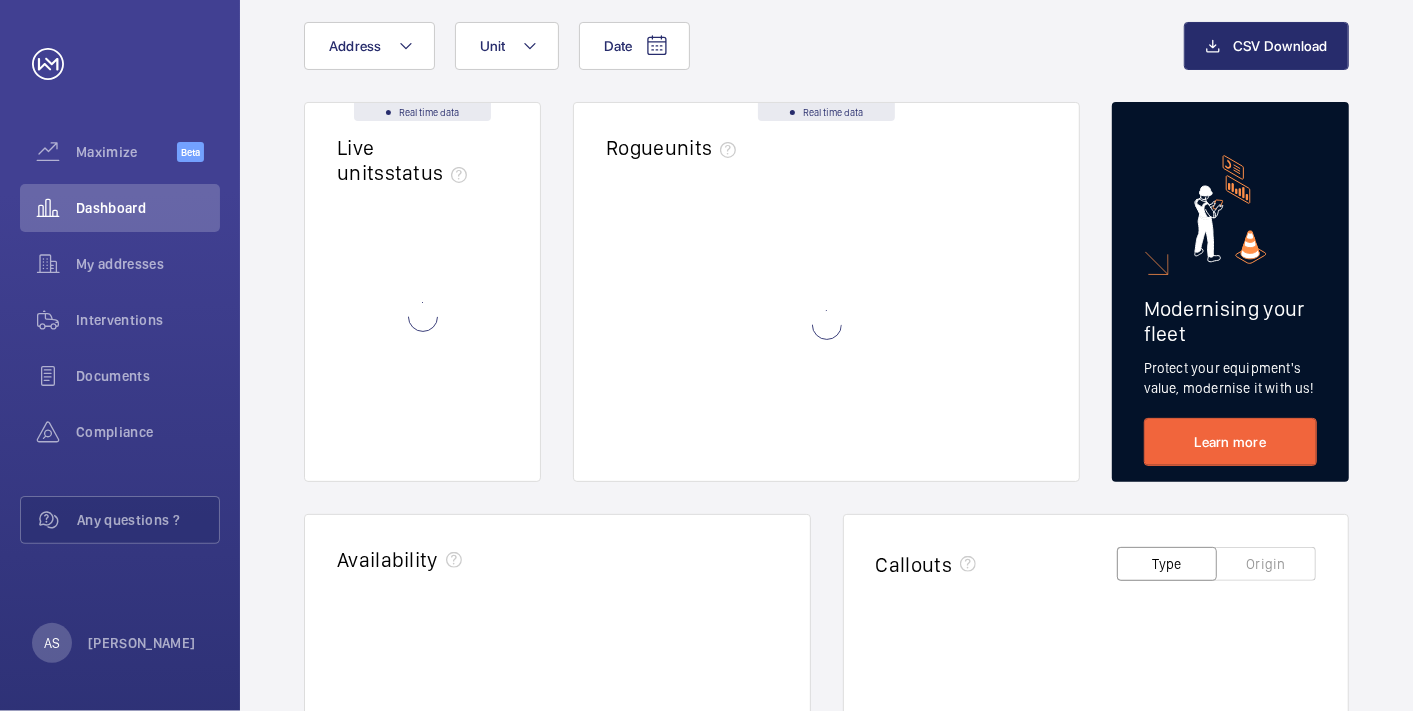 scroll, scrollTop: 0, scrollLeft: 0, axis: both 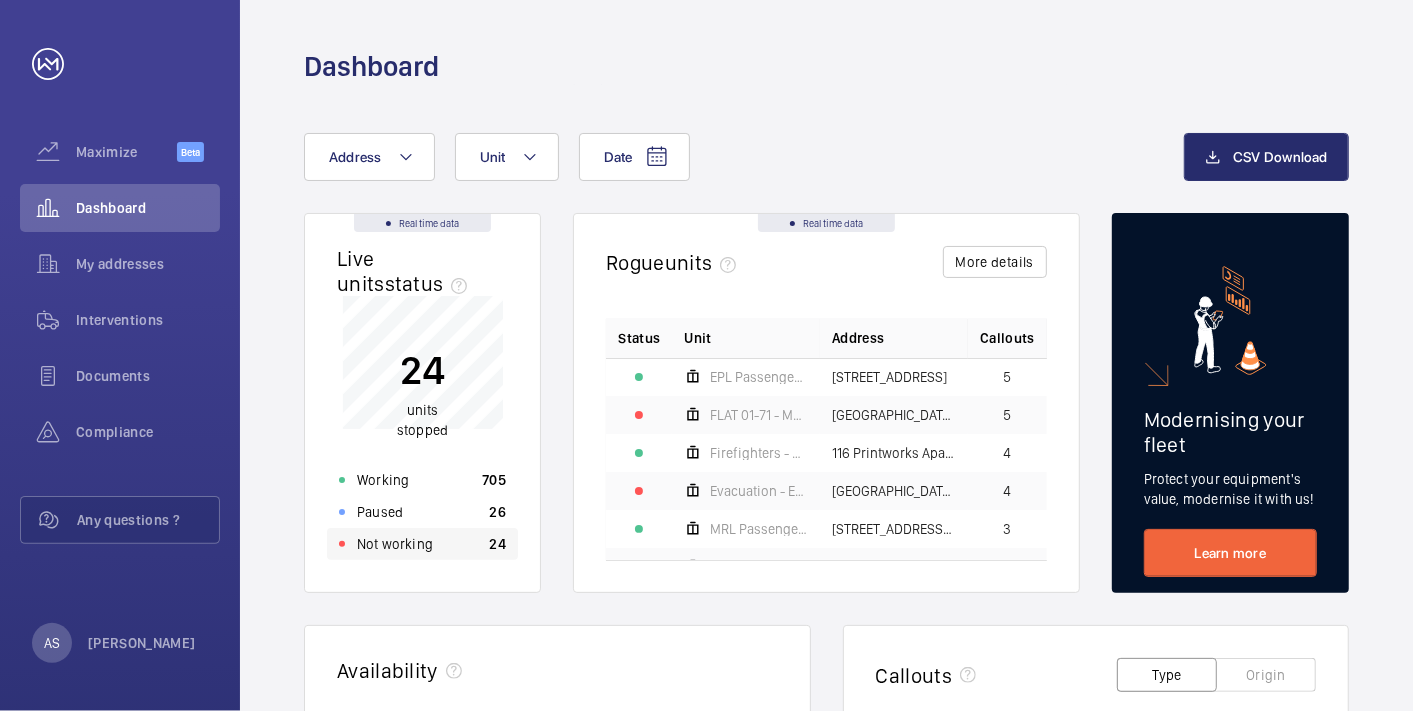 click on "Not working 24" 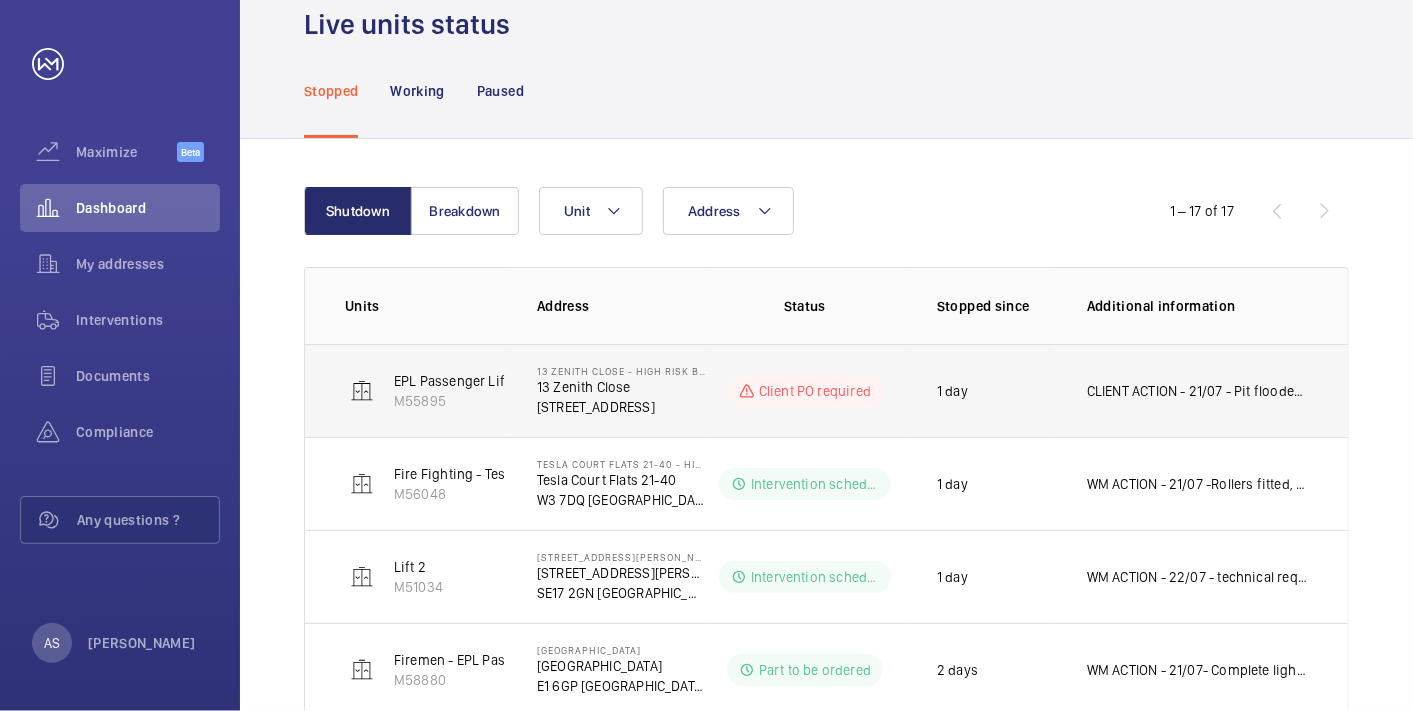 scroll, scrollTop: 111, scrollLeft: 0, axis: vertical 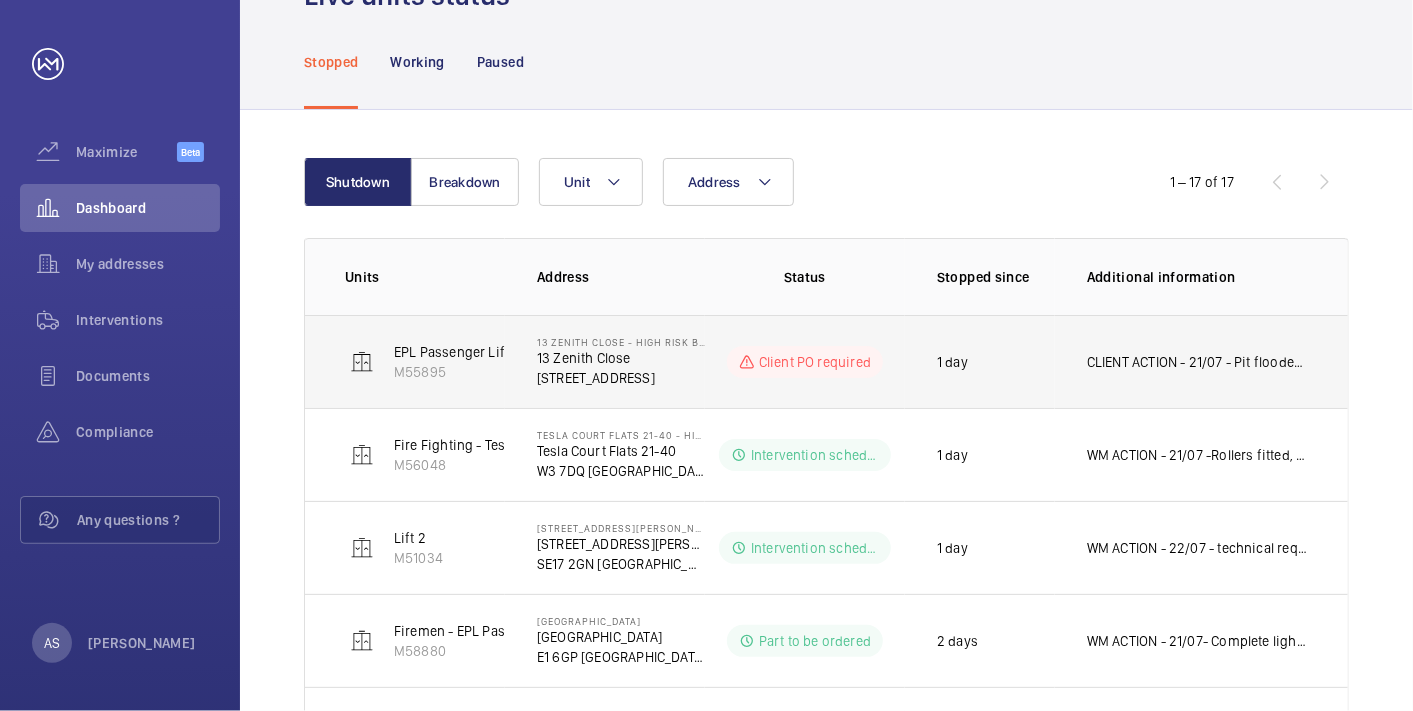 click on "CLIENT ACTION - 21/07 - Pit flooded with water - Quote sent" 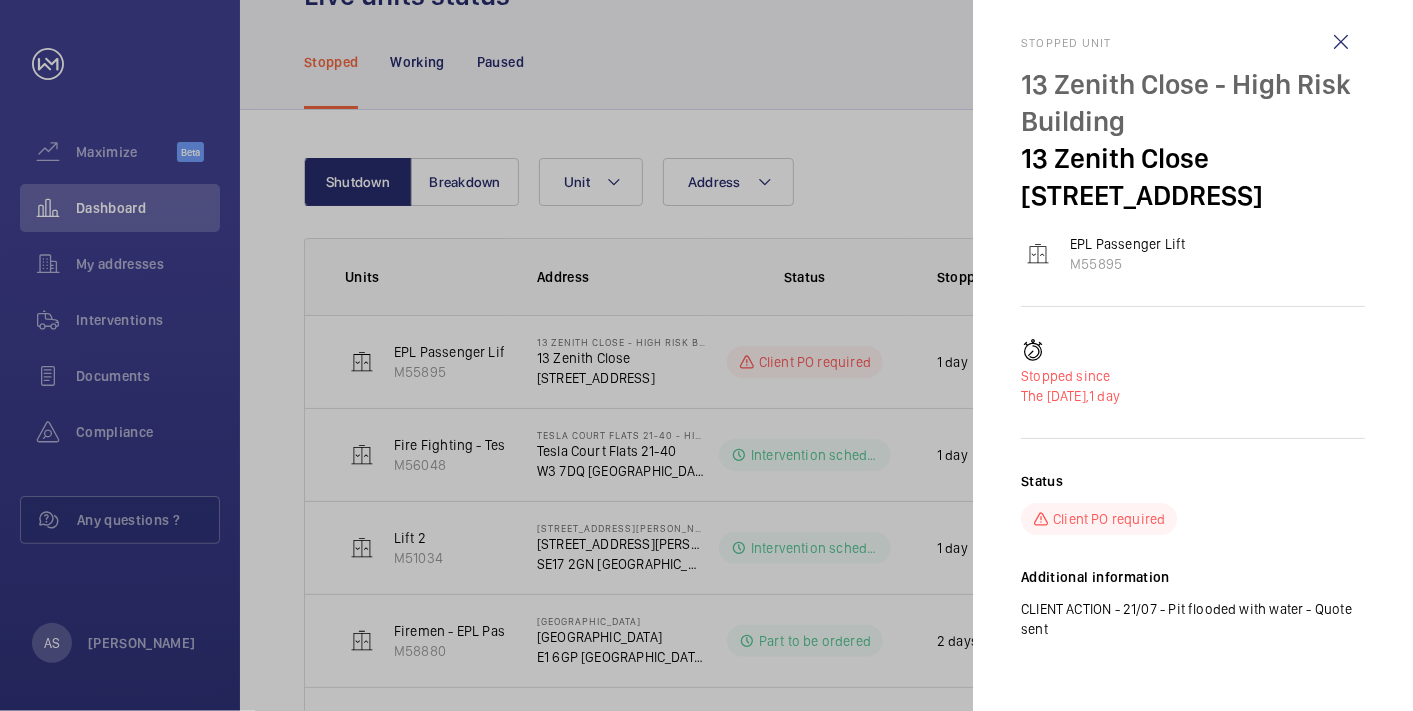 scroll, scrollTop: 19, scrollLeft: 0, axis: vertical 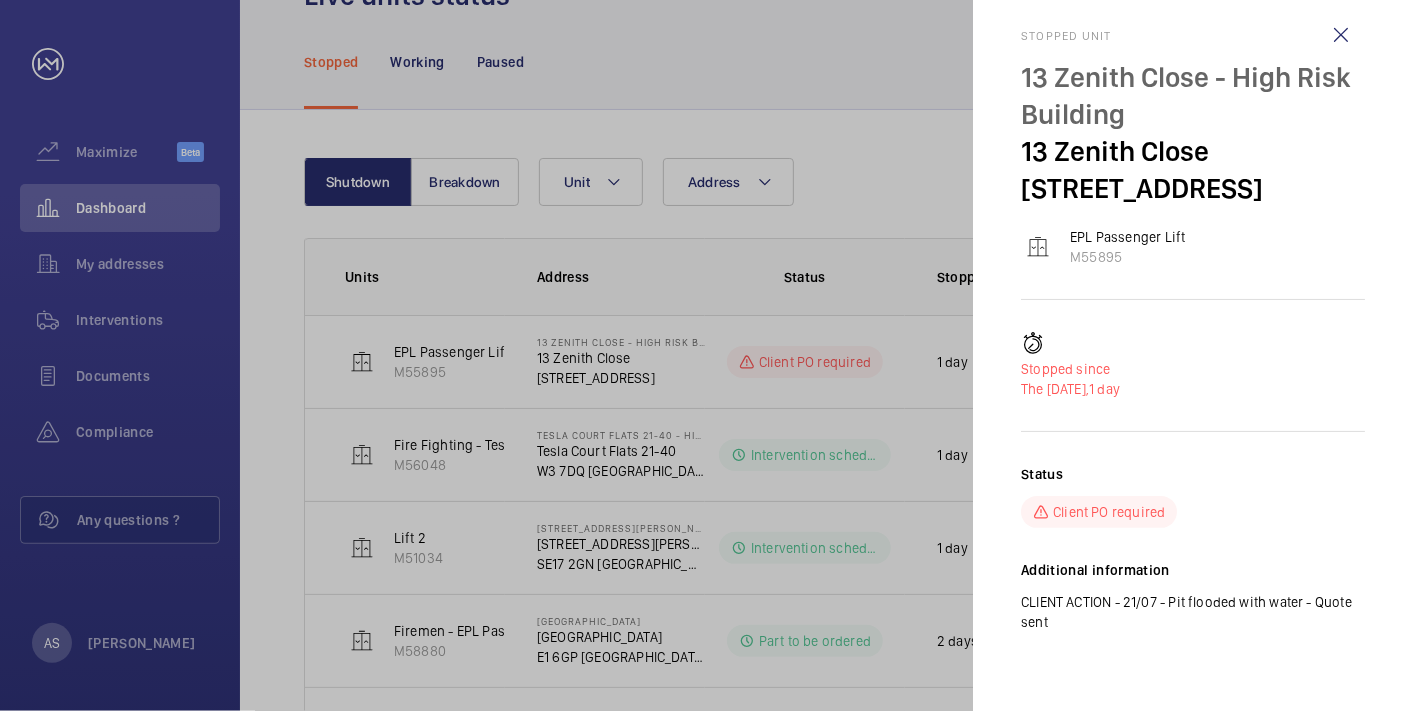 click 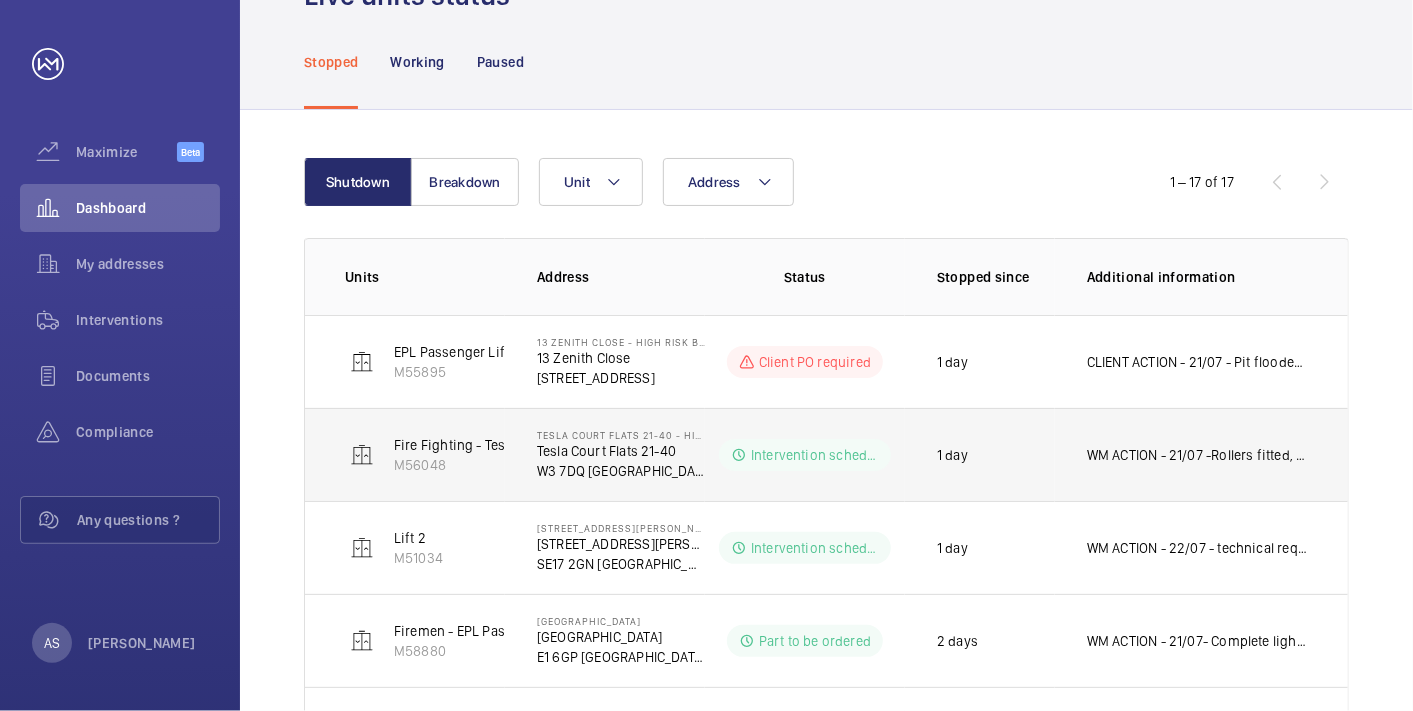 click on "WM ACTION - 21/07 -Rollers fitted, Butterfly contact required, Due in [DATE]" 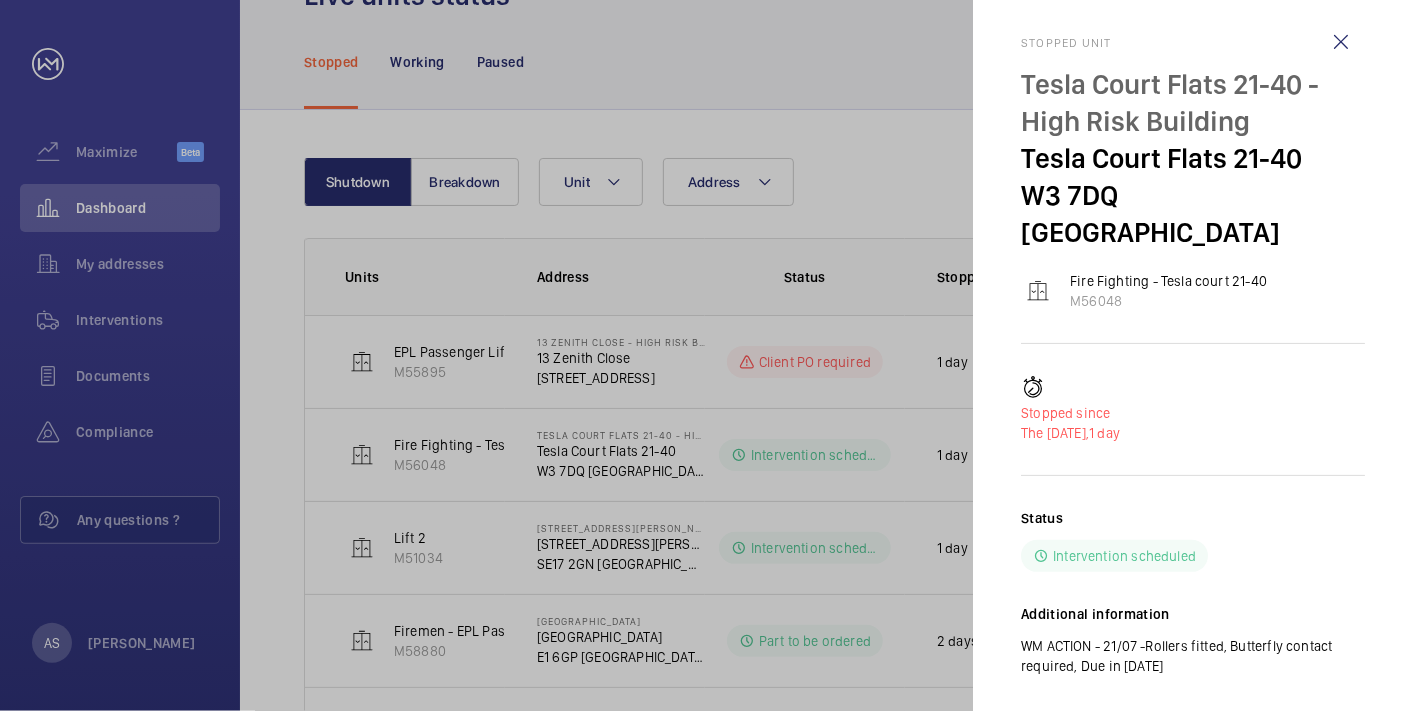 scroll, scrollTop: 19, scrollLeft: 0, axis: vertical 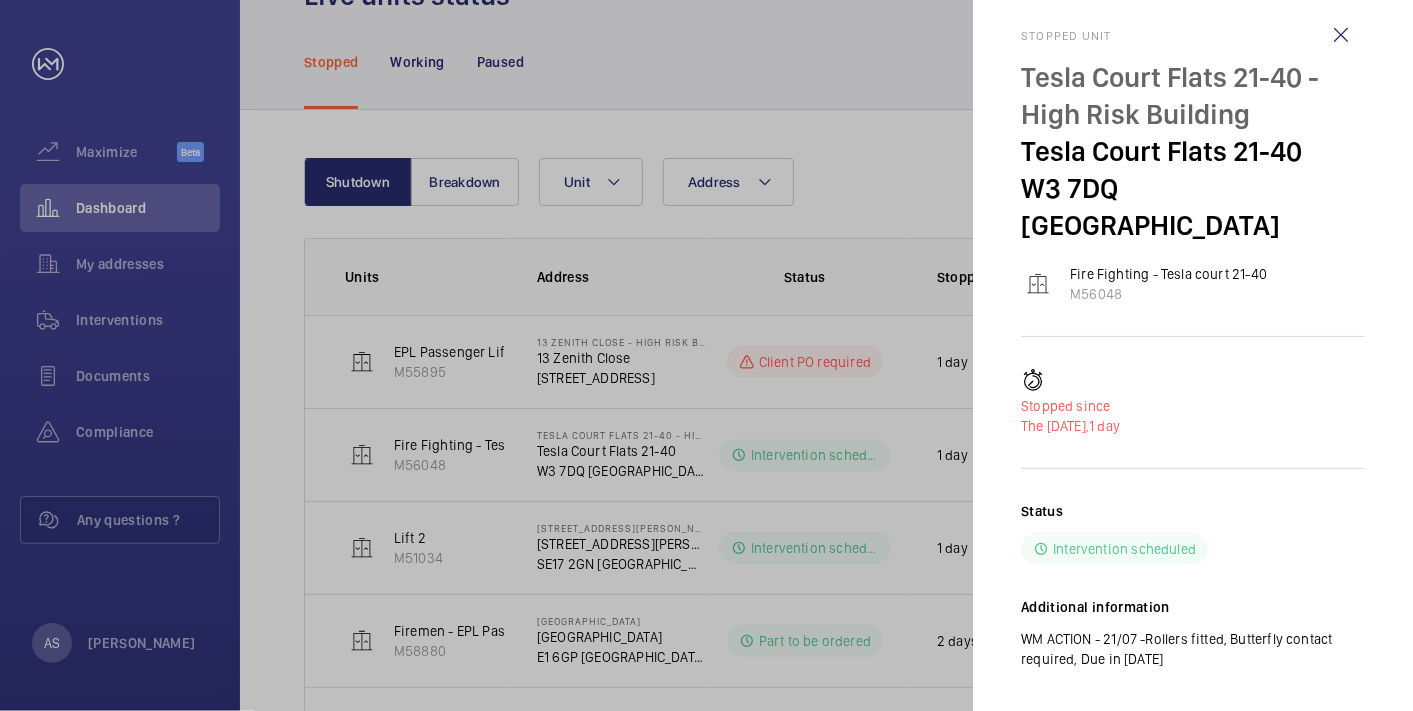 drag, startPoint x: 722, startPoint y: 466, endPoint x: 774, endPoint y: 473, distance: 52.46904 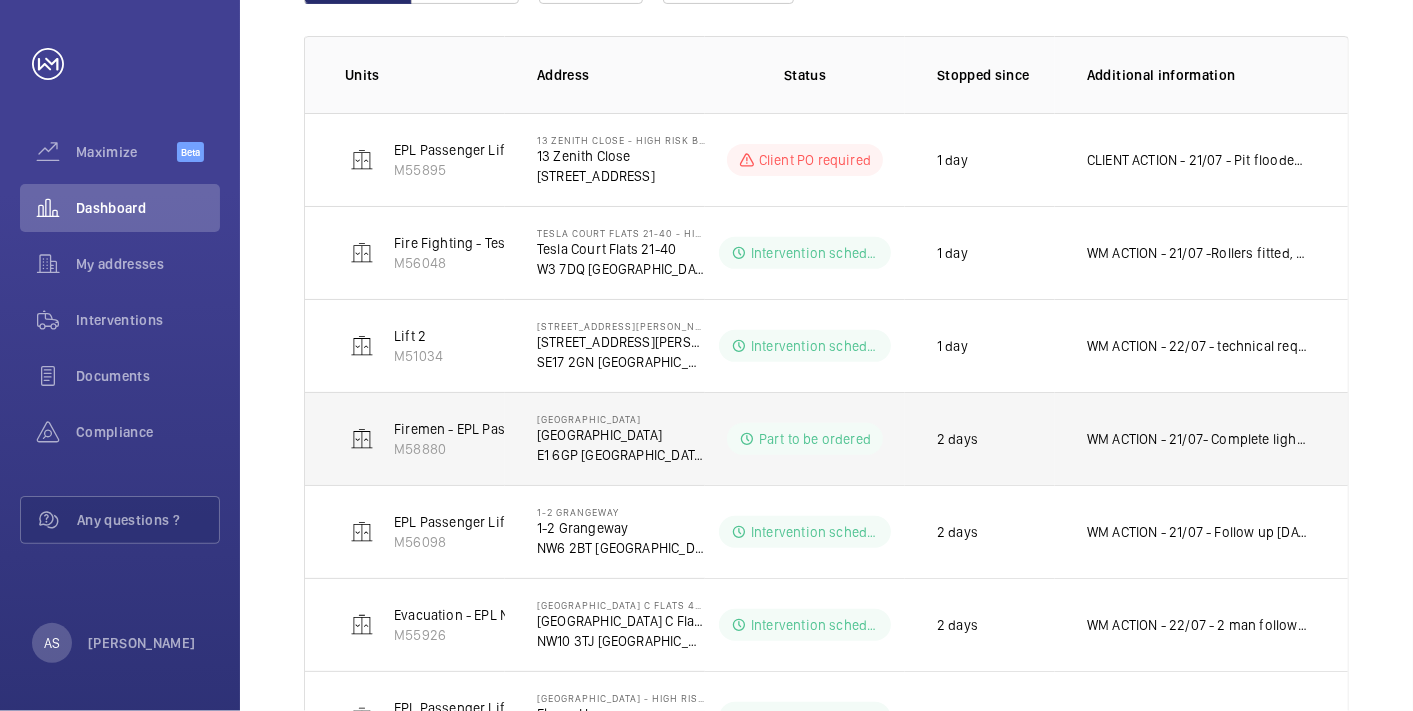 scroll, scrollTop: 333, scrollLeft: 0, axis: vertical 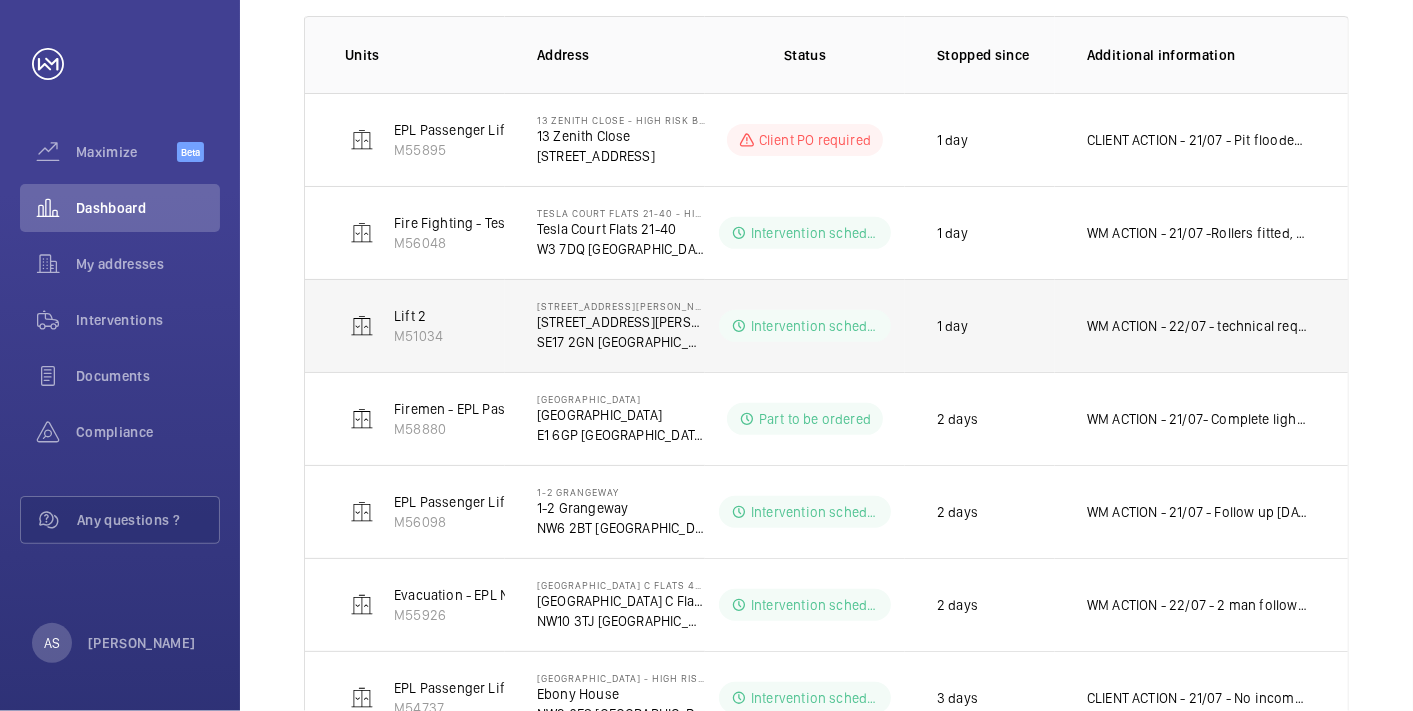 click on "WM ACTION -  22/07 - technical required, booked in for [DATE] morning
21/07 - Follow up [DATE]" 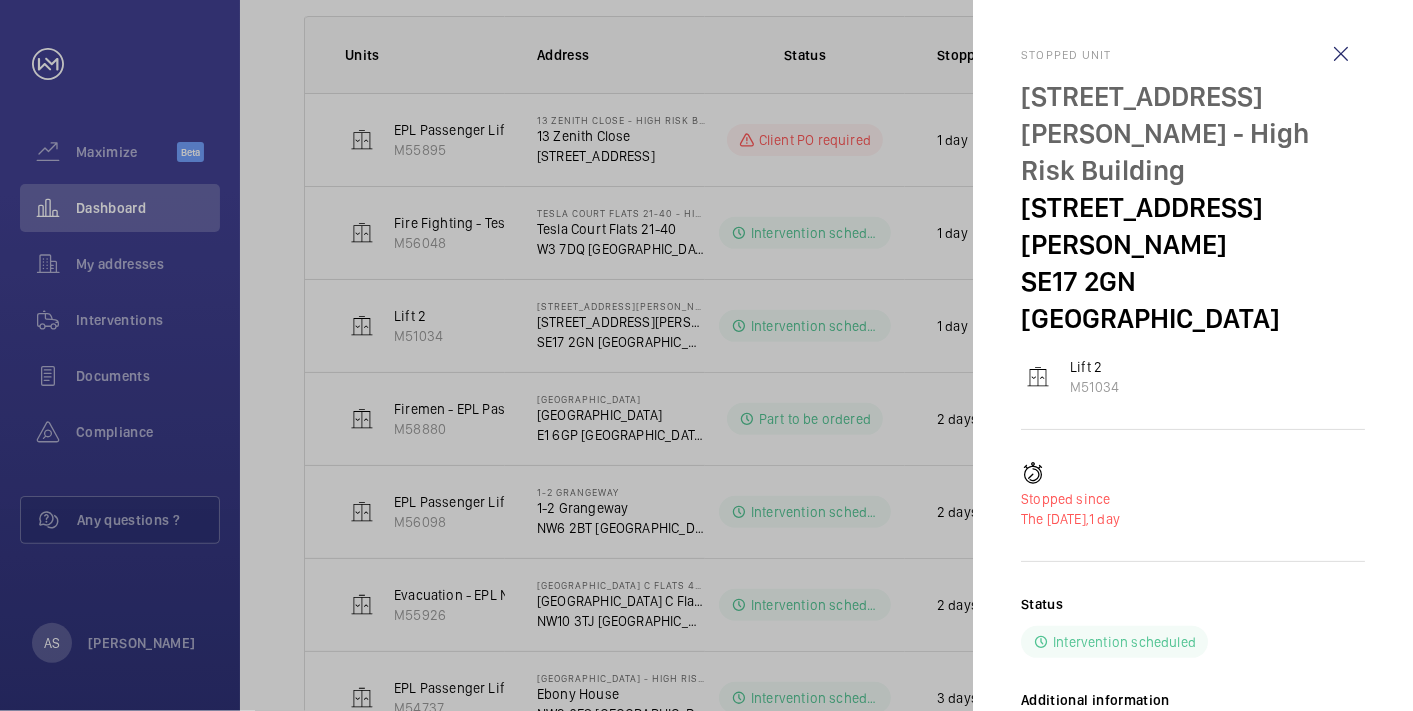 click 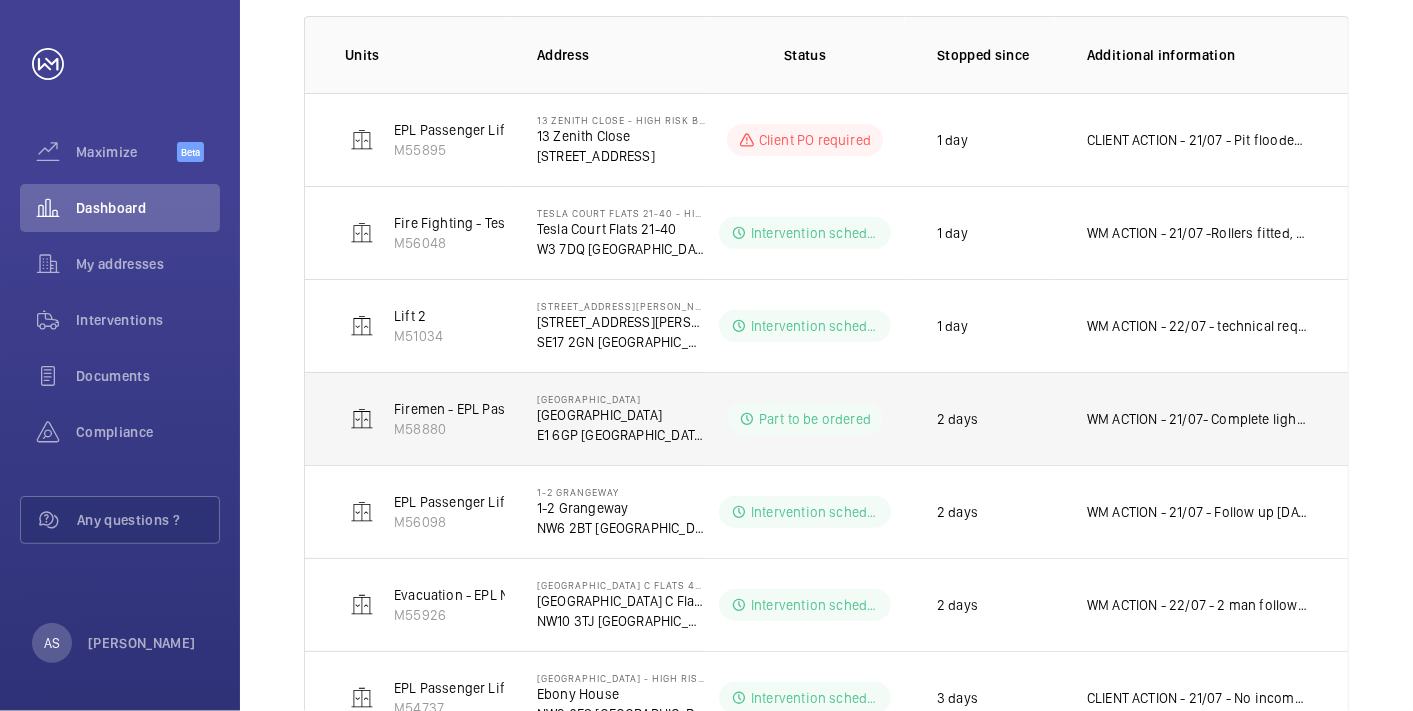 click on "WM ACTION - 21/07-  Complete light unit required, 2-3 day delivery" 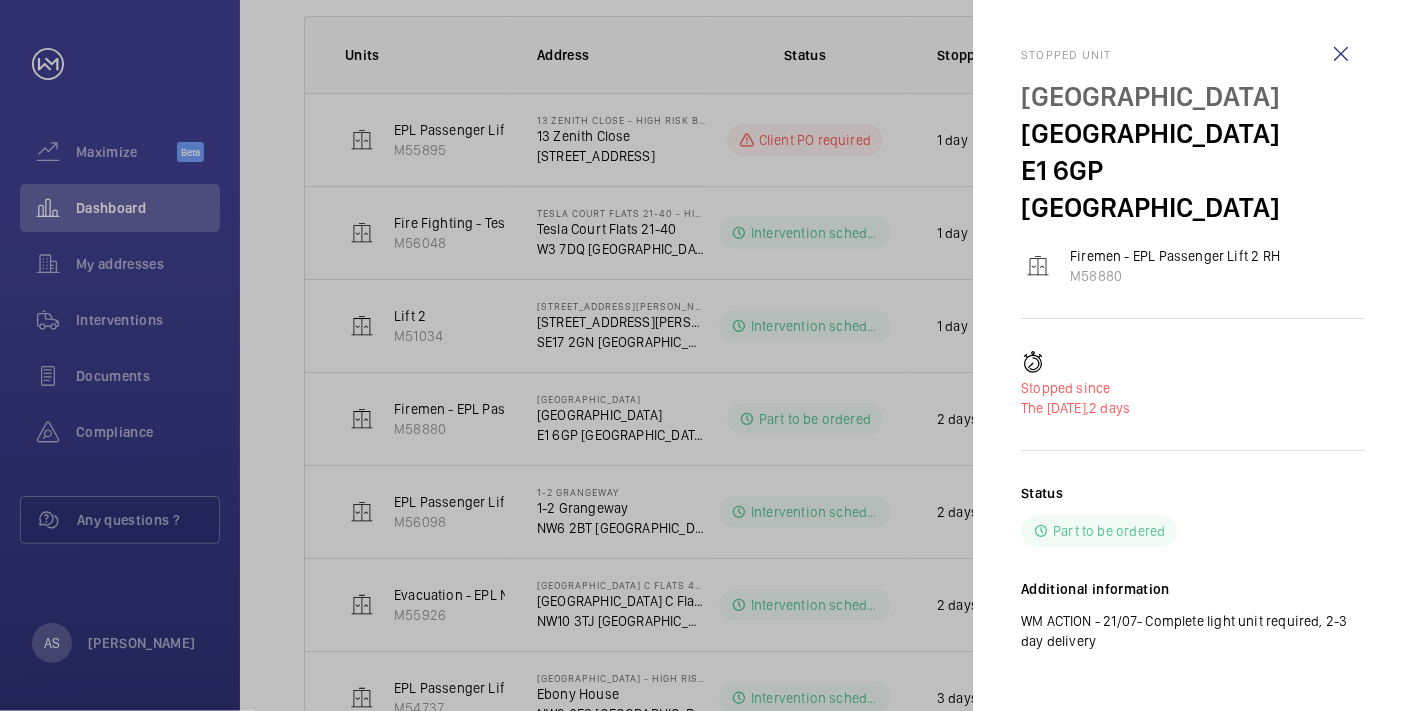 click 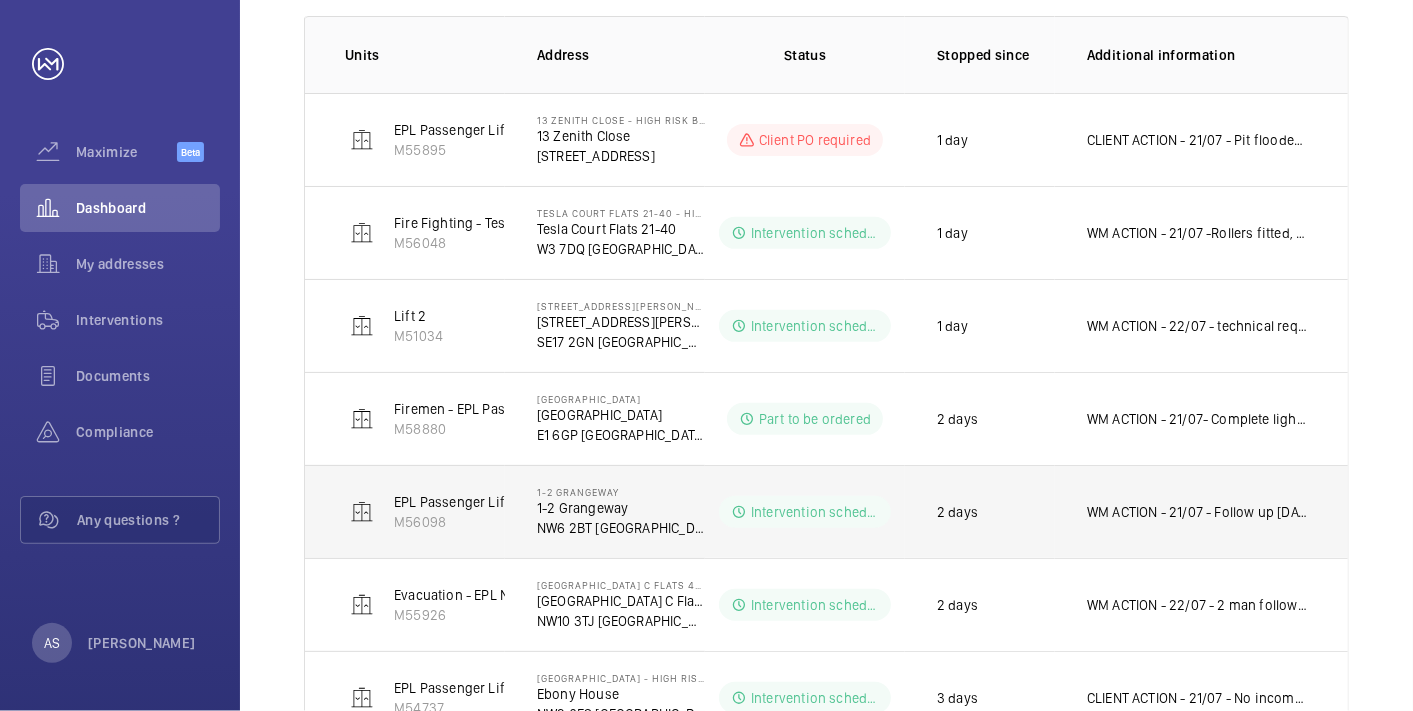 click on "WM ACTION - 21/07 - Follow up [DATE]" 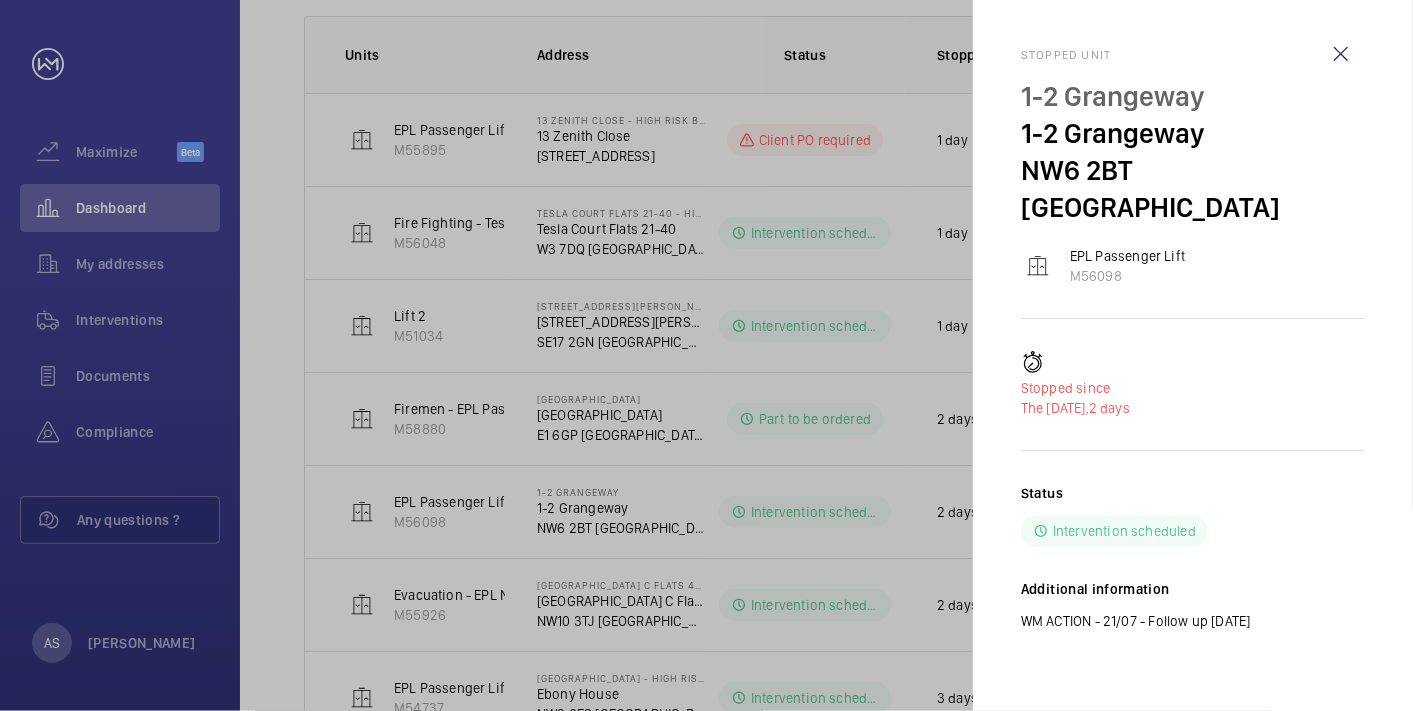 drag, startPoint x: 645, startPoint y: 485, endPoint x: 685, endPoint y: 534, distance: 63.25346 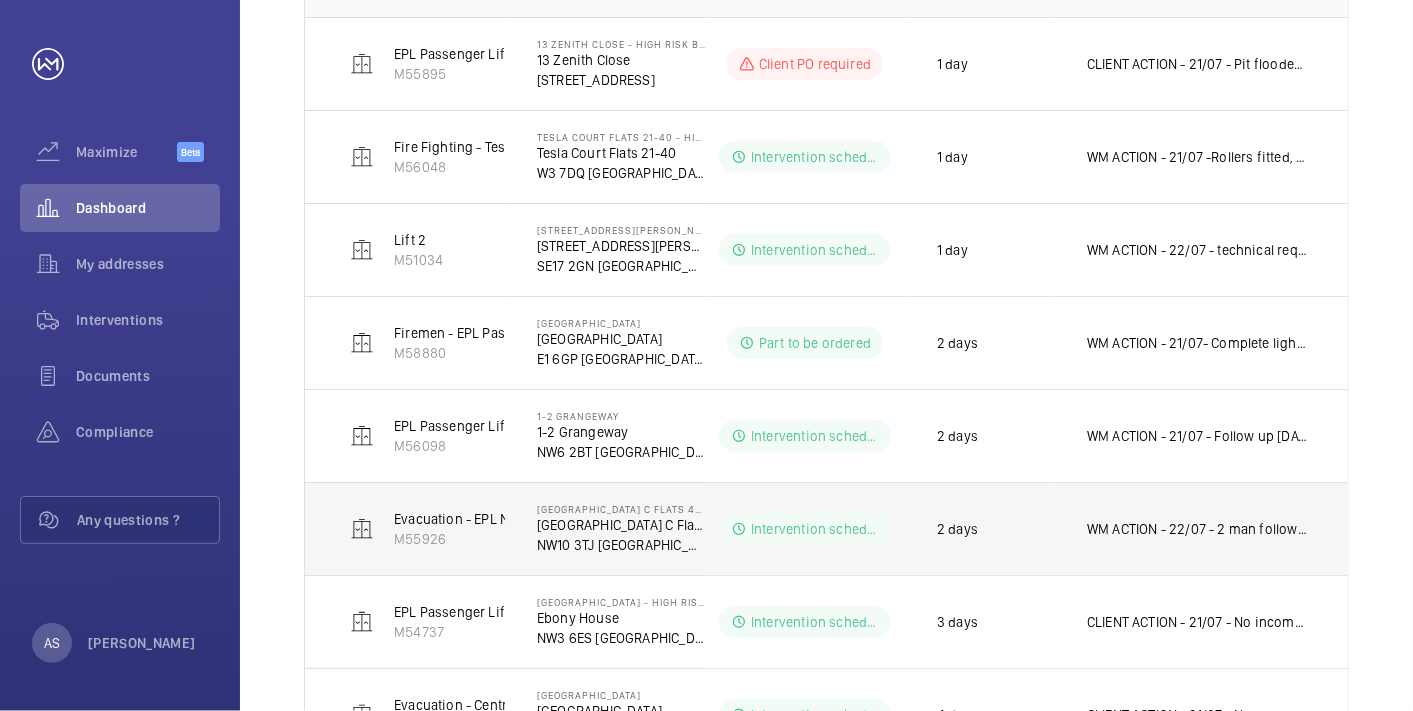 scroll, scrollTop: 444, scrollLeft: 0, axis: vertical 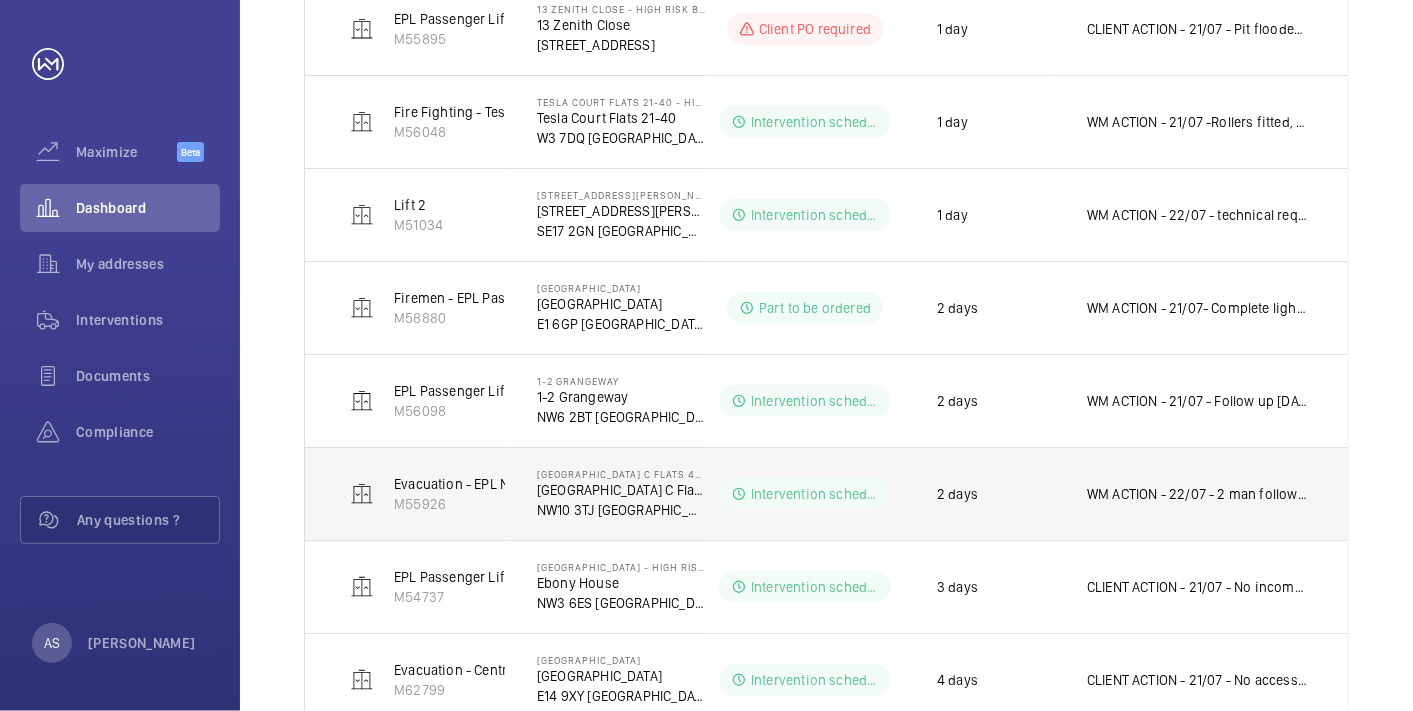 click on "WM ACTION - 22/07 - 2 man follow up this morning
21/07 - Follow up [DATE]" 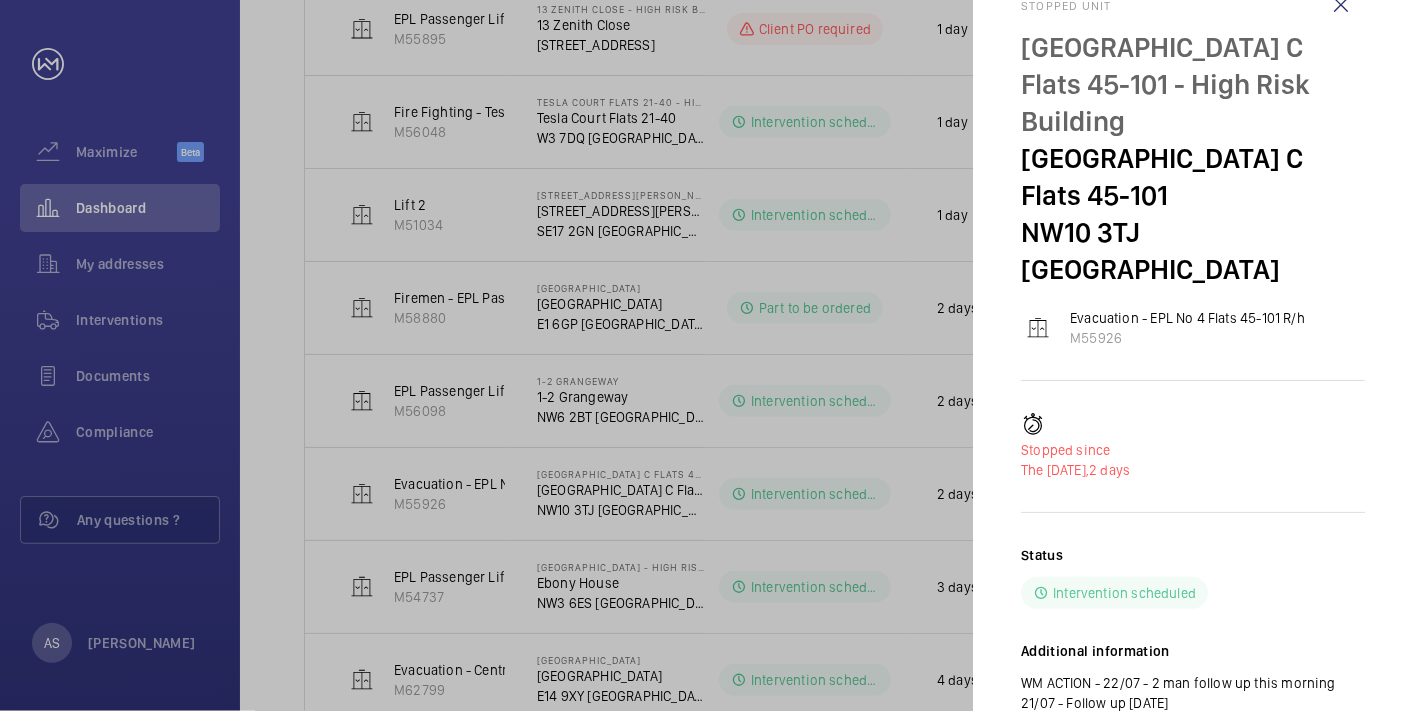 scroll, scrollTop: 93, scrollLeft: 0, axis: vertical 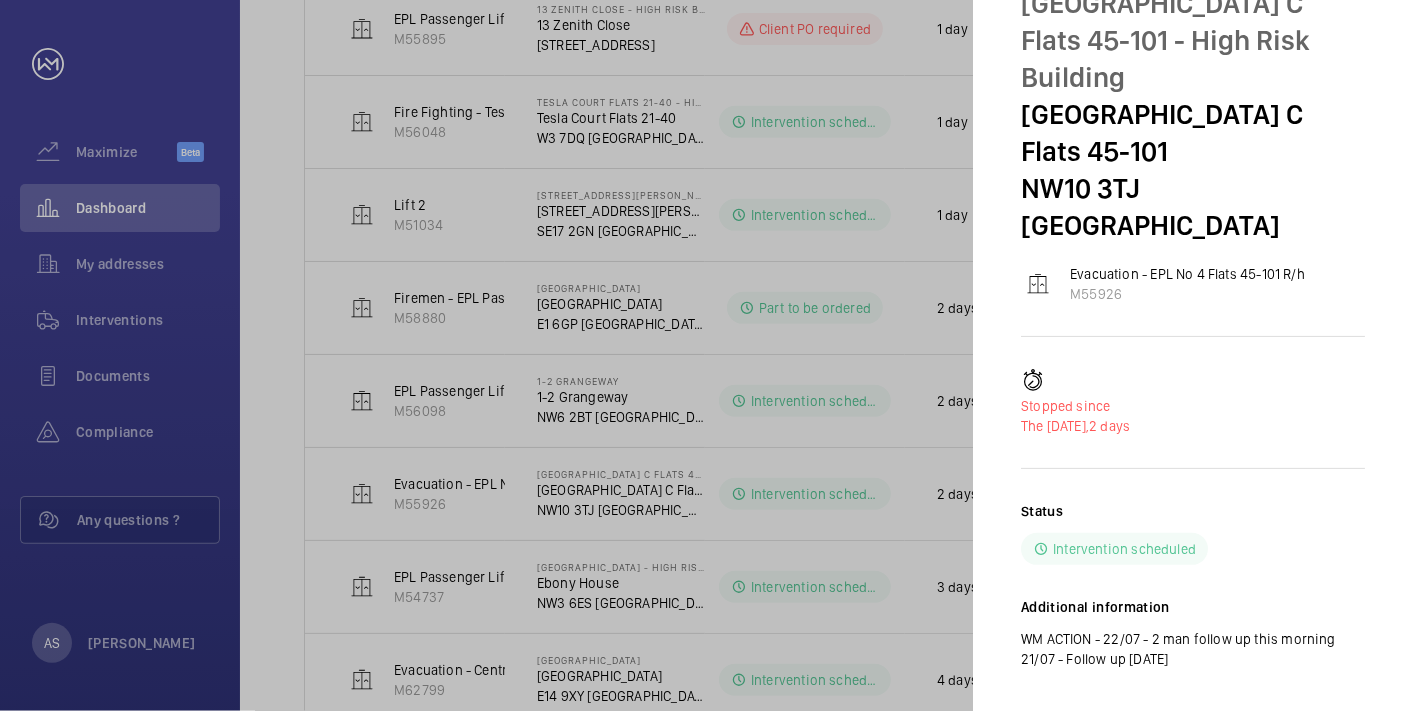 click 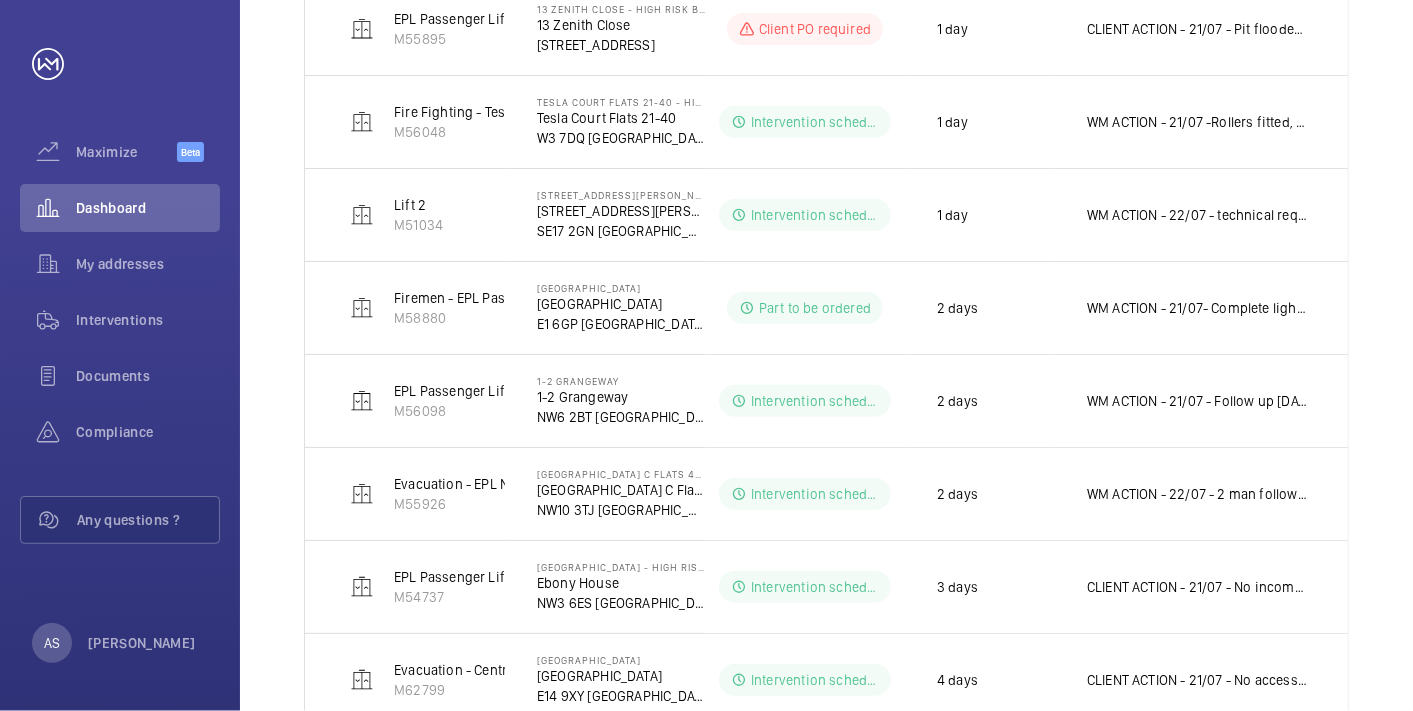 scroll, scrollTop: 0, scrollLeft: 0, axis: both 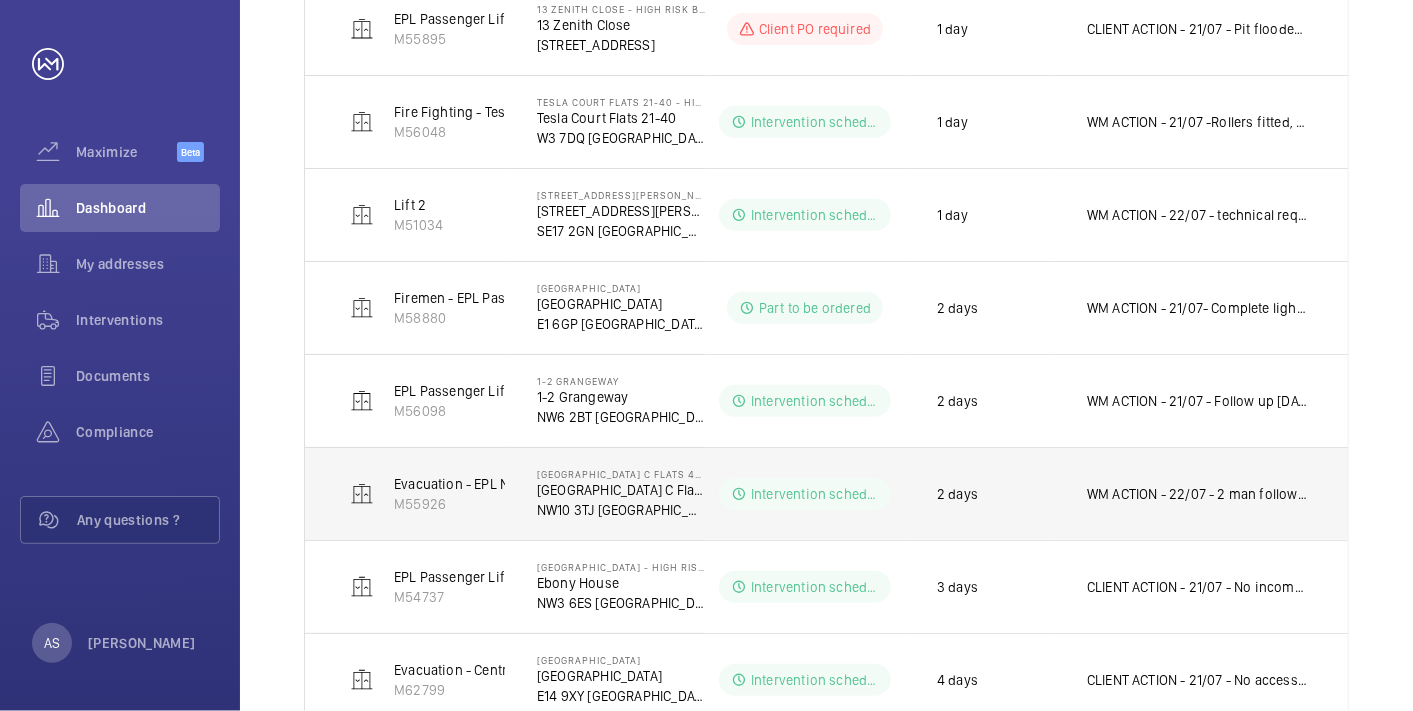 click on "WM ACTION - 22/07 - 2 man follow up this morning
21/07 - Follow up [DATE]" 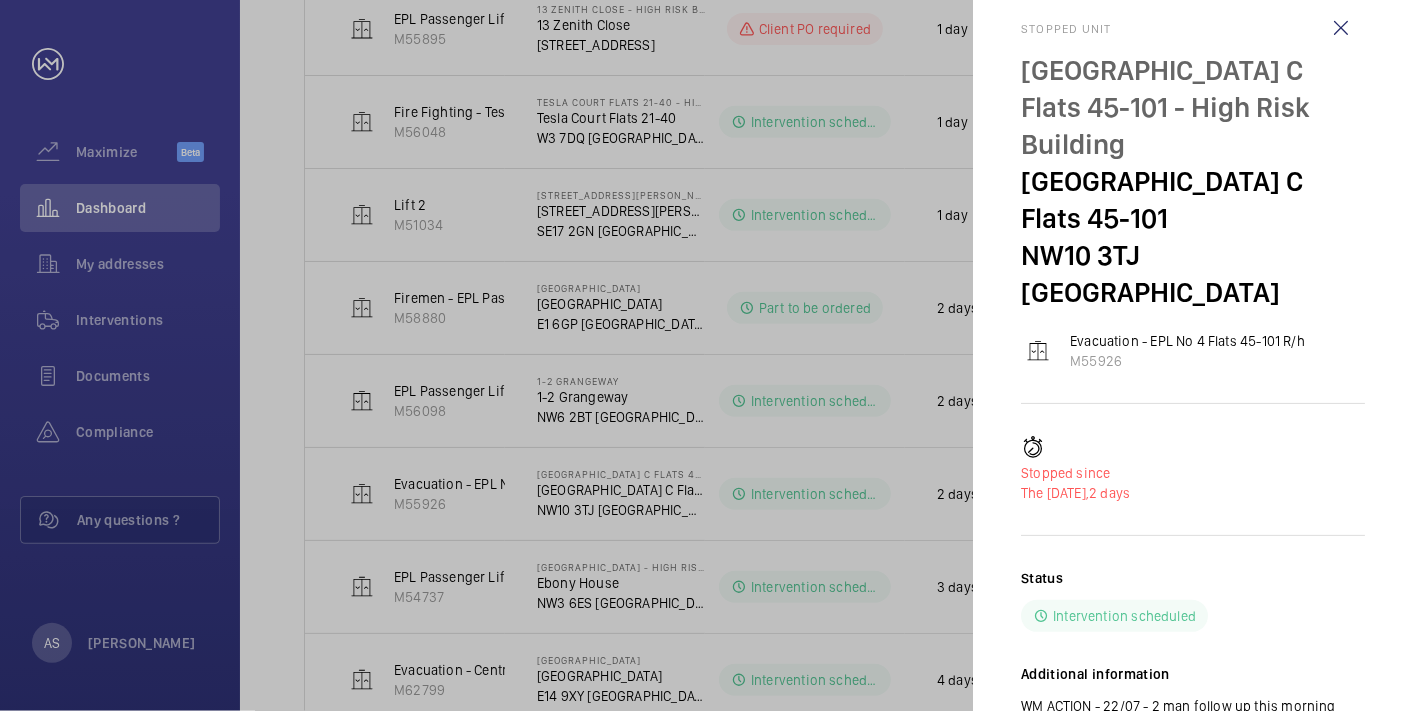 scroll, scrollTop: 38, scrollLeft: 0, axis: vertical 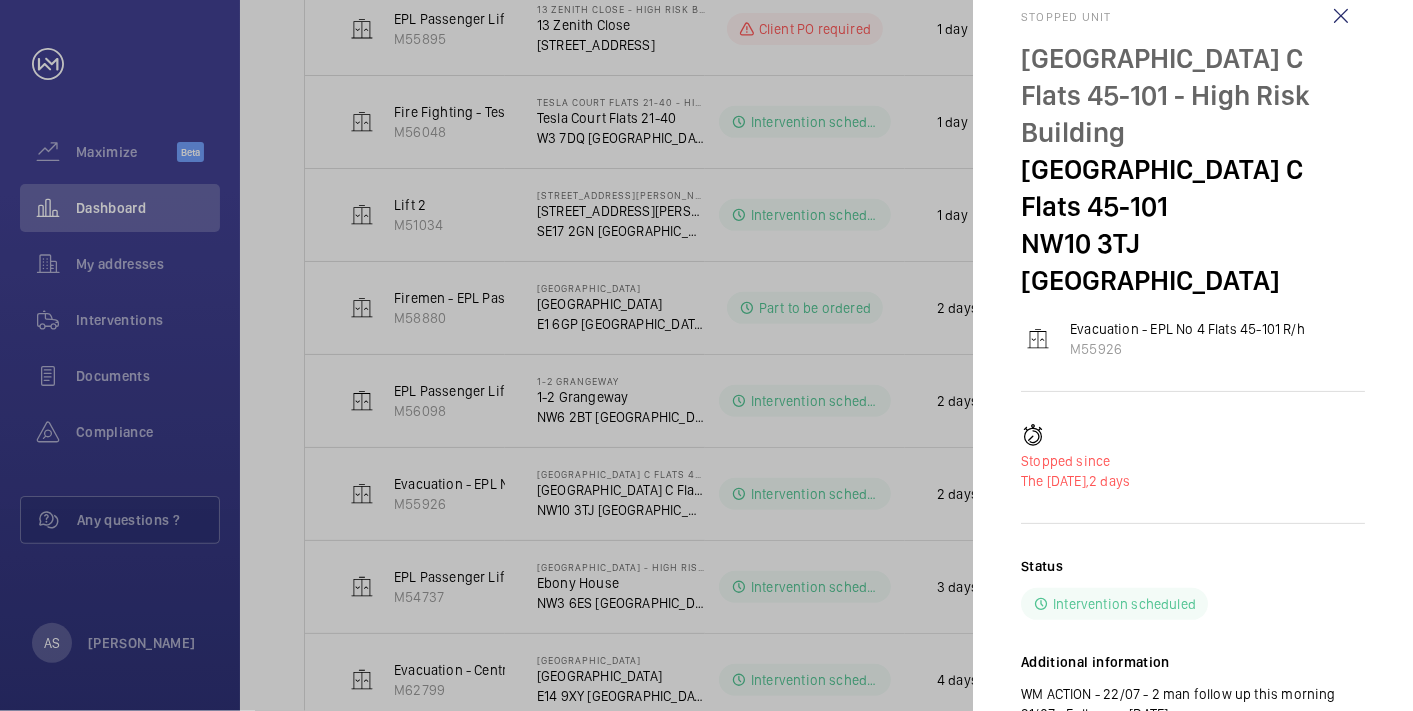 click 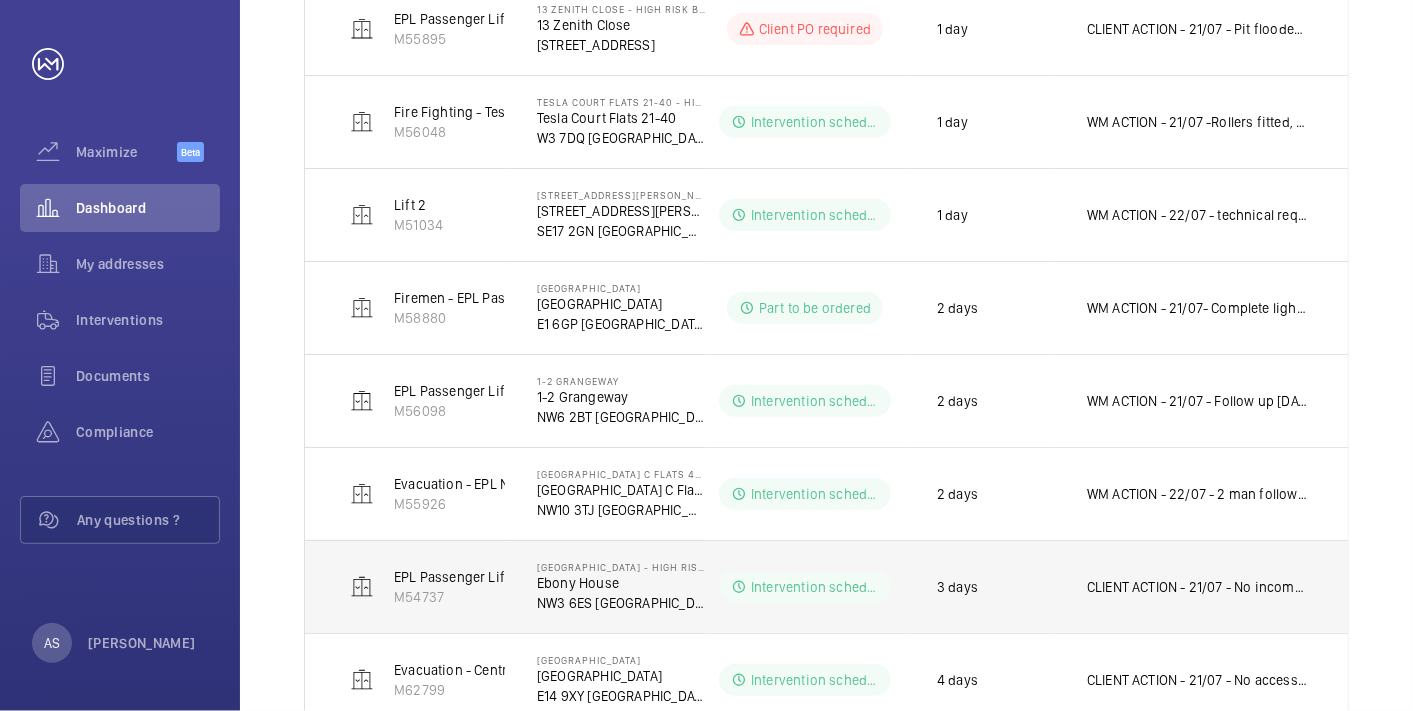 click on "CLIENT ACTION - 21/07 - No incoming supply to the lift
WM ACTION  21/07 - Follow up [DATE]" 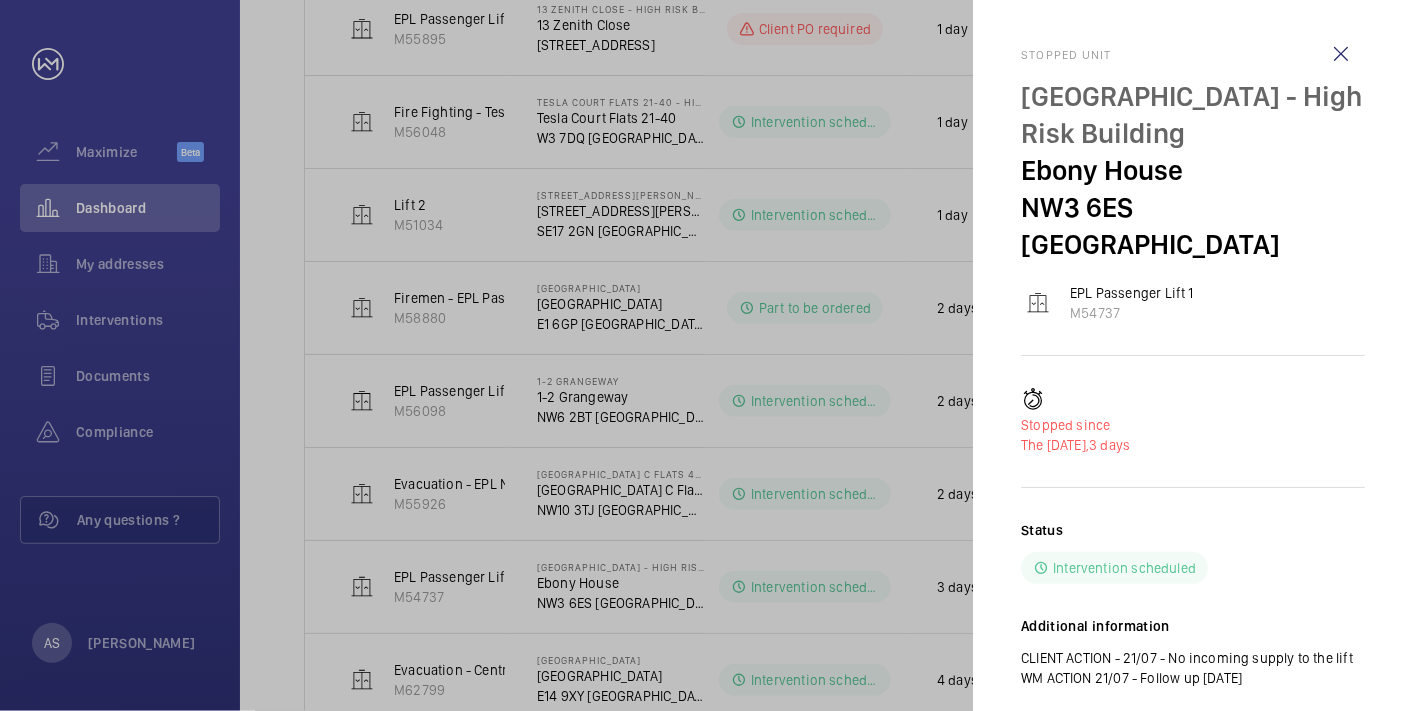 click 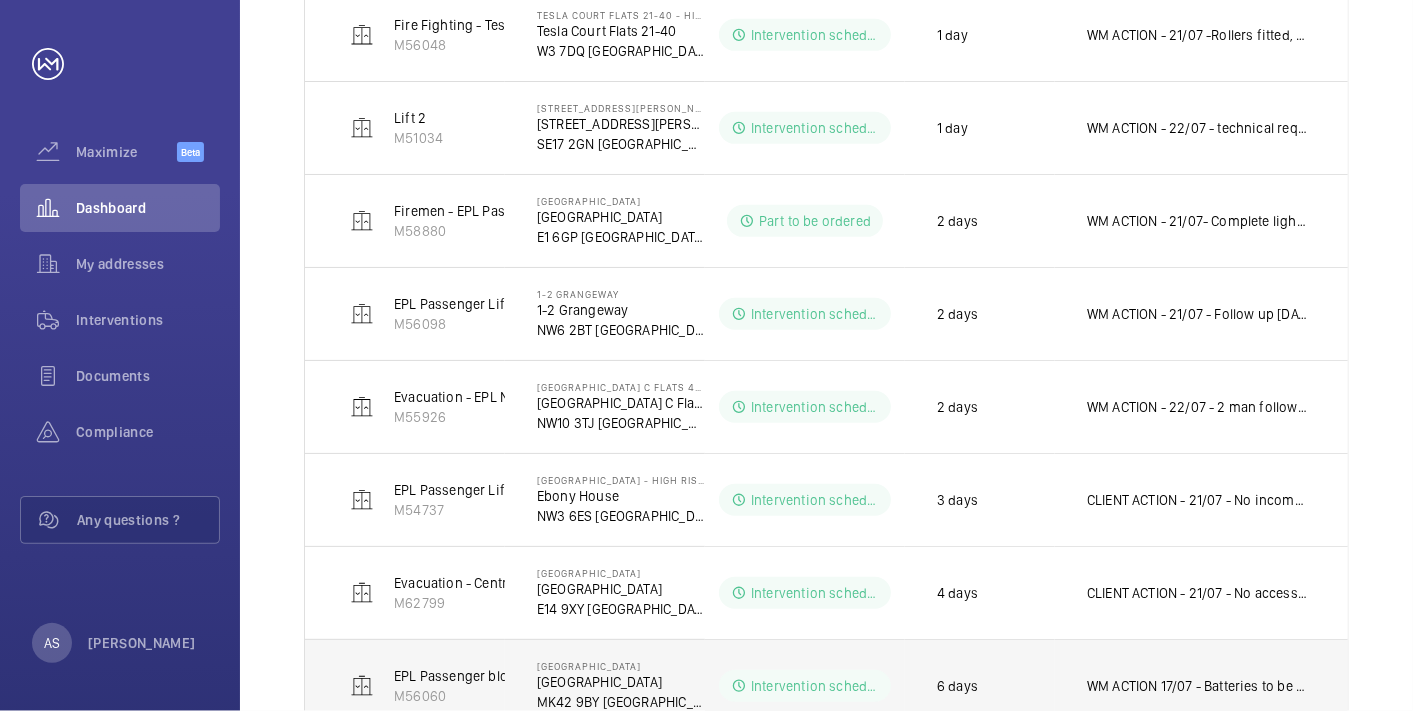 scroll, scrollTop: 666, scrollLeft: 0, axis: vertical 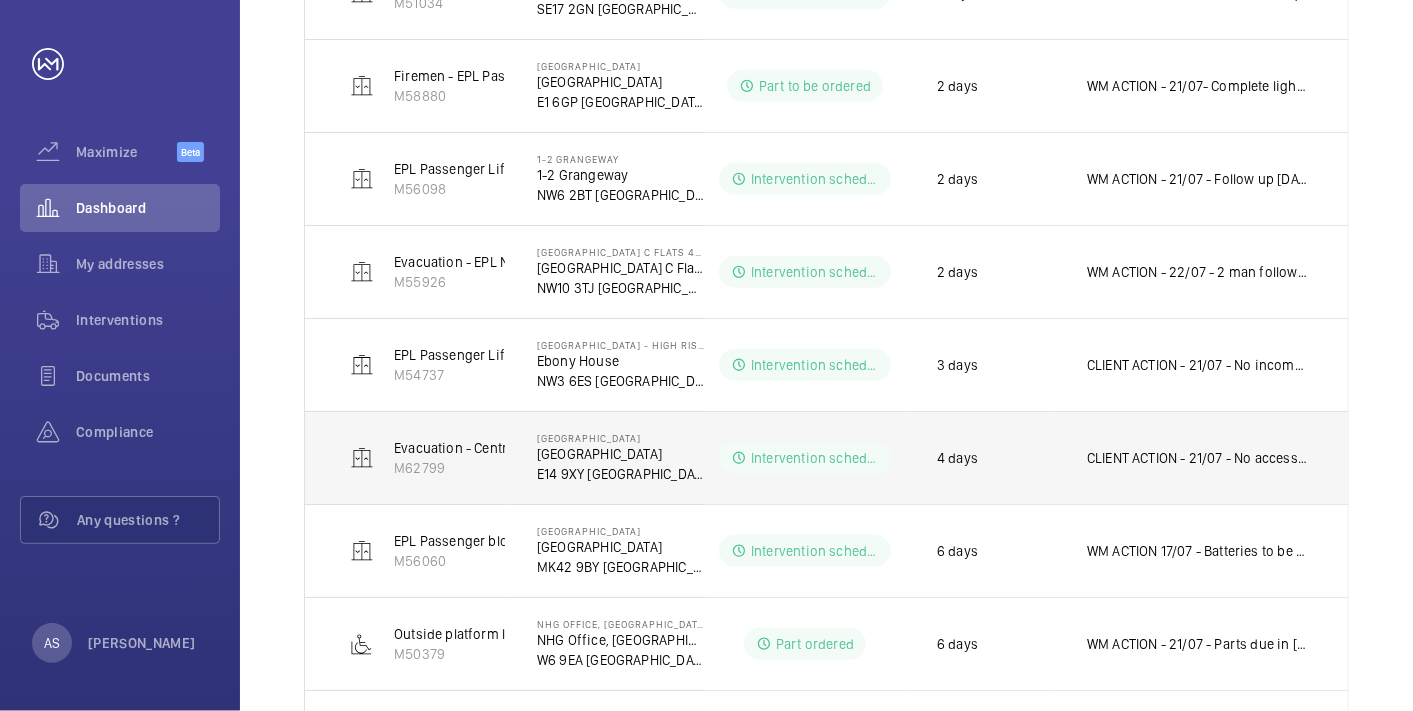 click on "CLIENT ACTION - 21/07 - No access chased for follow up [DATE]
WM ACTION - 21/07 - Follow up [DATE]" 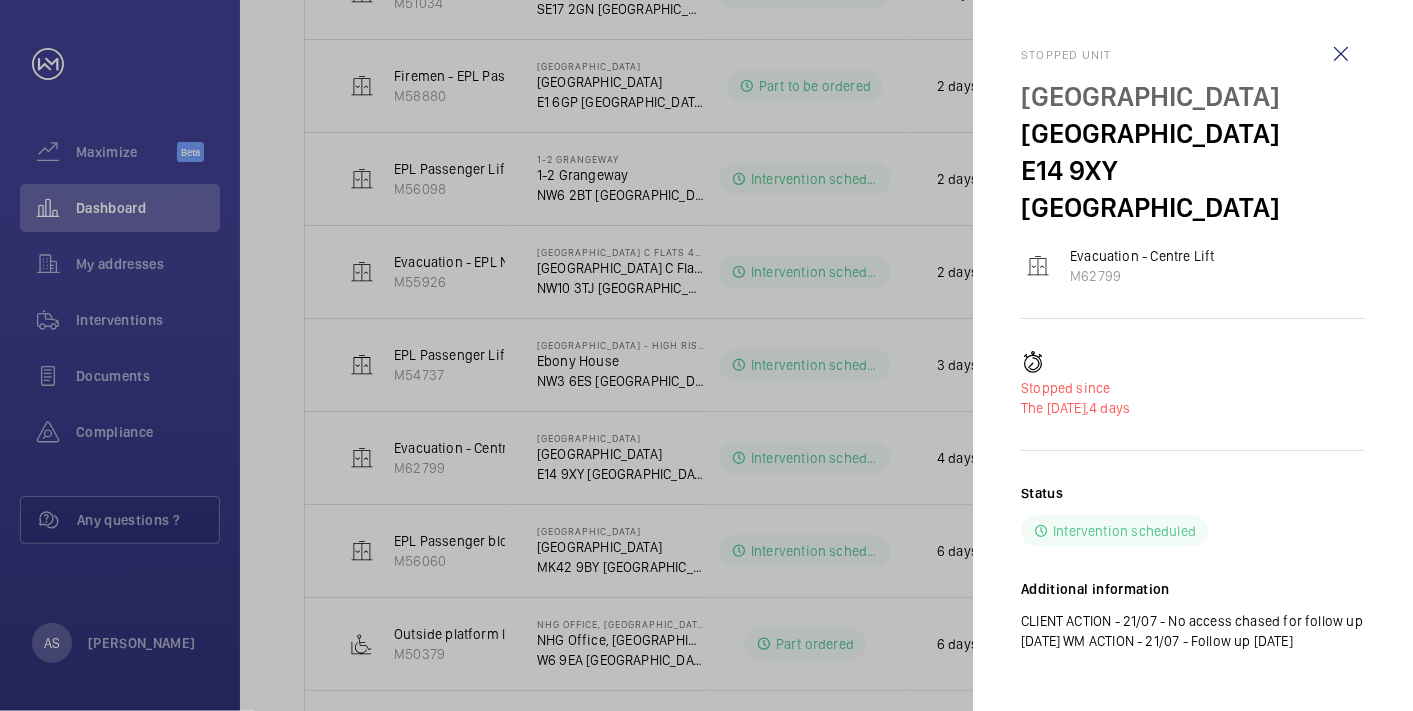 click 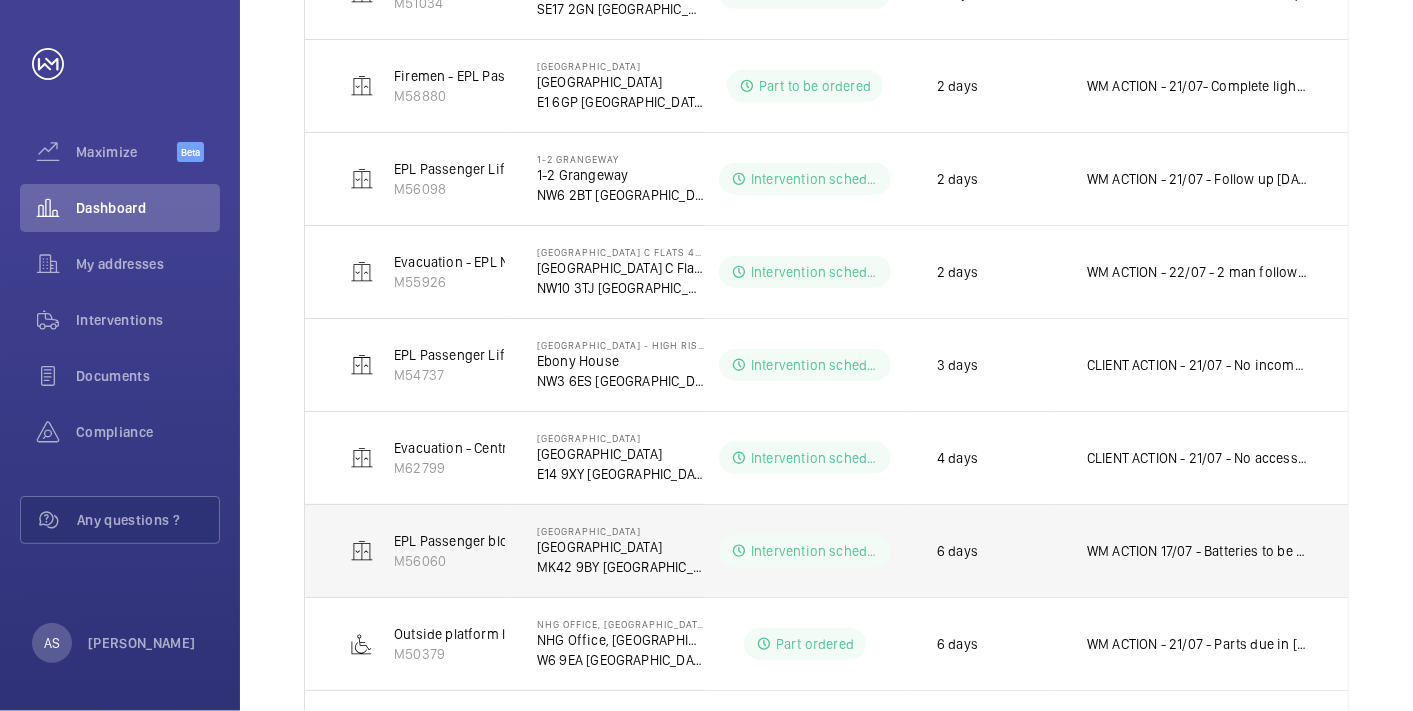 click on "WM ACTION 17/07 - Batteries to be fitted [DATE], lift to be returned to service." 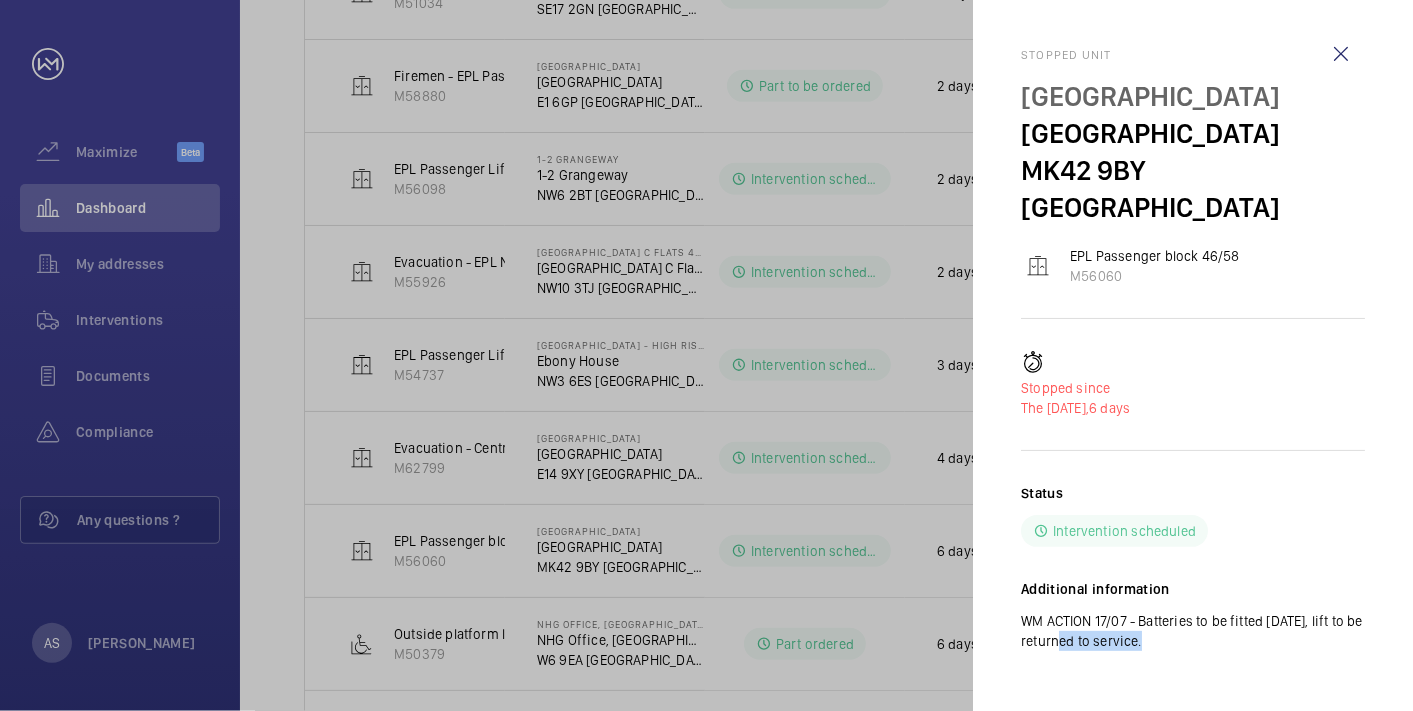 drag, startPoint x: 1056, startPoint y: 594, endPoint x: 1185, endPoint y: 597, distance: 129.03488 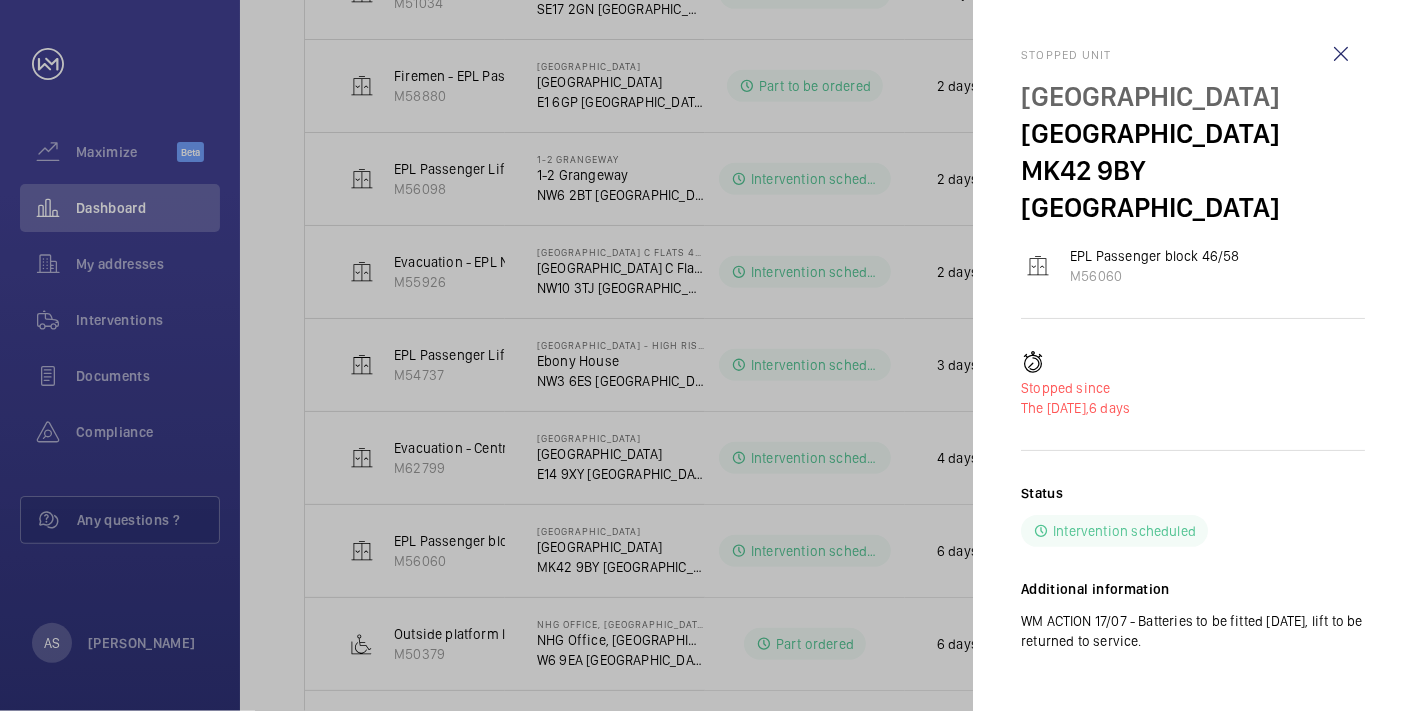 click on "WM ACTION 17/07 - Batteries to be fitted [DATE], lift to be returned to service." 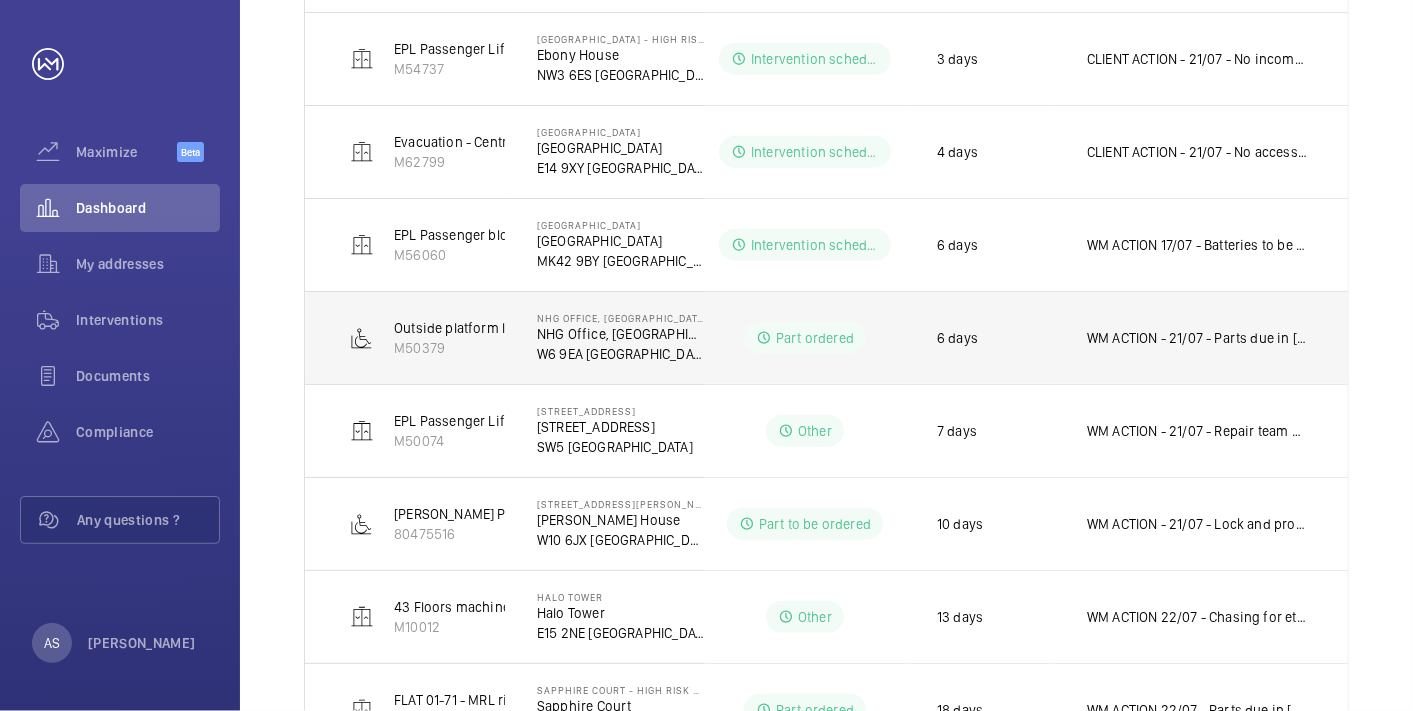 scroll, scrollTop: 974, scrollLeft: 0, axis: vertical 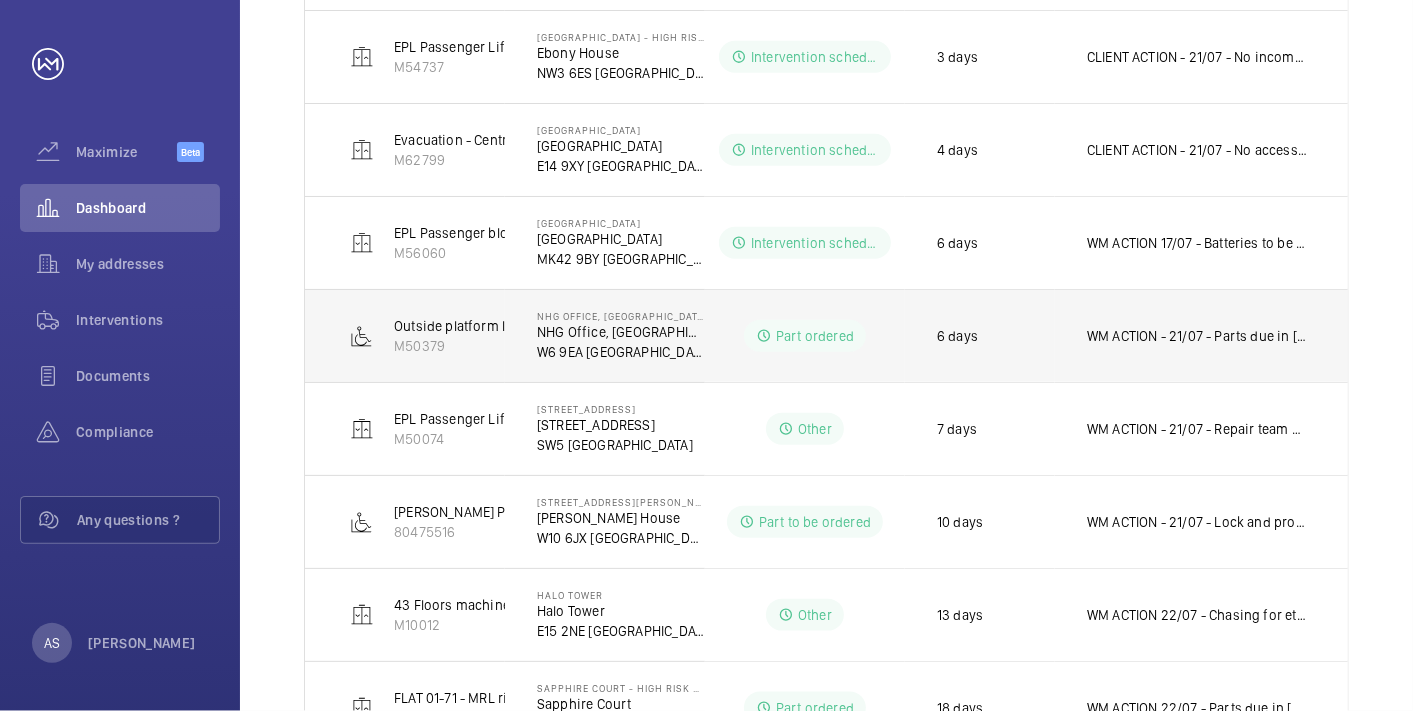 click on "WM ACTION - 21/07 - Repair team attending for adjustments [DATE]" 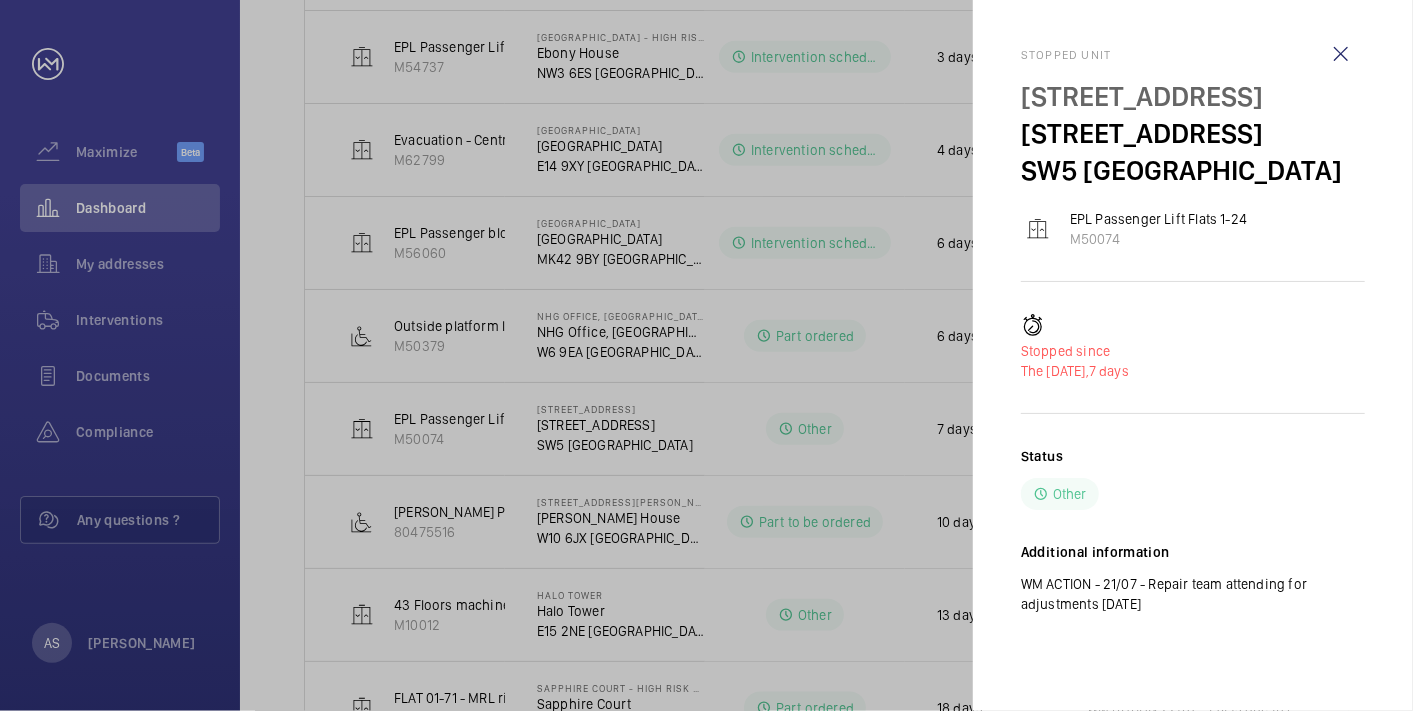 click 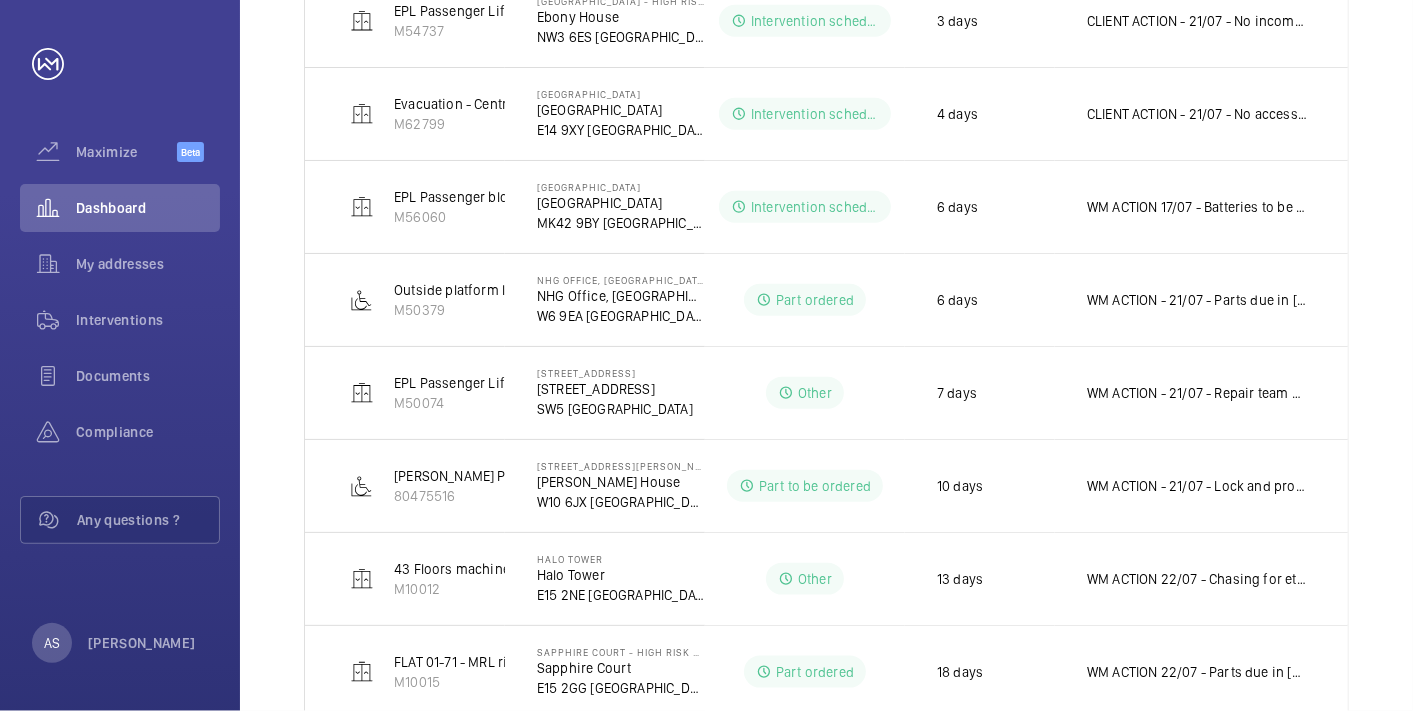 scroll, scrollTop: 1011, scrollLeft: 0, axis: vertical 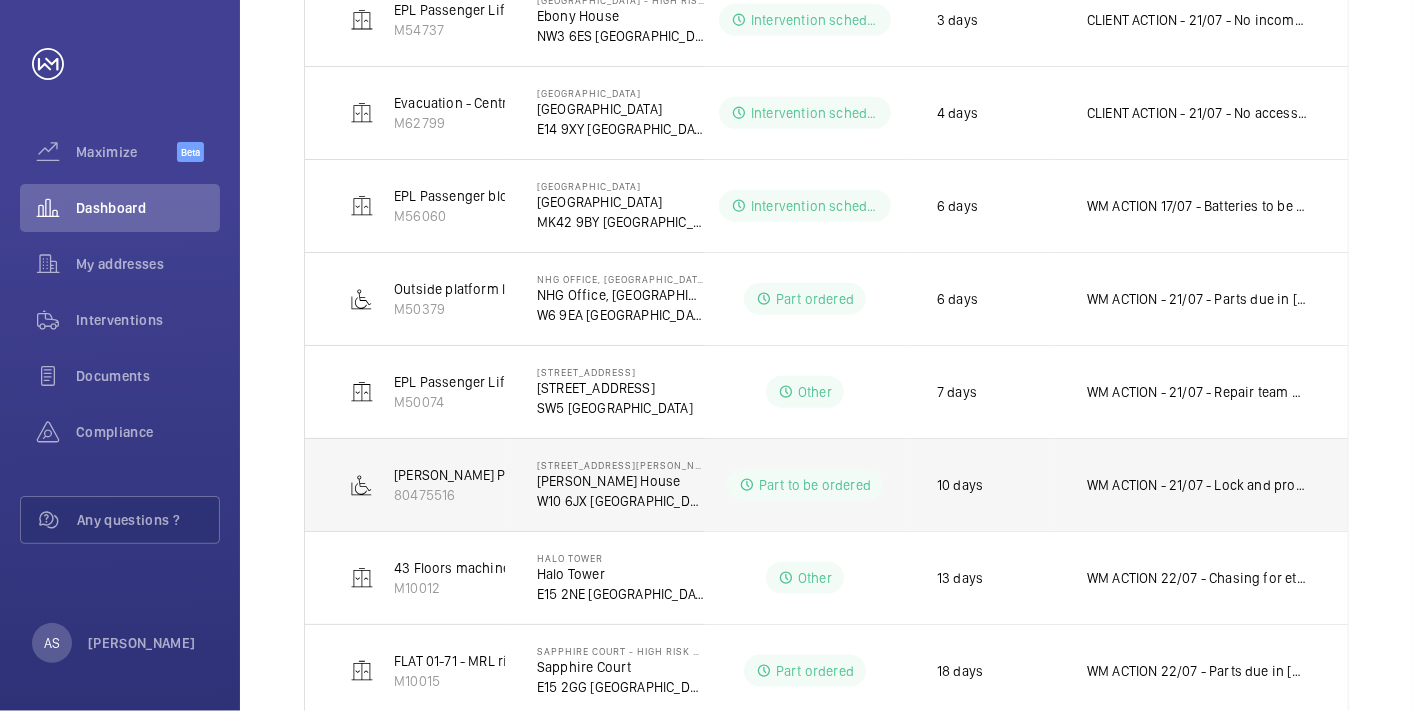 click on "WM ACTION - 21/07 - Lock and prong required, chasing eta" 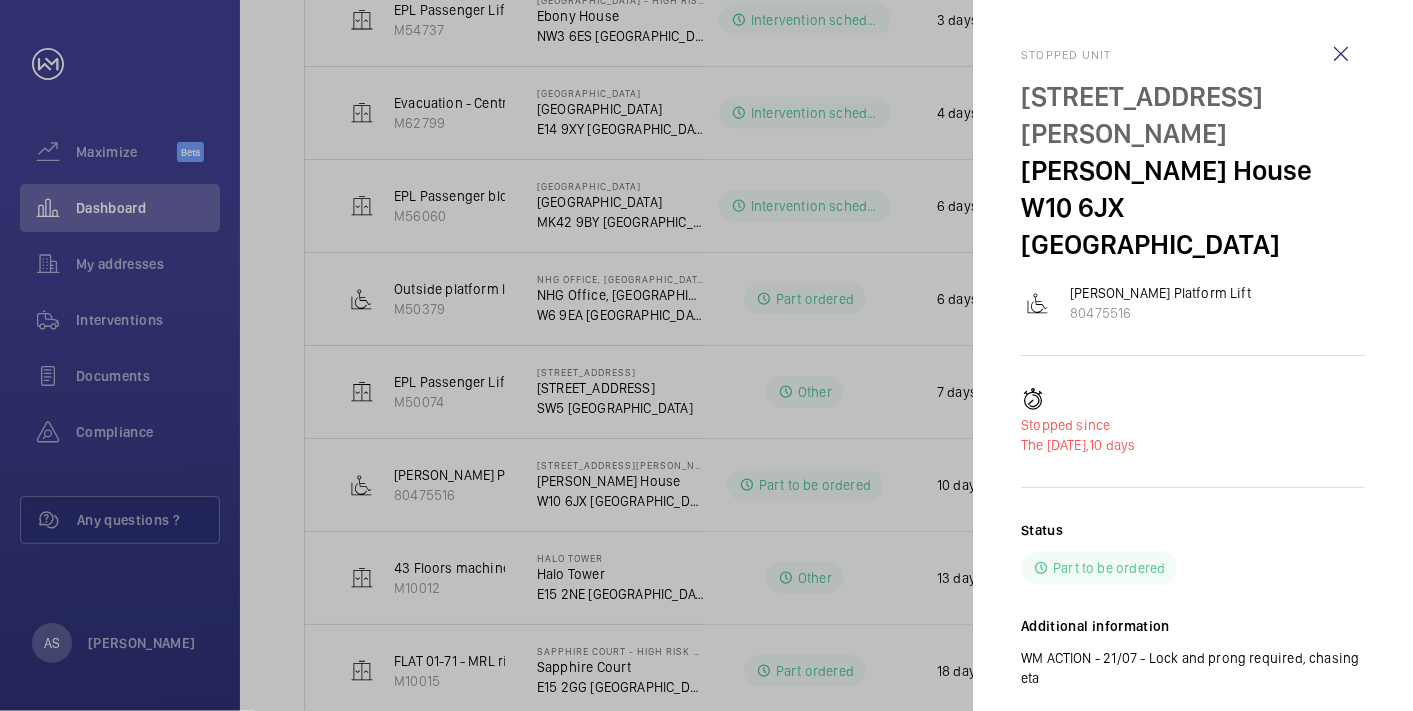 click 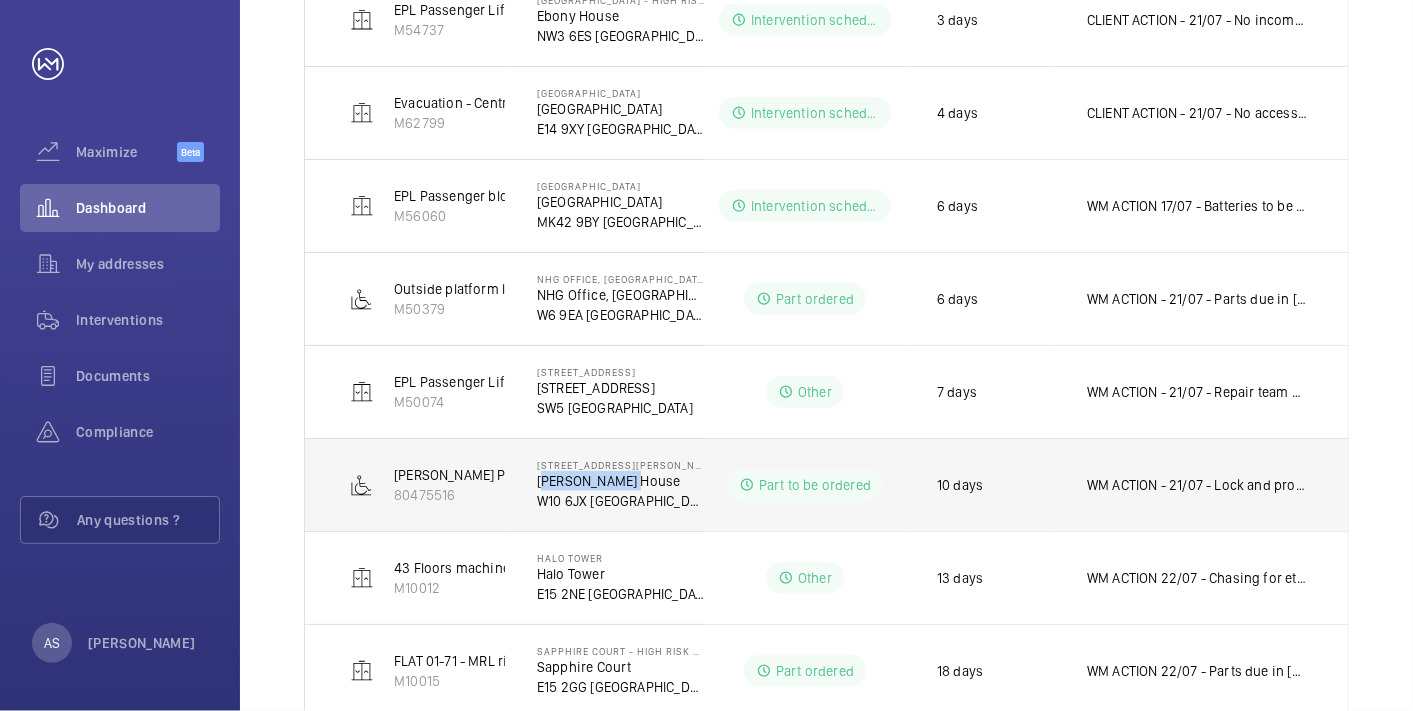 drag, startPoint x: 637, startPoint y: 474, endPoint x: 534, endPoint y: 482, distance: 103.31021 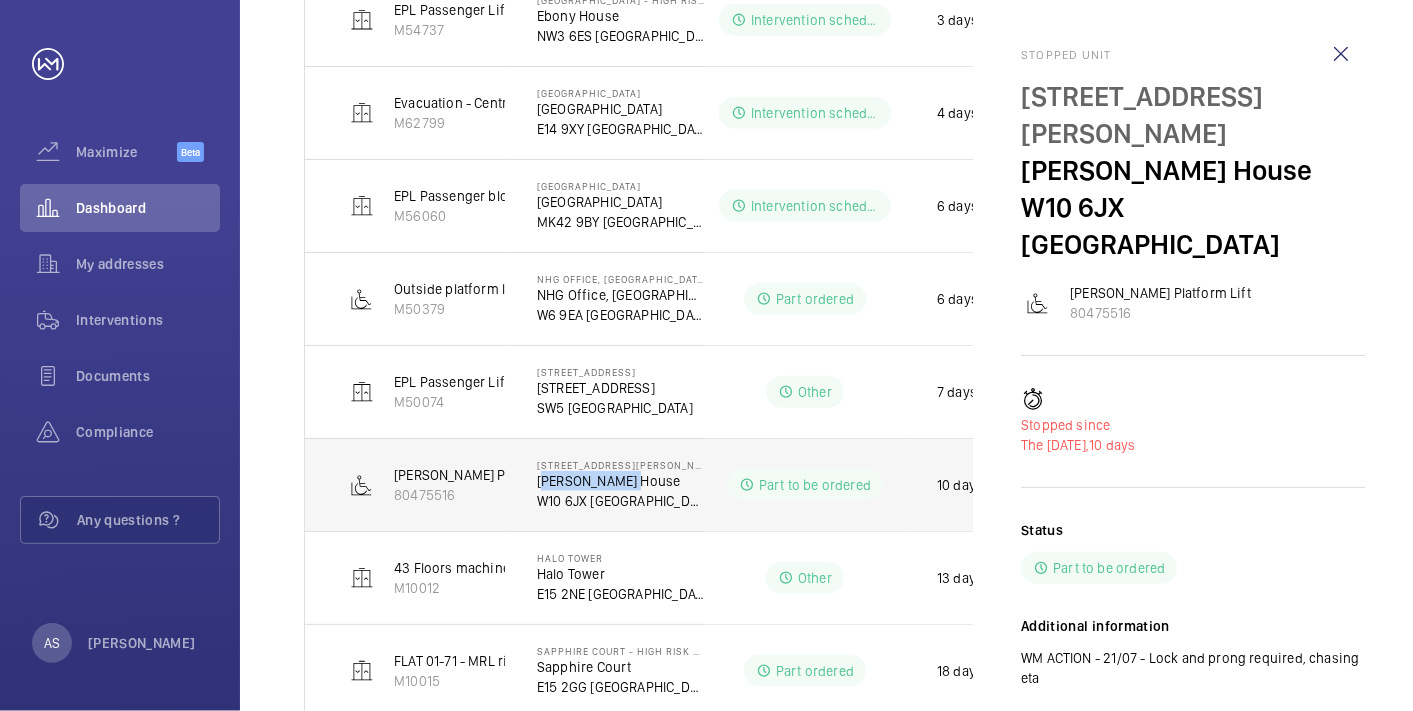 copy on "[PERSON_NAME] House" 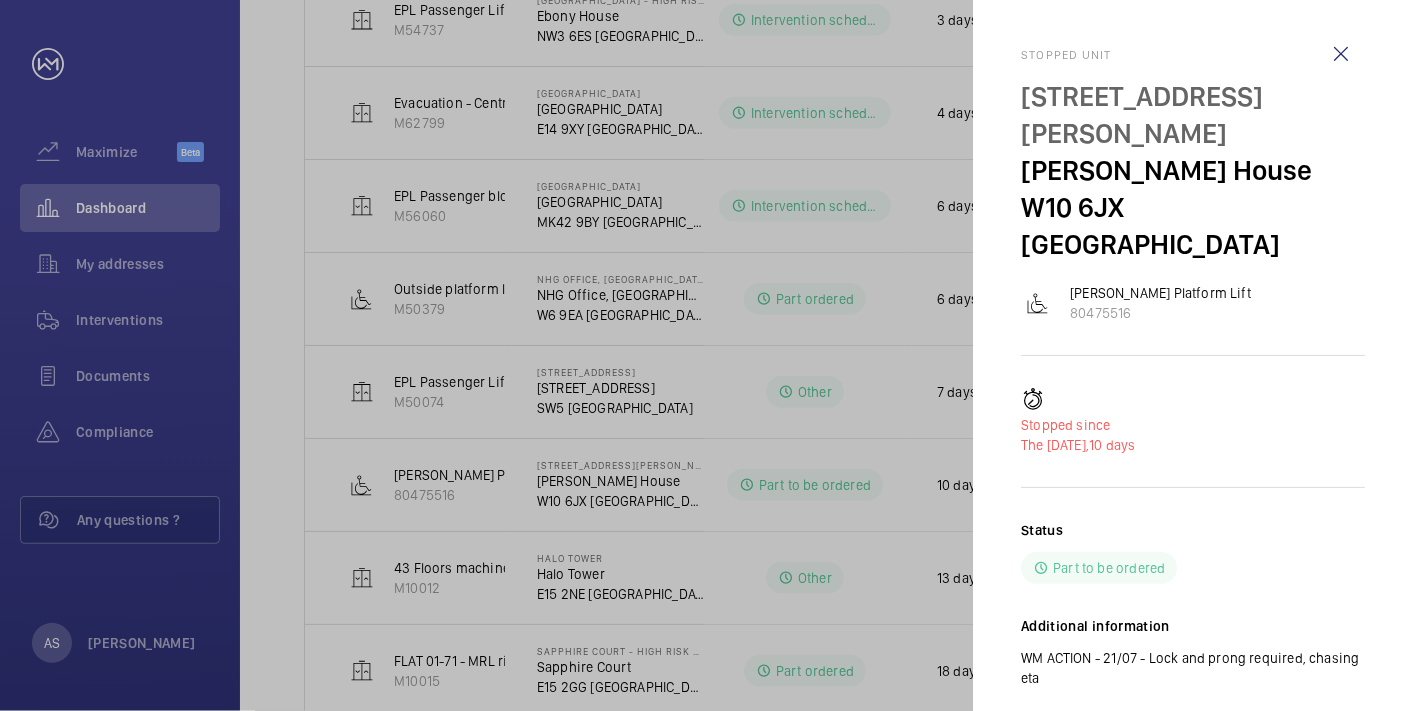 click 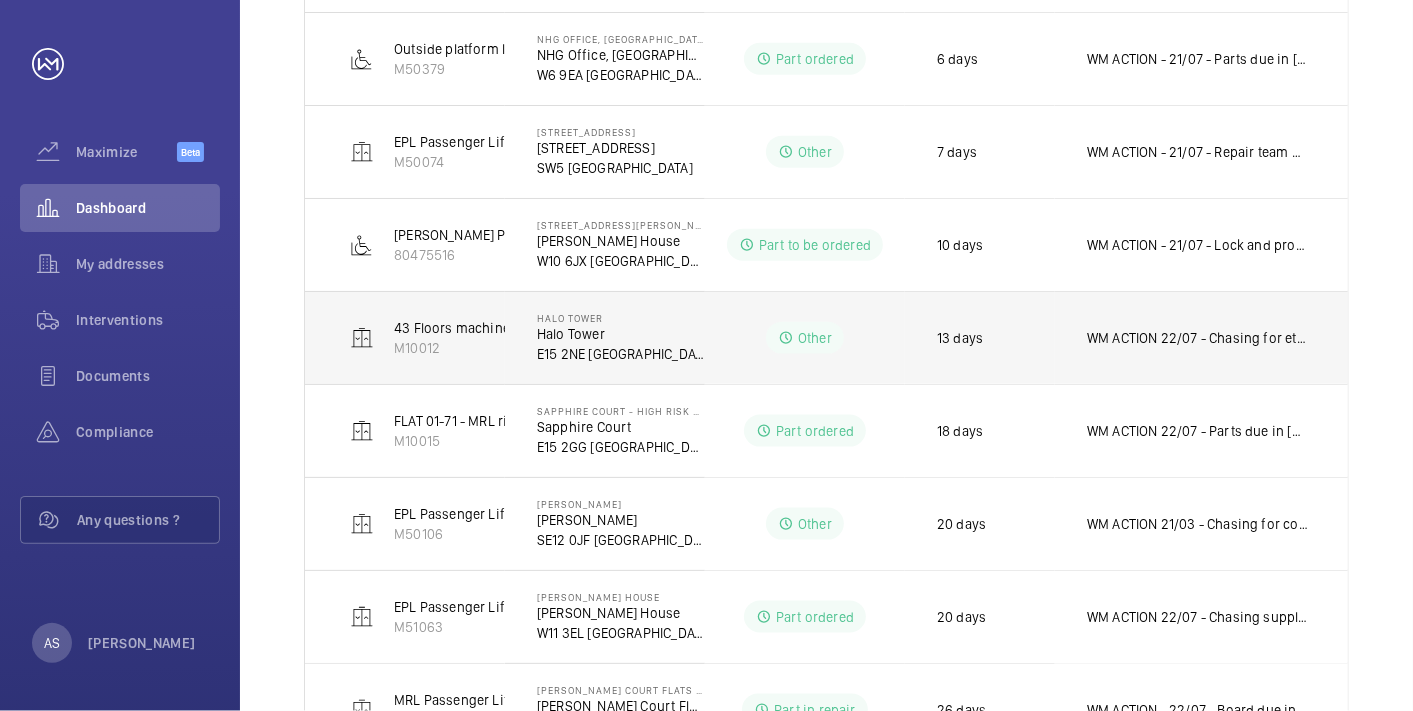 scroll, scrollTop: 1337, scrollLeft: 0, axis: vertical 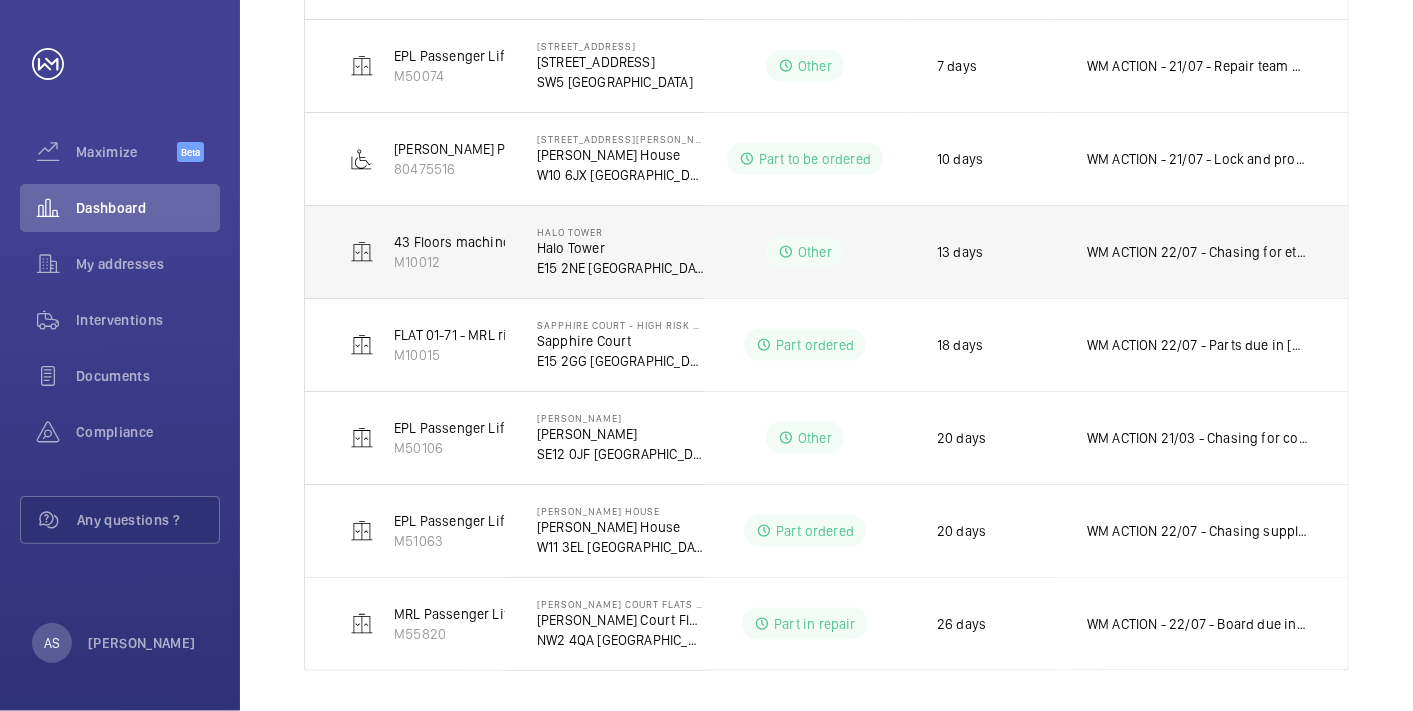 click on "WM ACTION 22/07 - Chasing for eta on board
21/07 - Tech follow up board TMi2 board required
17/07 - 2 man team attended but still experiencing drive issues, a tech attendance is being arranged, attendance date to be confirmed shortly." 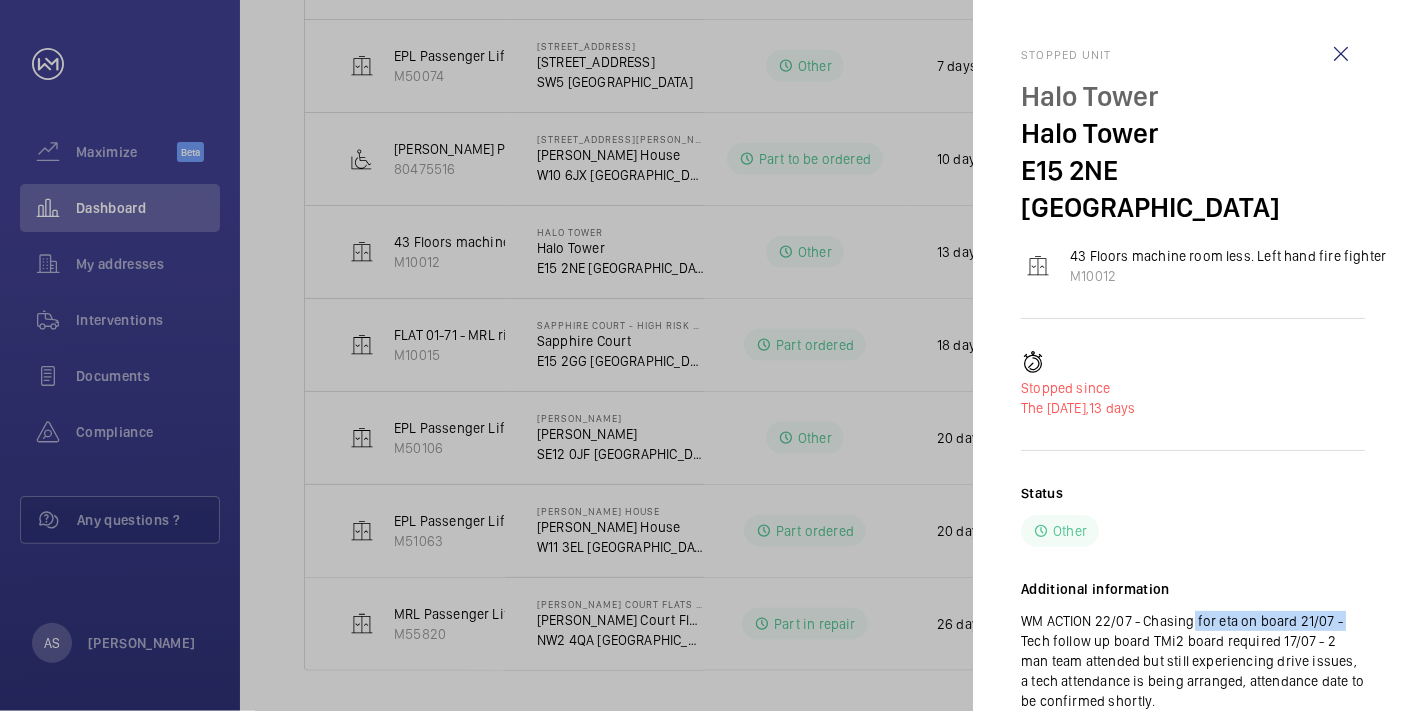 drag, startPoint x: 1182, startPoint y: 580, endPoint x: 1356, endPoint y: 582, distance: 174.01149 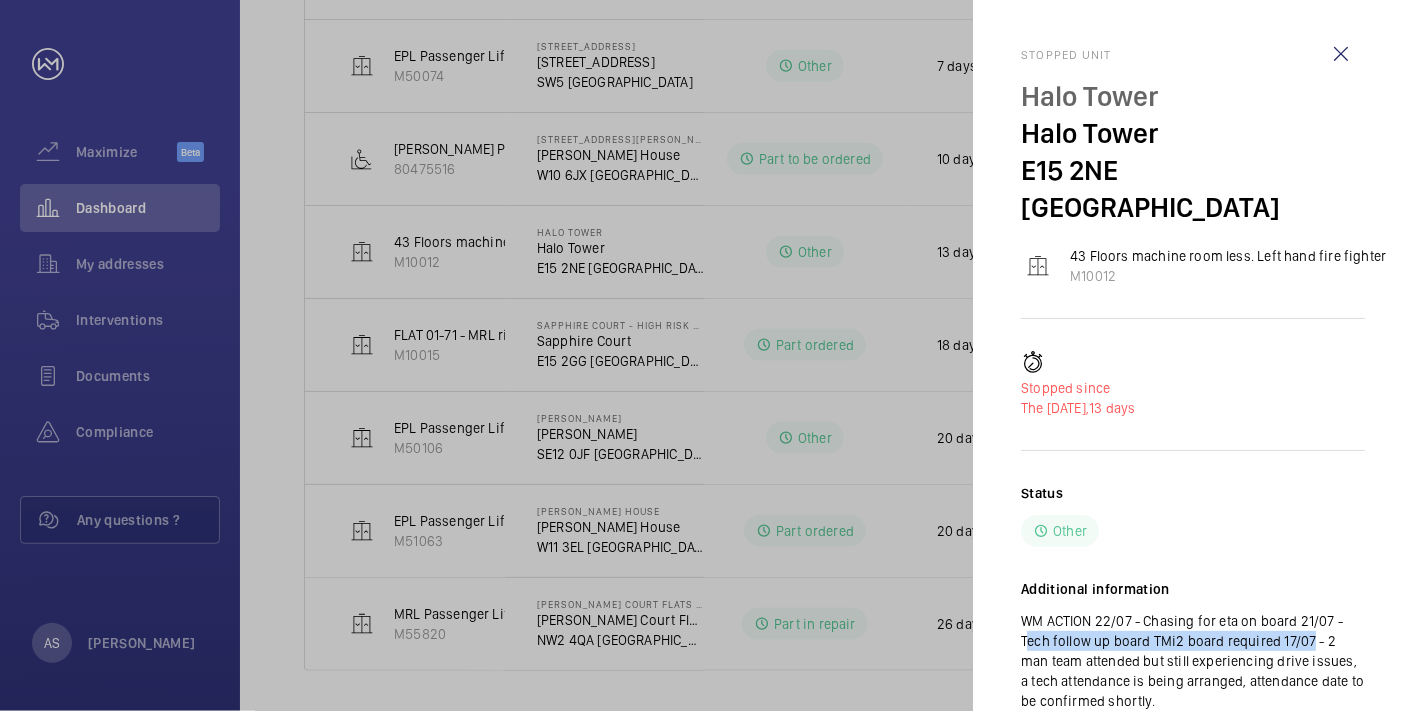 drag, startPoint x: 1018, startPoint y: 605, endPoint x: 1302, endPoint y: 607, distance: 284.00705 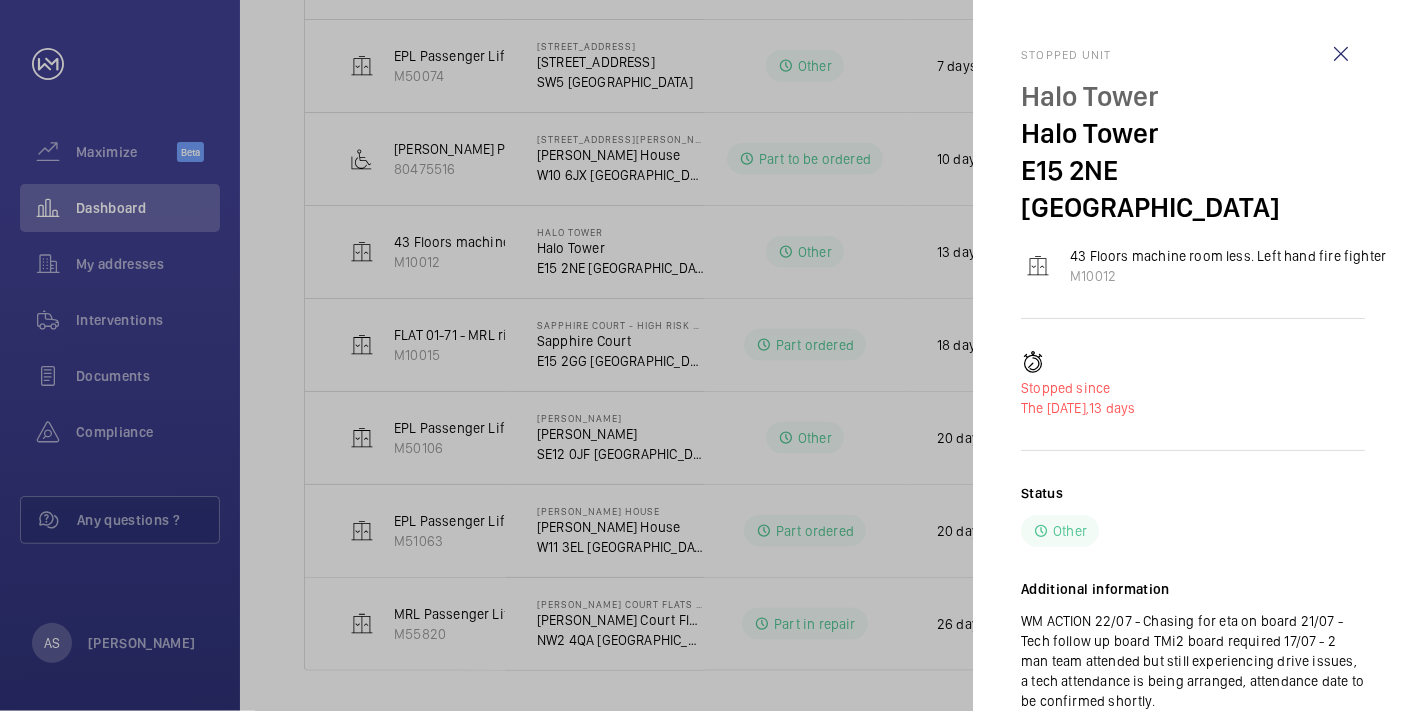 drag, startPoint x: 1302, startPoint y: 607, endPoint x: 1248, endPoint y: 628, distance: 57.939625 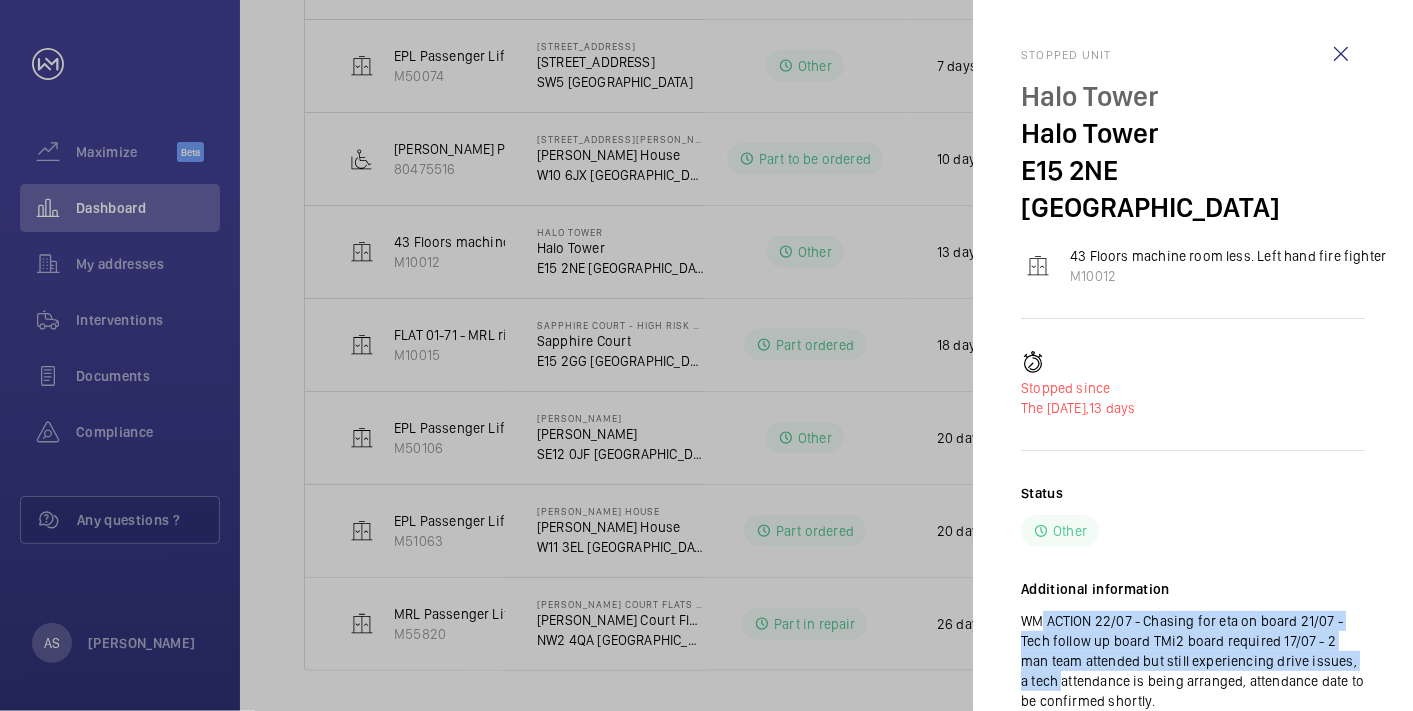 drag, startPoint x: 1031, startPoint y: 578, endPoint x: 1371, endPoint y: 631, distance: 344.10608 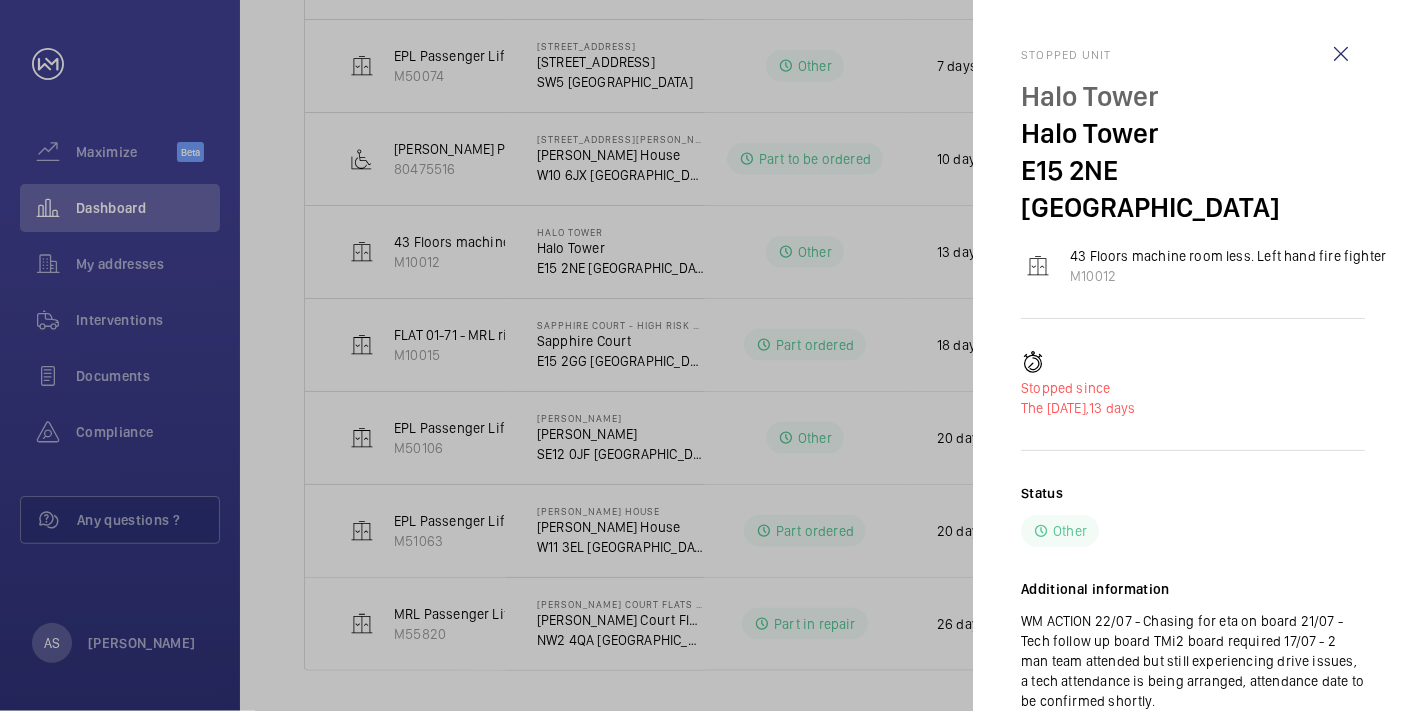 click 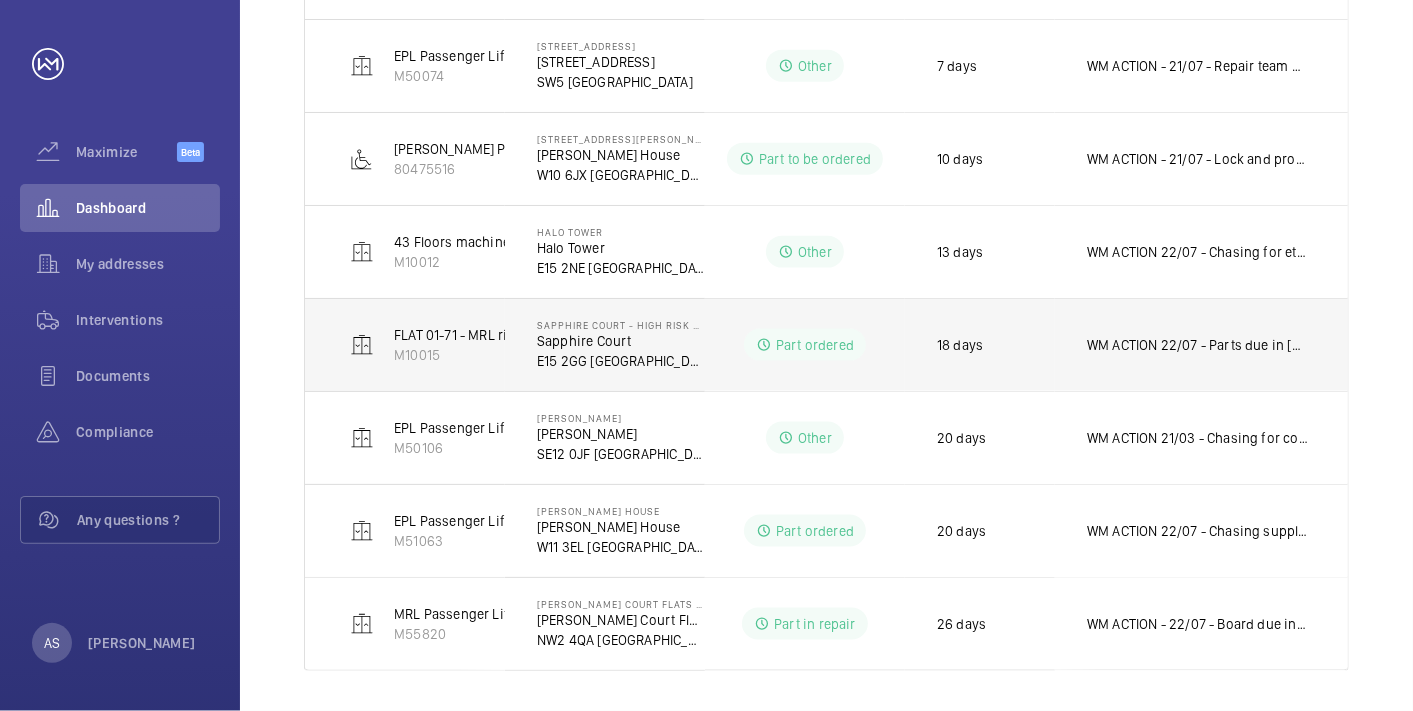 click on "WM ACTION  22/07 - Parts due in [DATE] to be fitted [DATE]- Safety edges required, on order ETA [DATE]
WM ACTION 17/07 - I have called up J&L to find out why the part has not been delivered, they have informed me that they are still awaiting on 1 Thyssen inductor, which should be shipped to us [DATE] for delivery [DATE]." 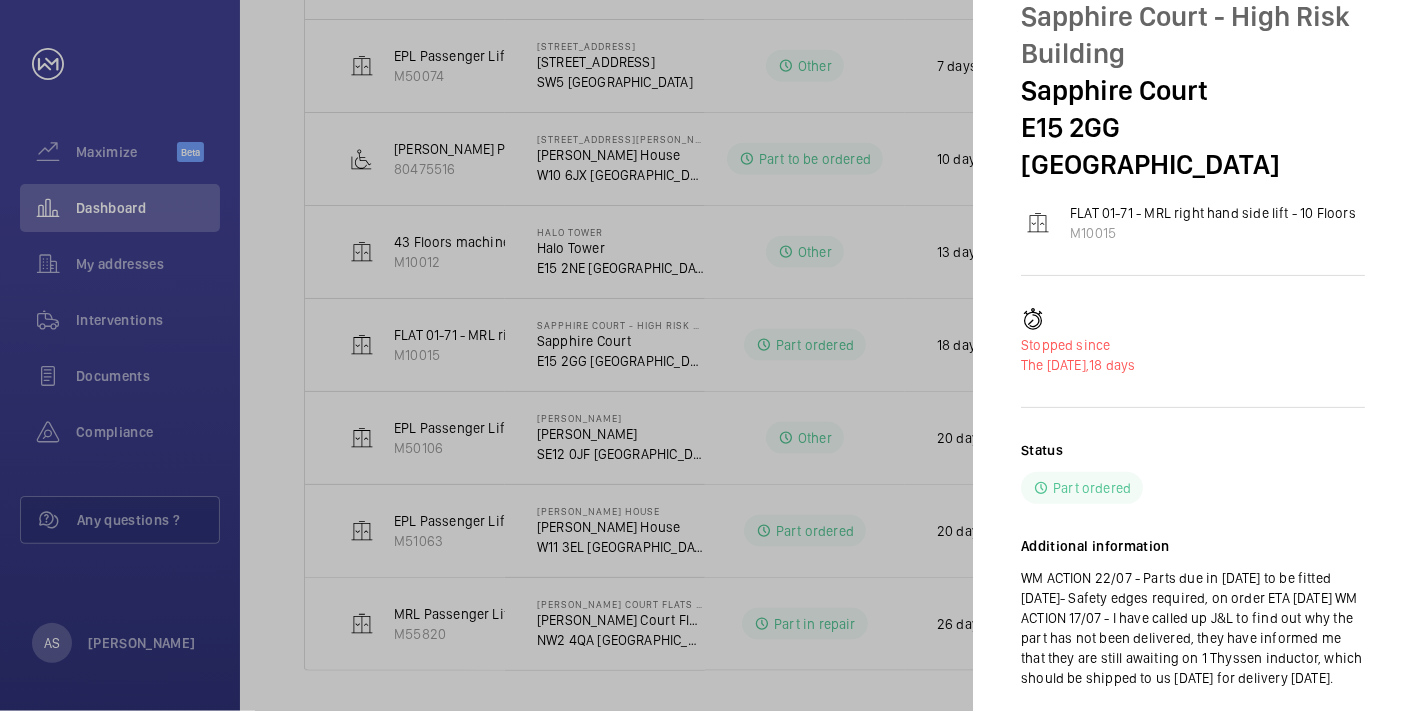 scroll, scrollTop: 119, scrollLeft: 0, axis: vertical 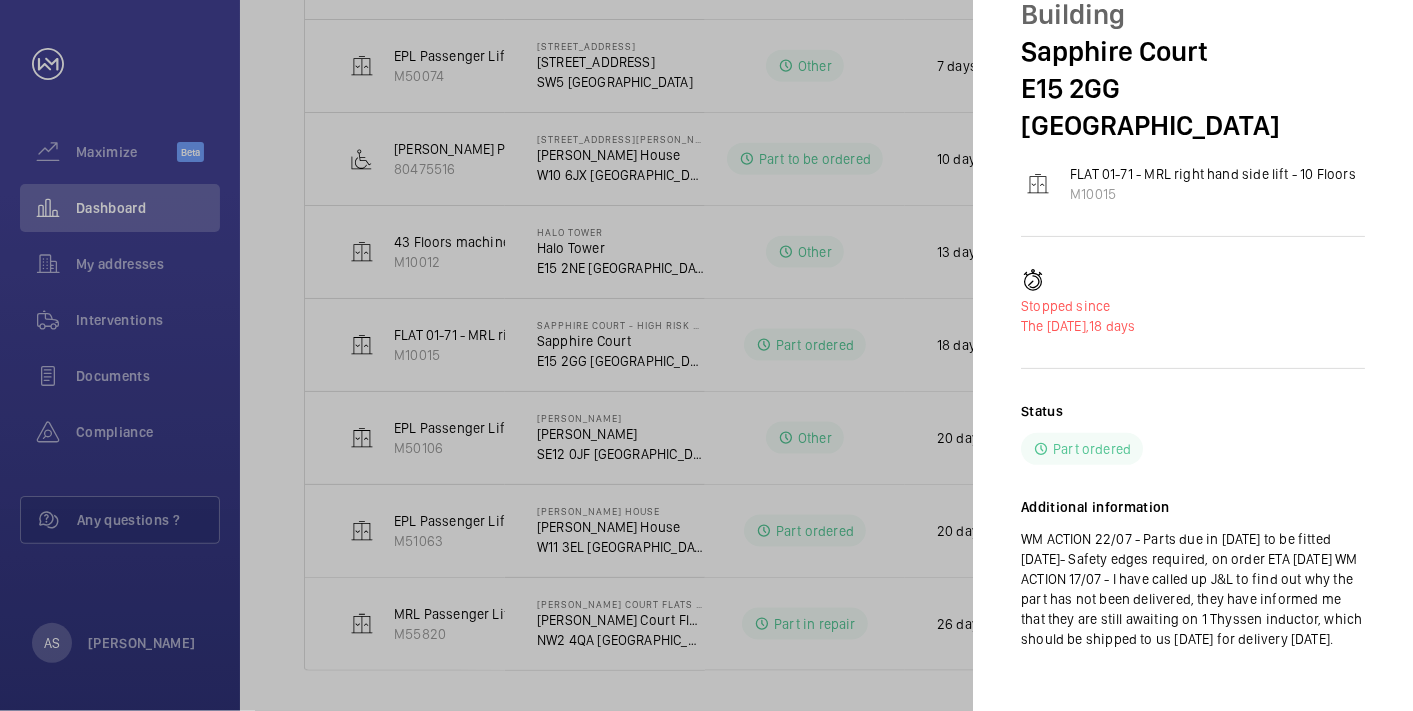click on "Status Part ordered" 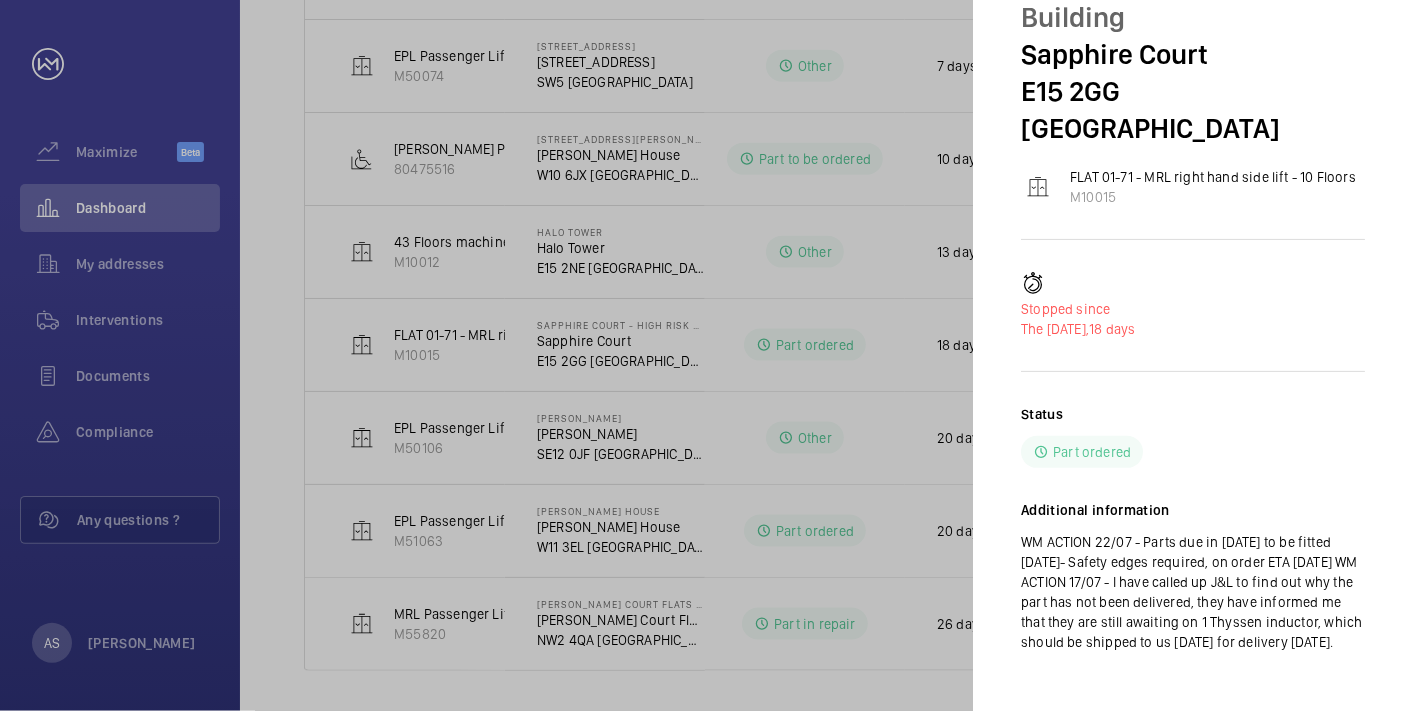 scroll, scrollTop: 119, scrollLeft: 0, axis: vertical 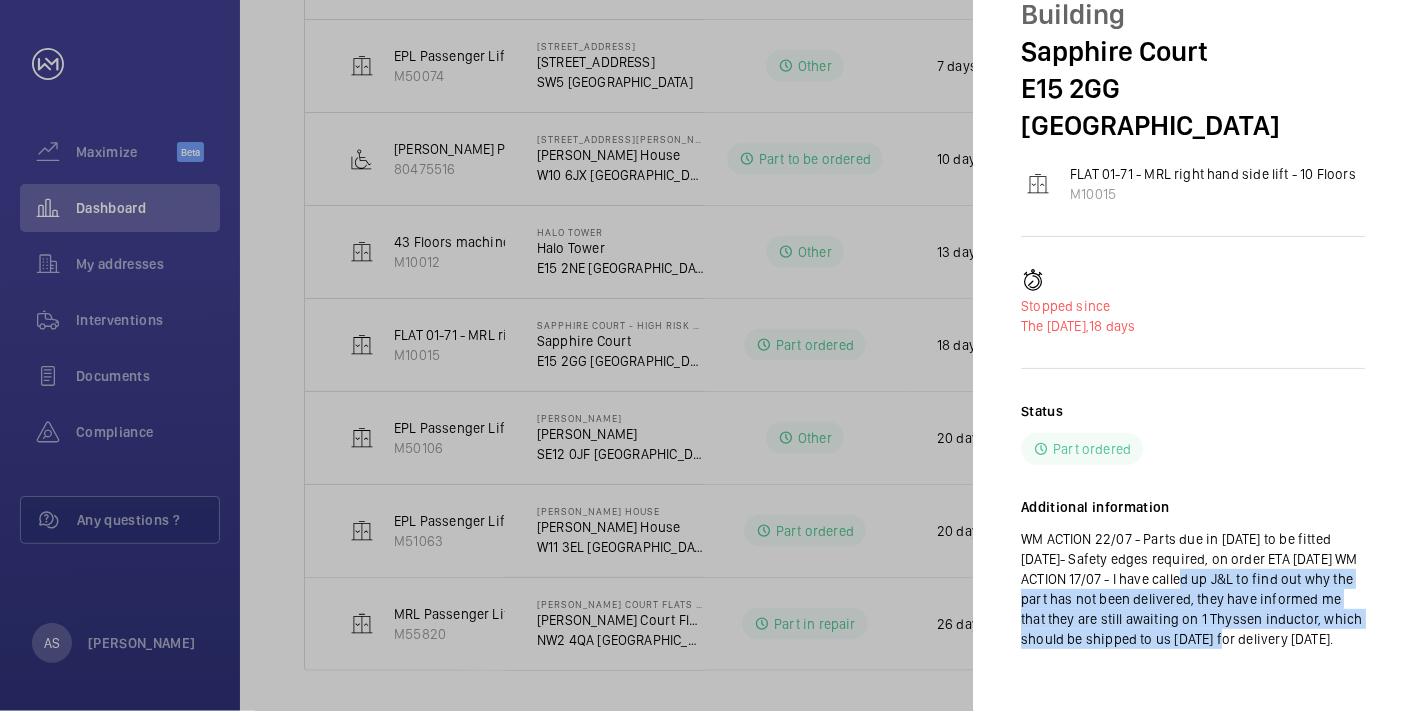 drag, startPoint x: 1199, startPoint y: 542, endPoint x: 1245, endPoint y: 603, distance: 76.40026 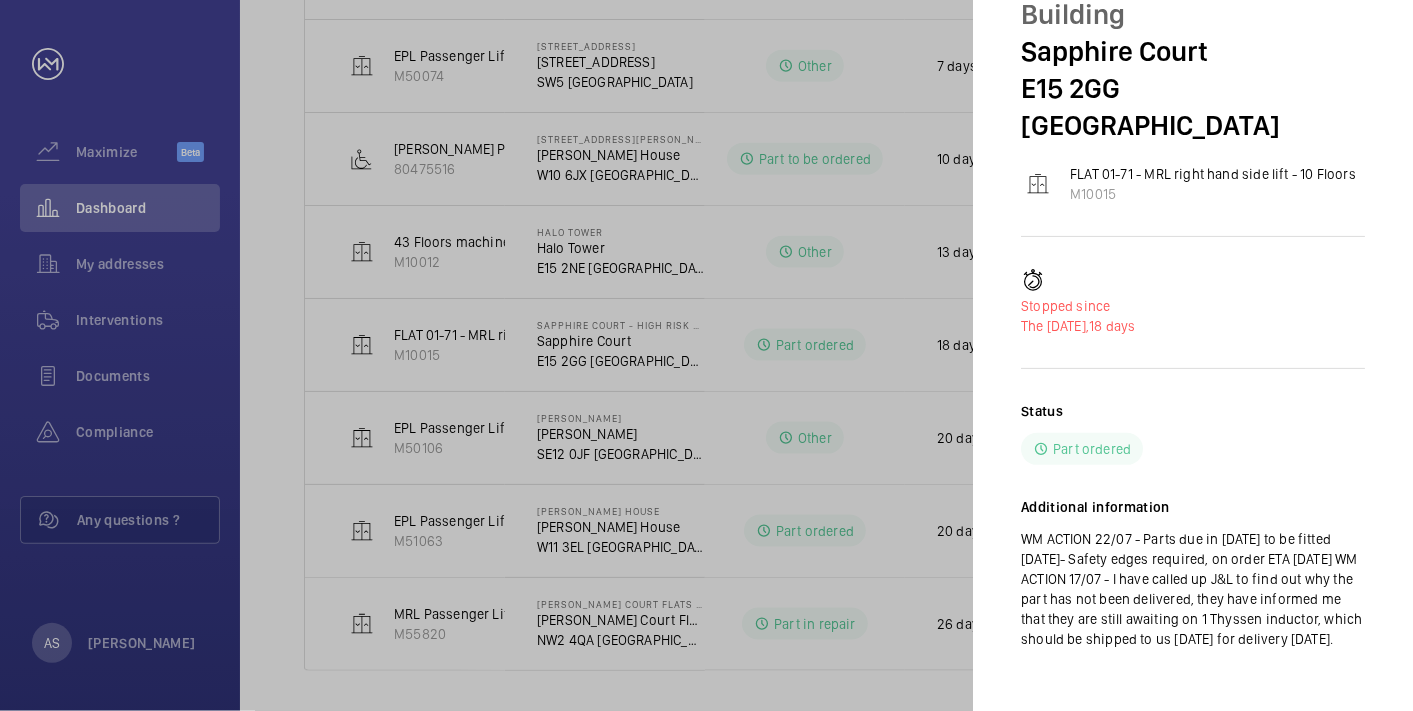 drag, startPoint x: 1245, startPoint y: 603, endPoint x: 1225, endPoint y: 615, distance: 23.323807 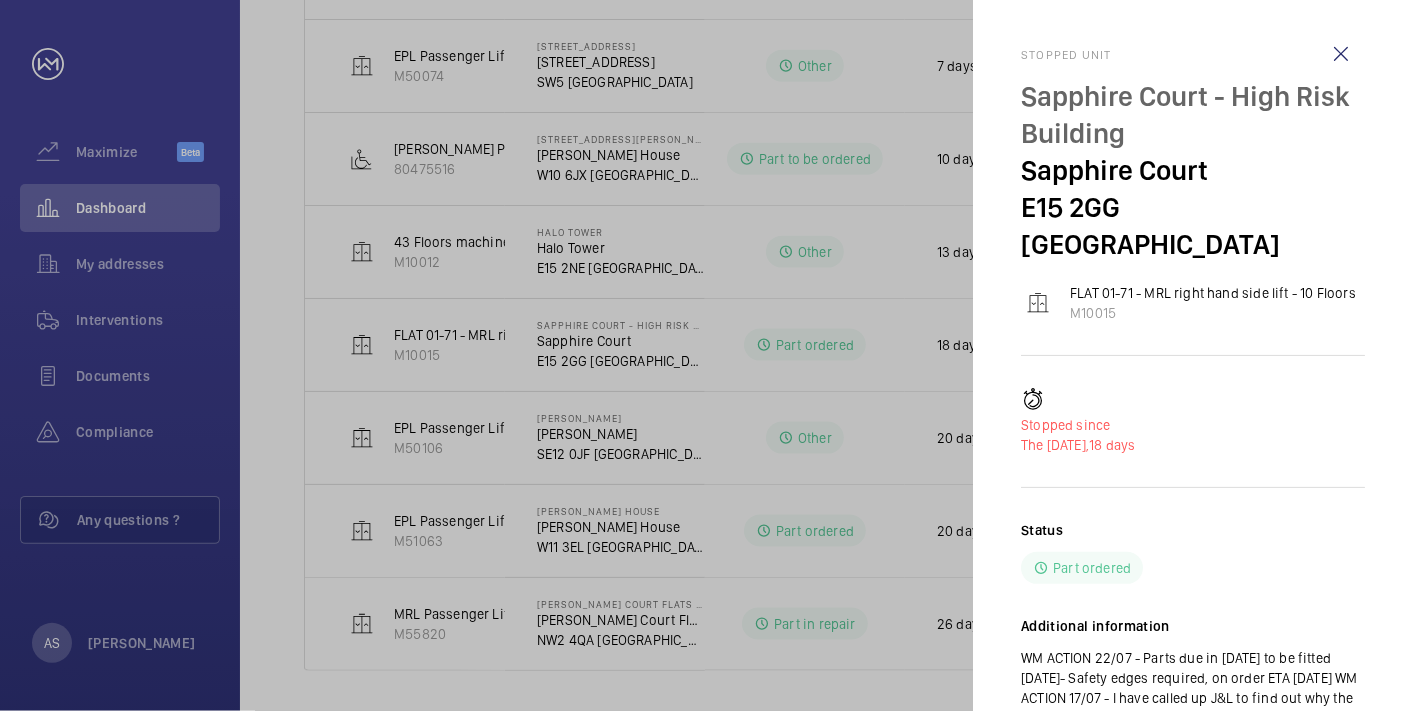 scroll, scrollTop: 119, scrollLeft: 0, axis: vertical 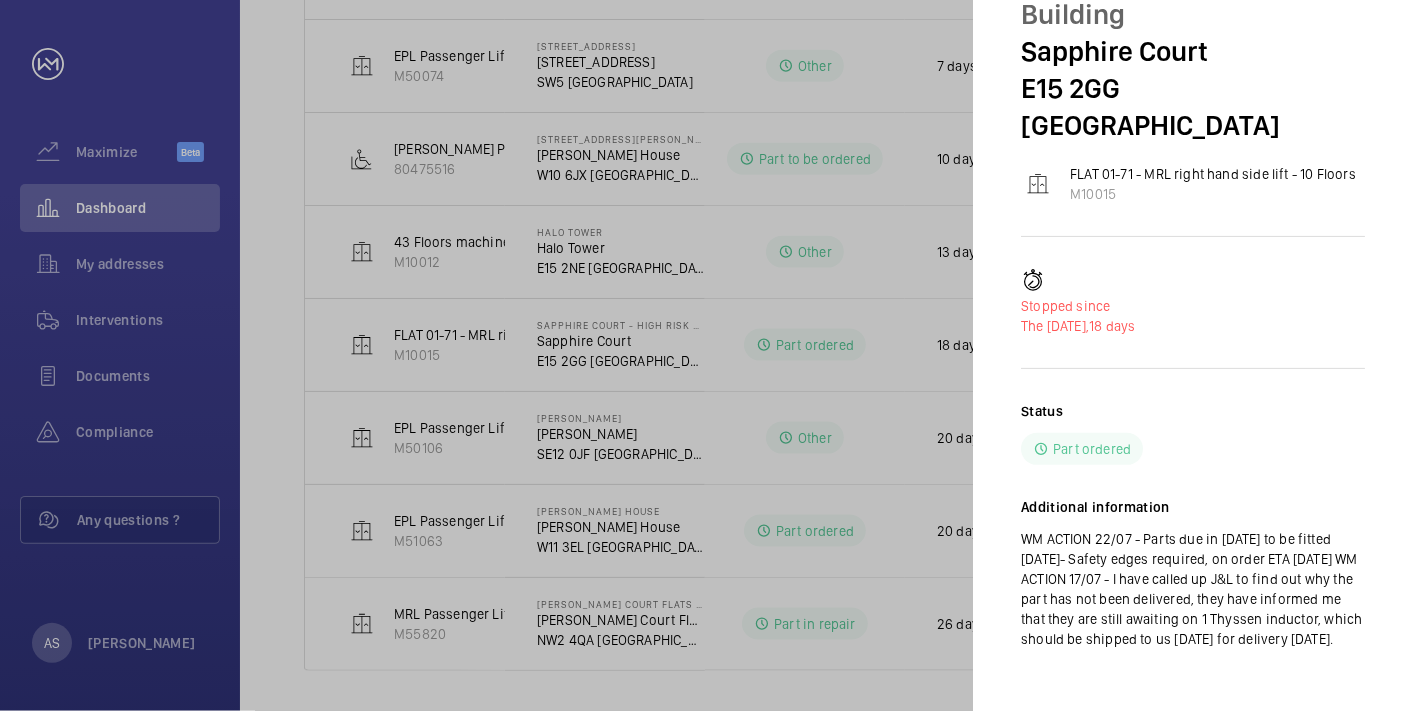 click on "Status Part ordered Additional information  WM ACTION  22/07 - Parts due in [DATE] to be fitted [DATE]- Safety edges required, on order ETA [DATE]
WM ACTION 17/07 - I have called up J&L to find out why the part has not been delivered, they have informed me that they are still awaiting on 1 Thyssen inductor, which should be shipped to us [DATE] for delivery [DATE]." 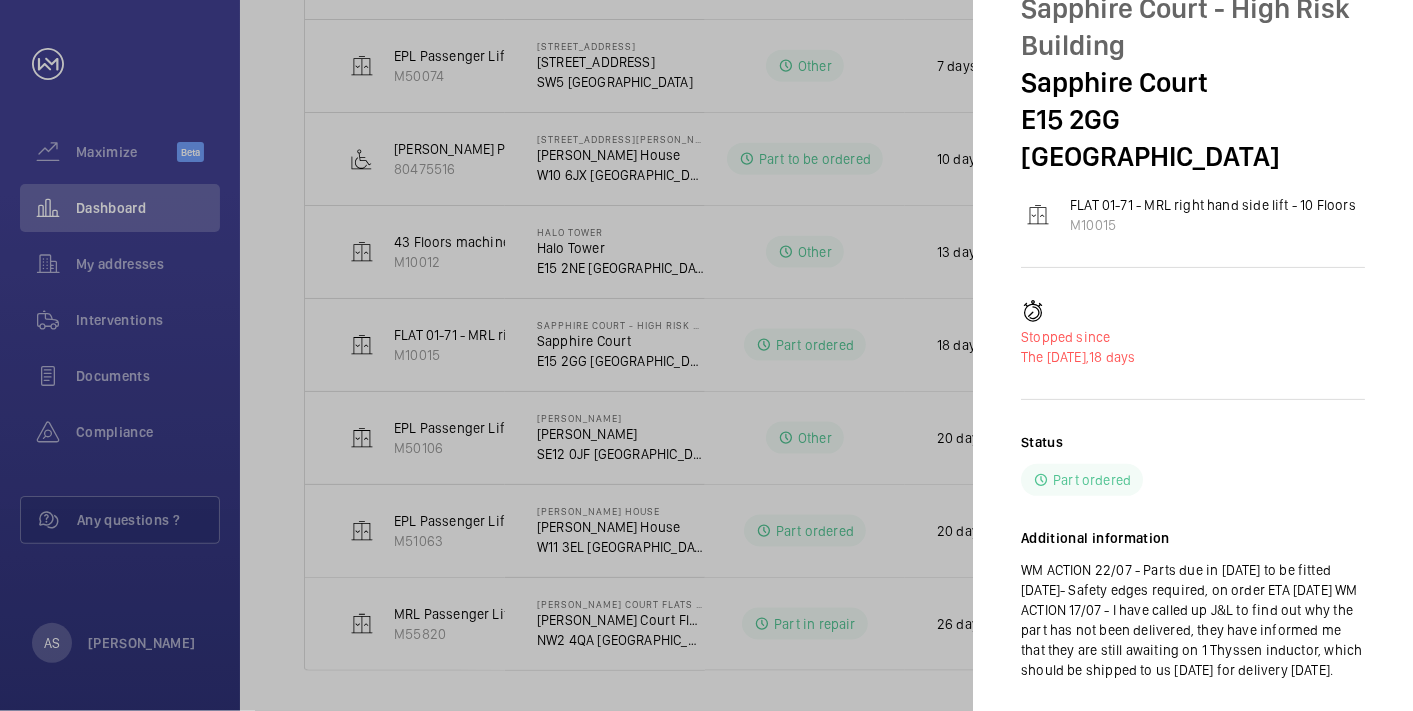 scroll, scrollTop: 119, scrollLeft: 0, axis: vertical 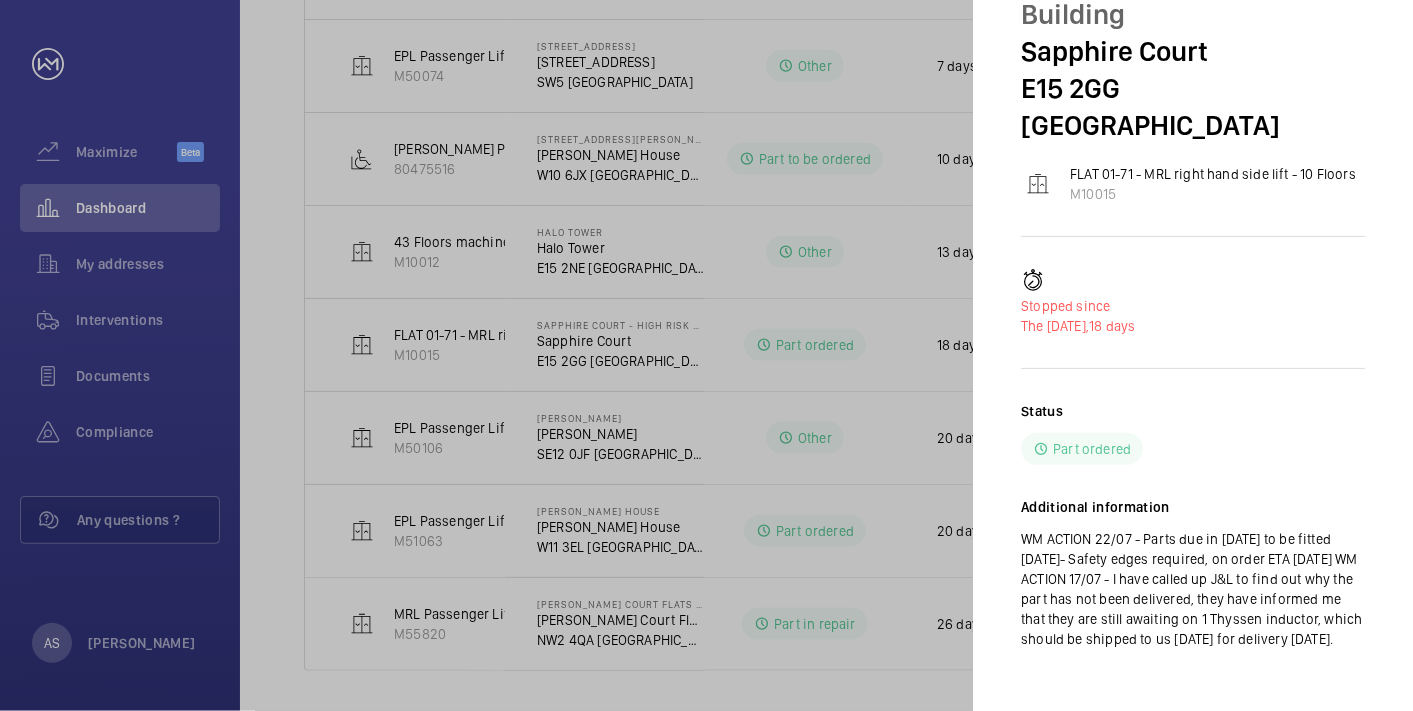 click 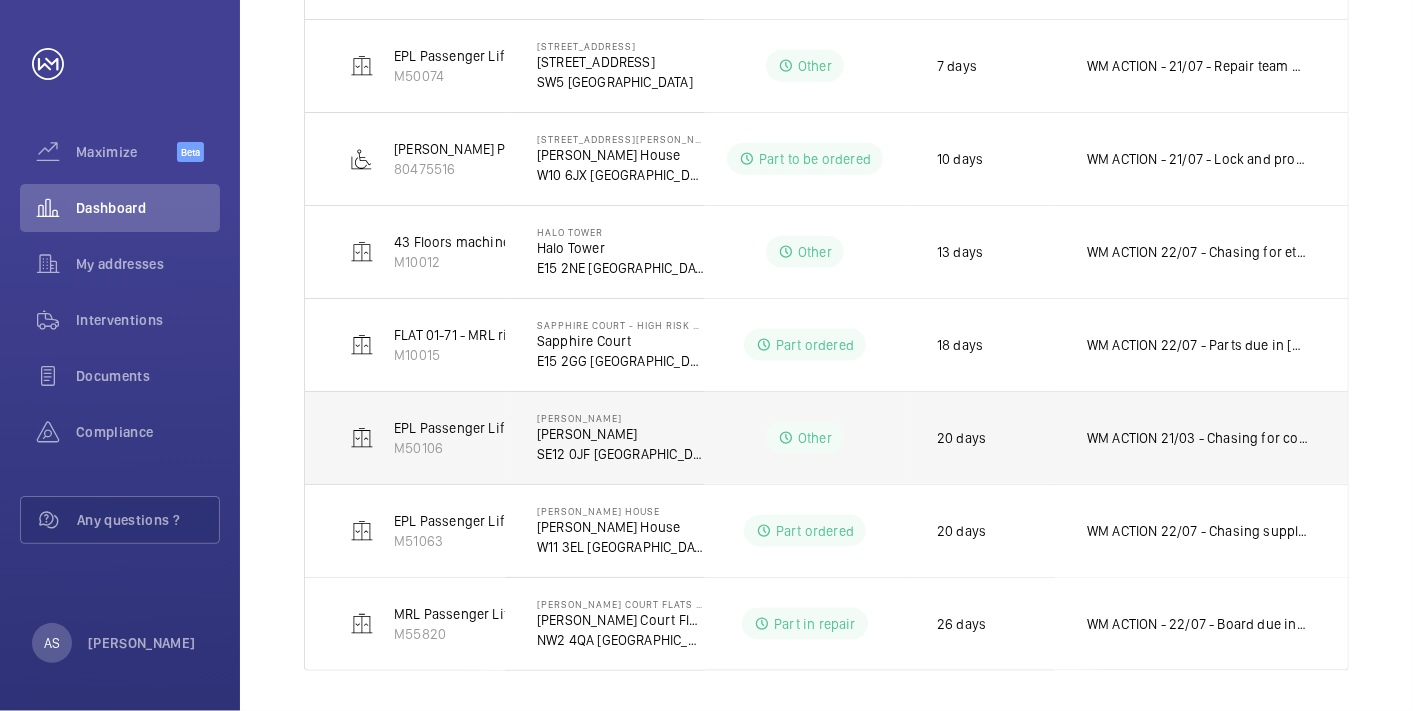 click on "WM ACTION 21/03 - Chasing for cost [DATE]
17/07 - Drive is currently obsolete,  [PERSON_NAME] is in contact with the supplier for the suitable upgrade, quote to be issued for 1/3 of the cost once received." 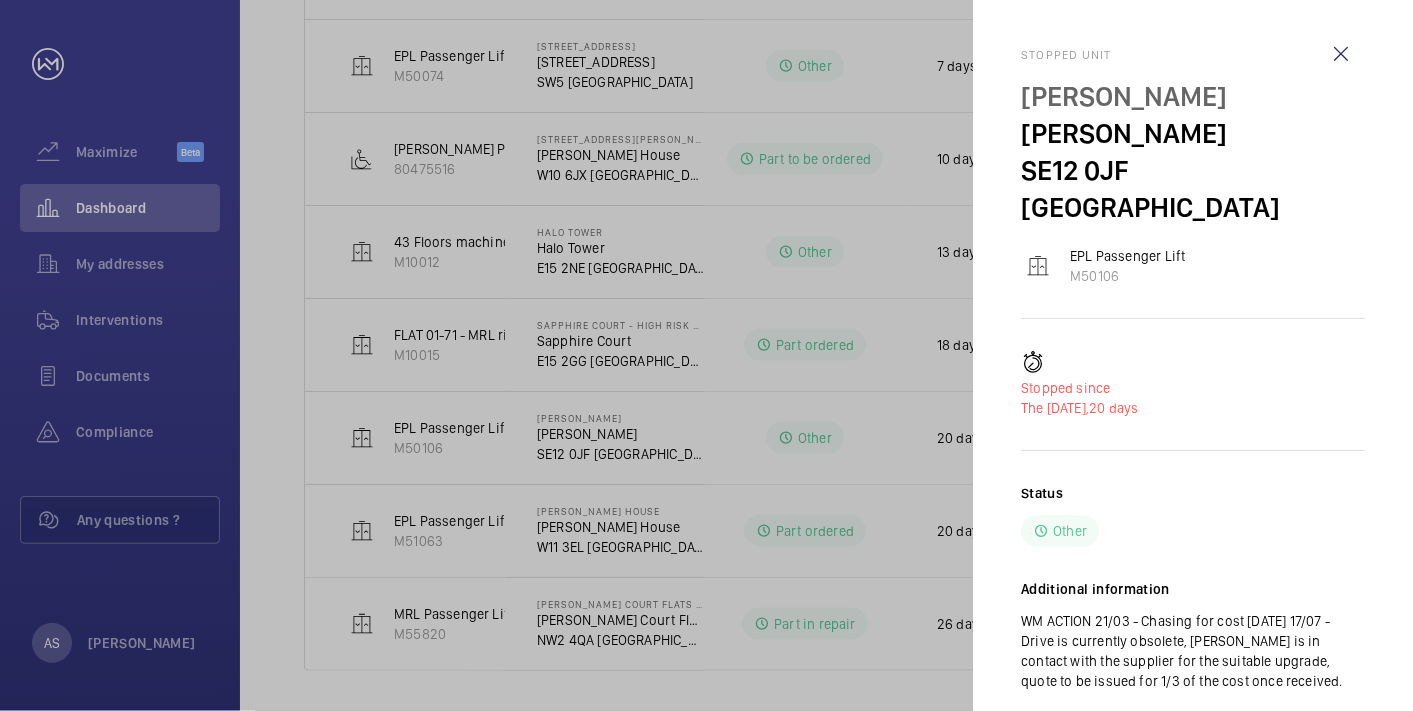 click 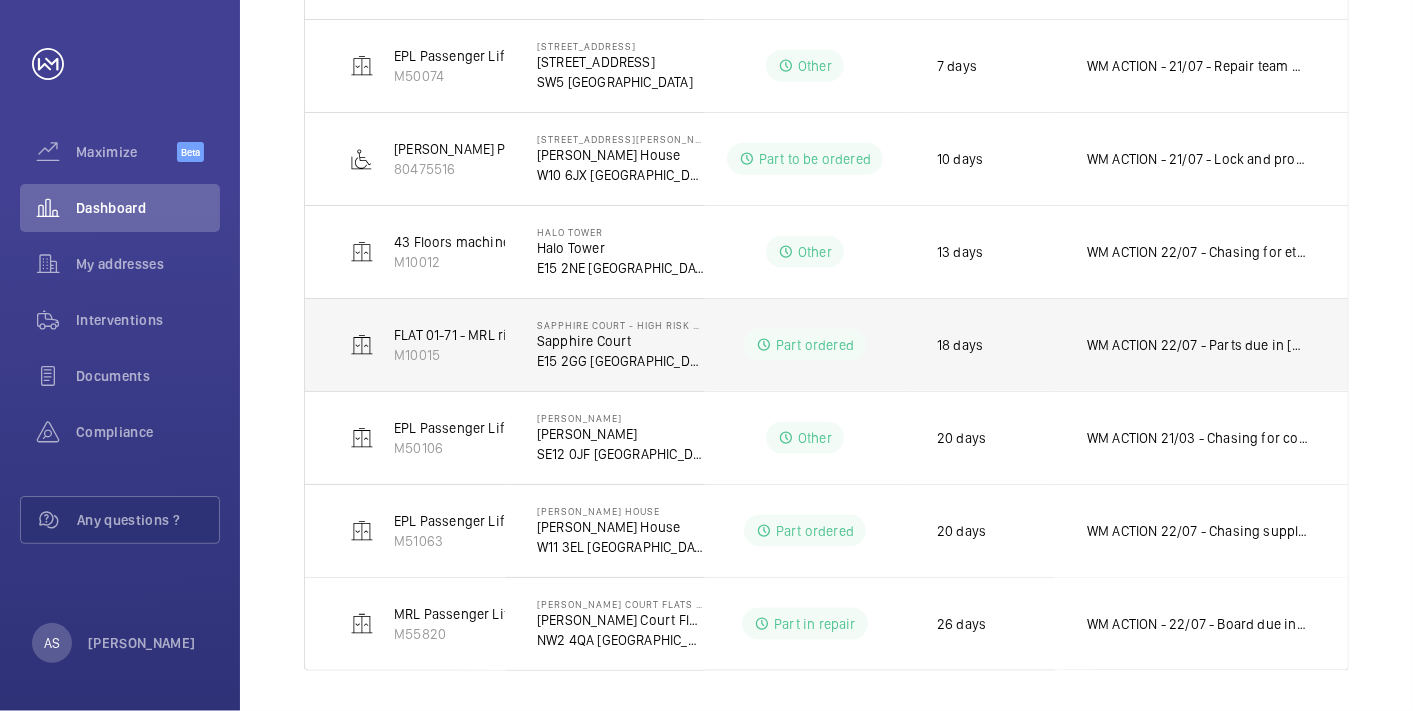 click on "WM ACTION  22/07 - Parts due in [DATE] to be fitted [DATE]- Safety edges required, on order ETA [DATE]
WM ACTION 17/07 - I have called up J&L to find out why the part has not been delivered, they have informed me that they are still awaiting on 1 Thyssen inductor, which should be shipped to us [DATE] for delivery [DATE]." 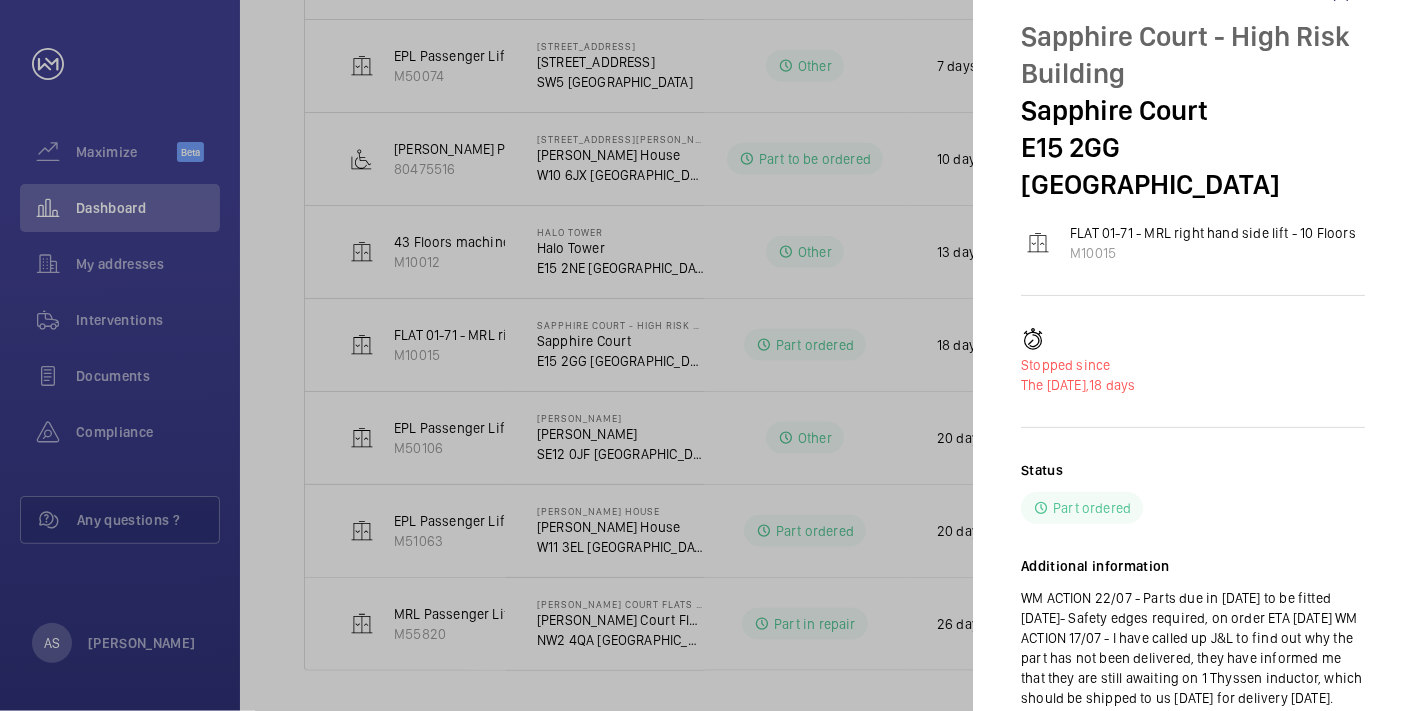 scroll, scrollTop: 111, scrollLeft: 0, axis: vertical 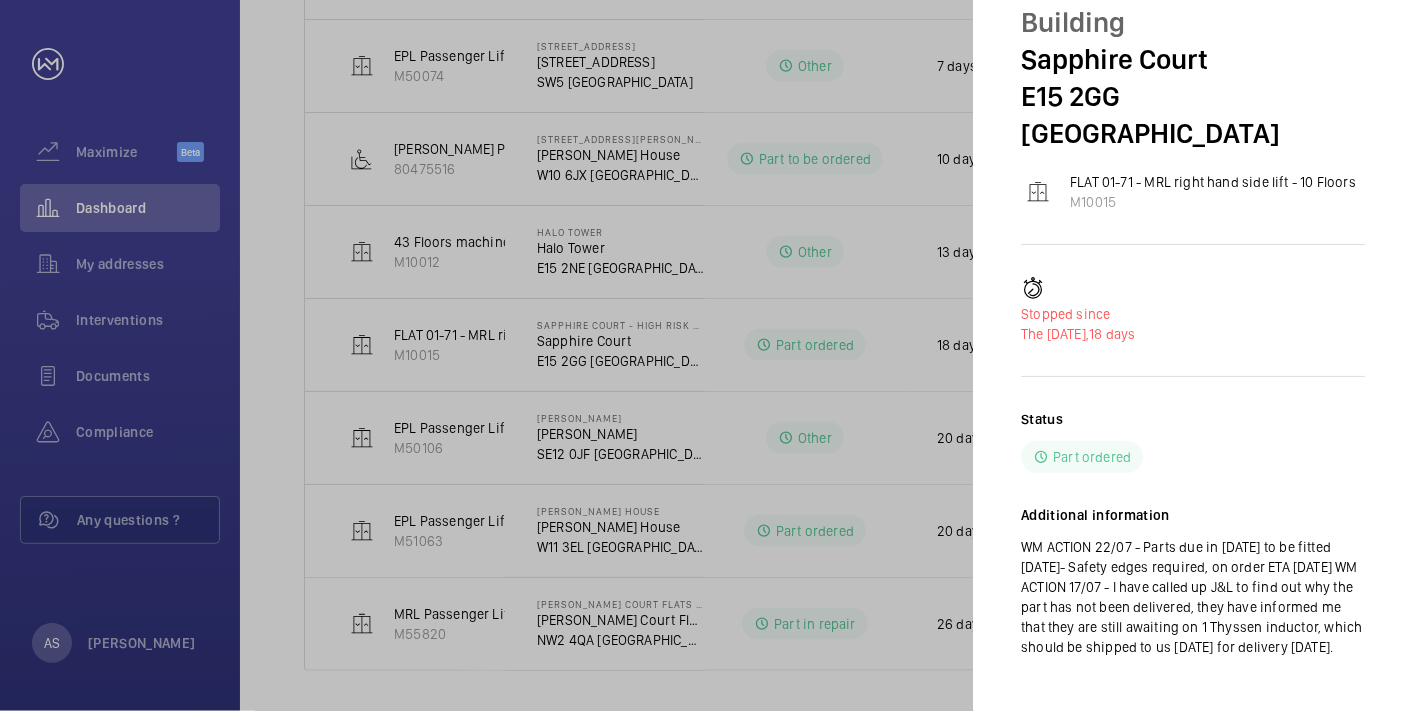 click 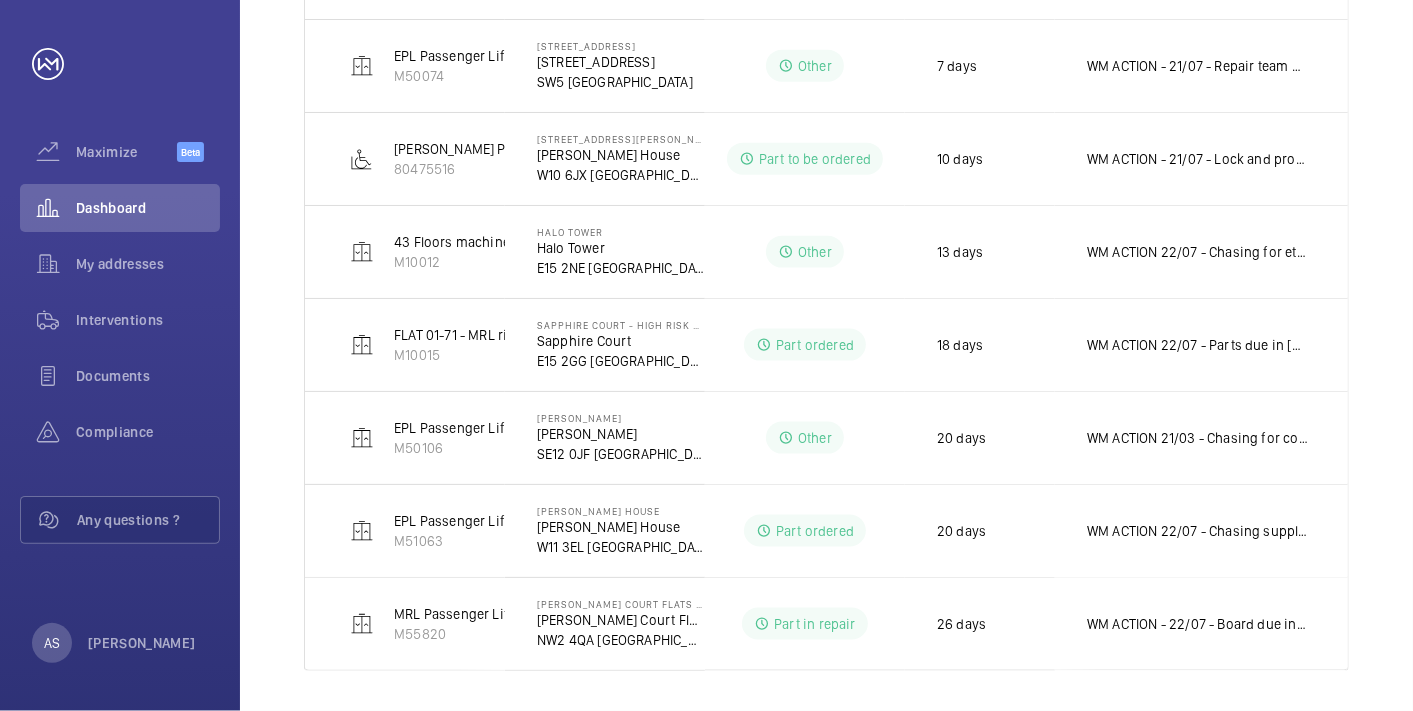 scroll, scrollTop: 0, scrollLeft: 0, axis: both 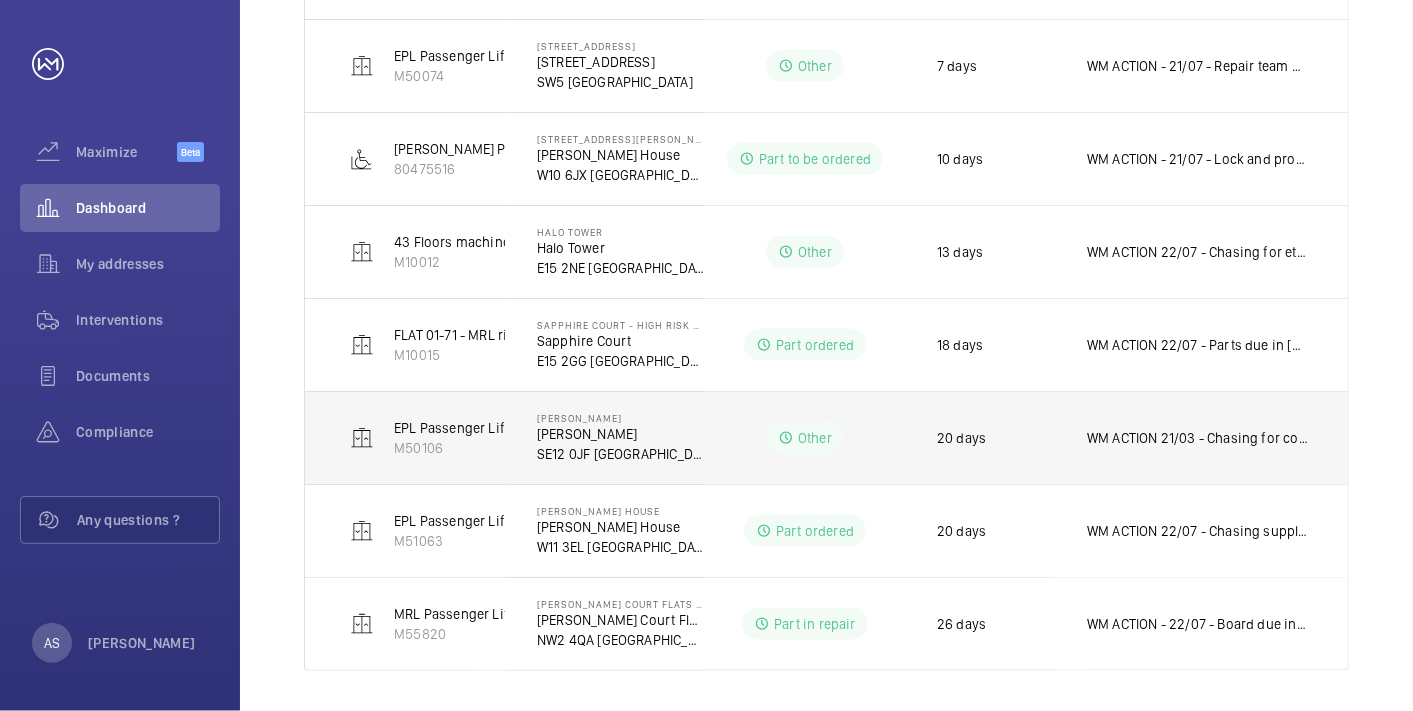 click on "WM ACTION 21/03 - Chasing for cost [DATE]
17/07 - Drive is currently obsolete,  [PERSON_NAME] is in contact with the supplier for the suitable upgrade, quote to be issued for 1/3 of the cost once received." 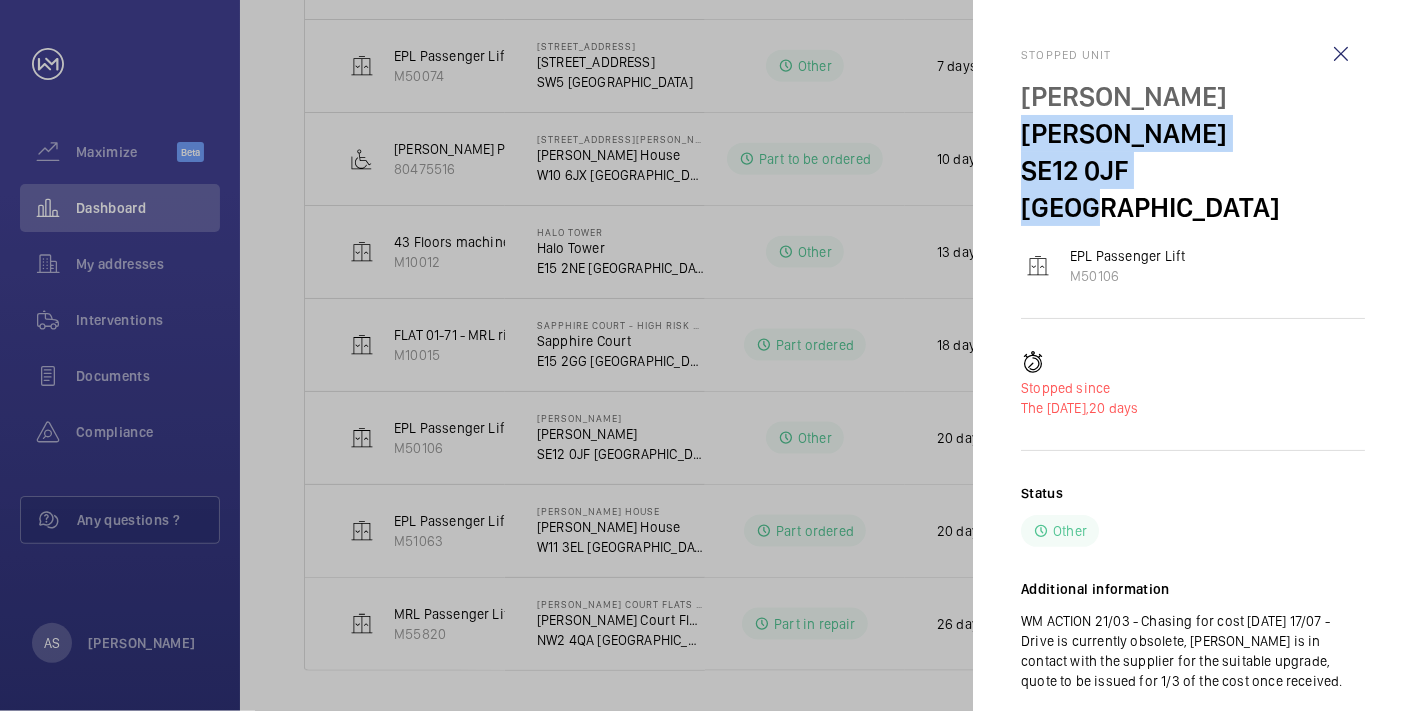drag, startPoint x: 1026, startPoint y: 129, endPoint x: 1217, endPoint y: 177, distance: 196.93907 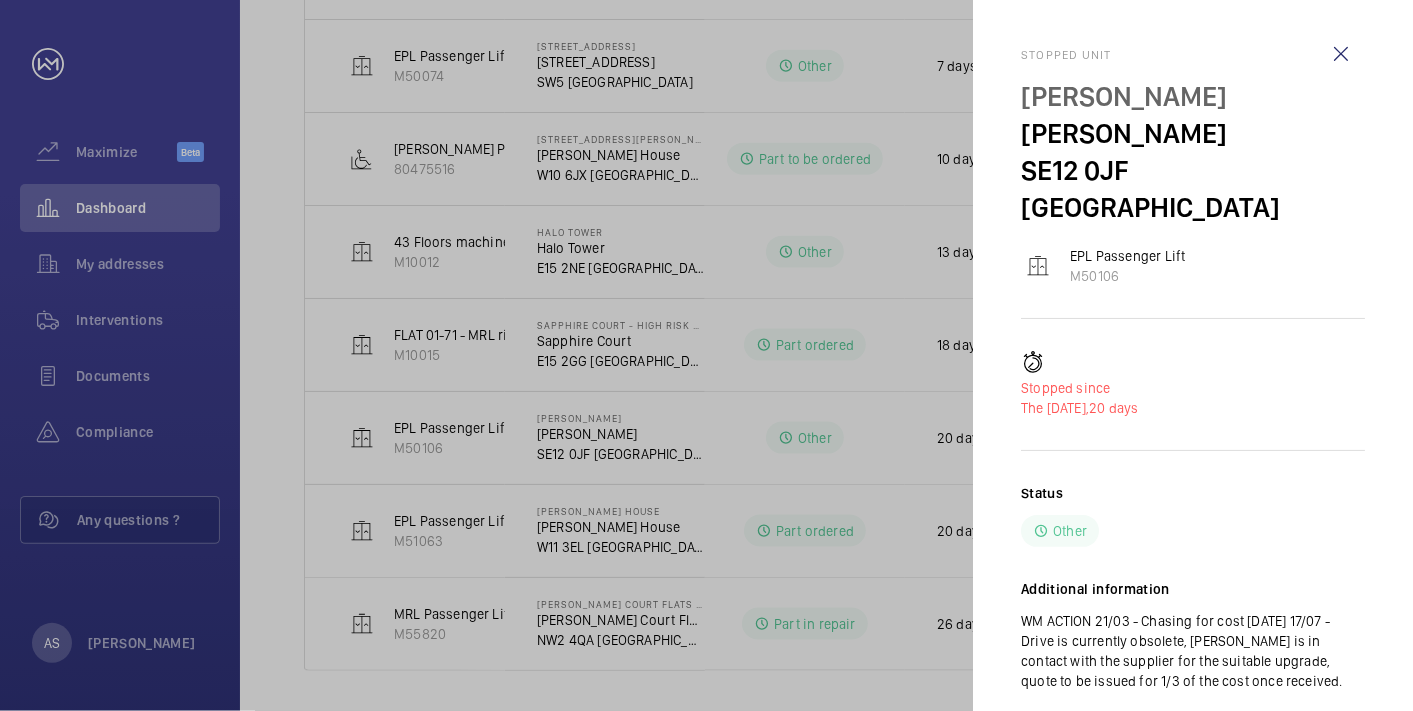 drag, startPoint x: 1217, startPoint y: 177, endPoint x: 1201, endPoint y: 307, distance: 130.98091 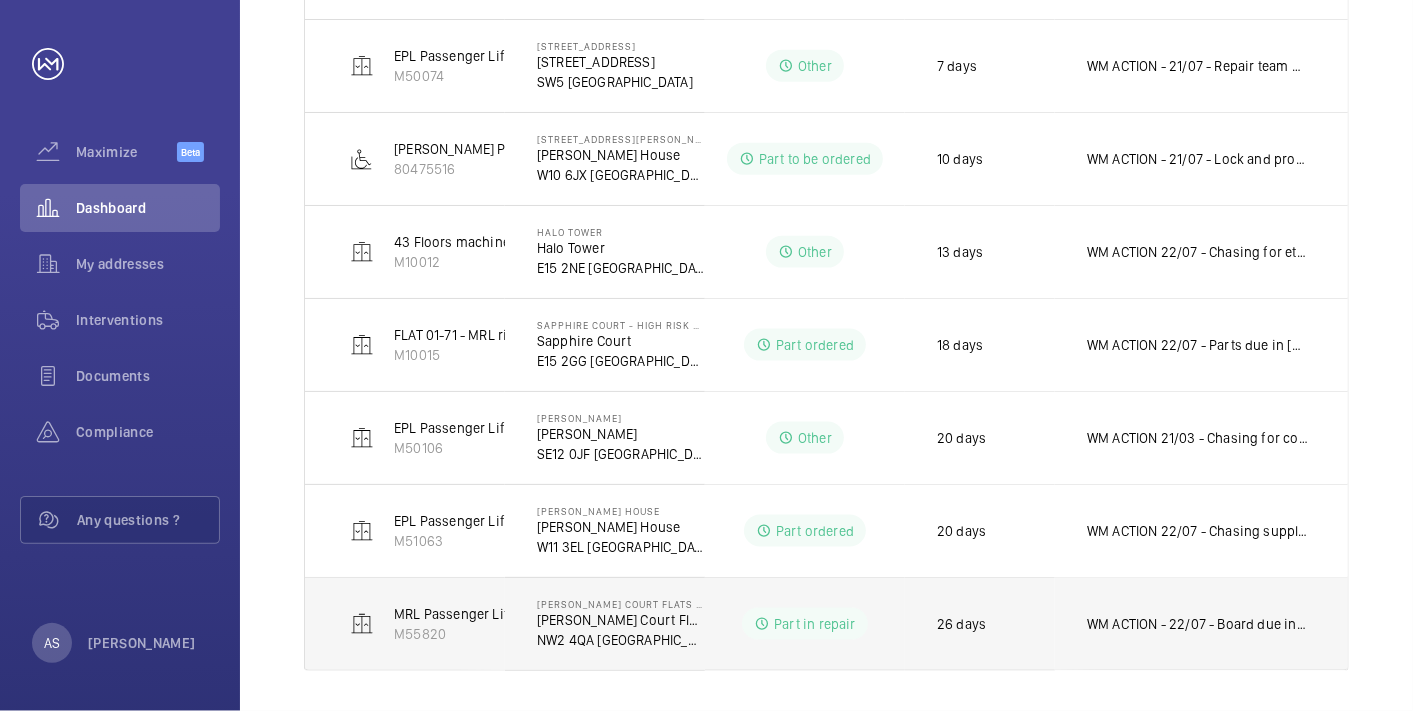 click on "WM ACTION - 22/07 - Board due in [DATE] to be fitted [DATE]
21/07 - Chasing eta on board repair this week
17/07 - Board has been removed from site, spoke to the supplier [DATE] and asked them to chase this up and put it on a fast track repair." 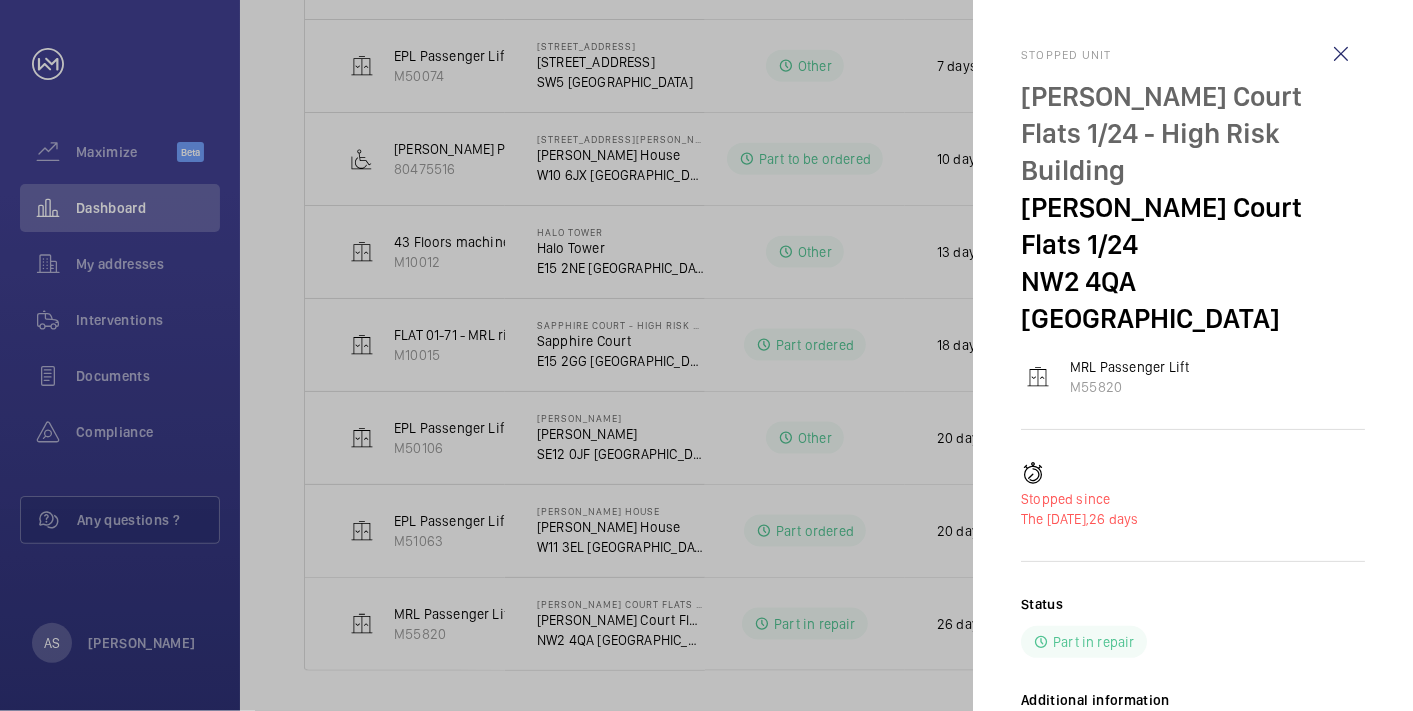 click 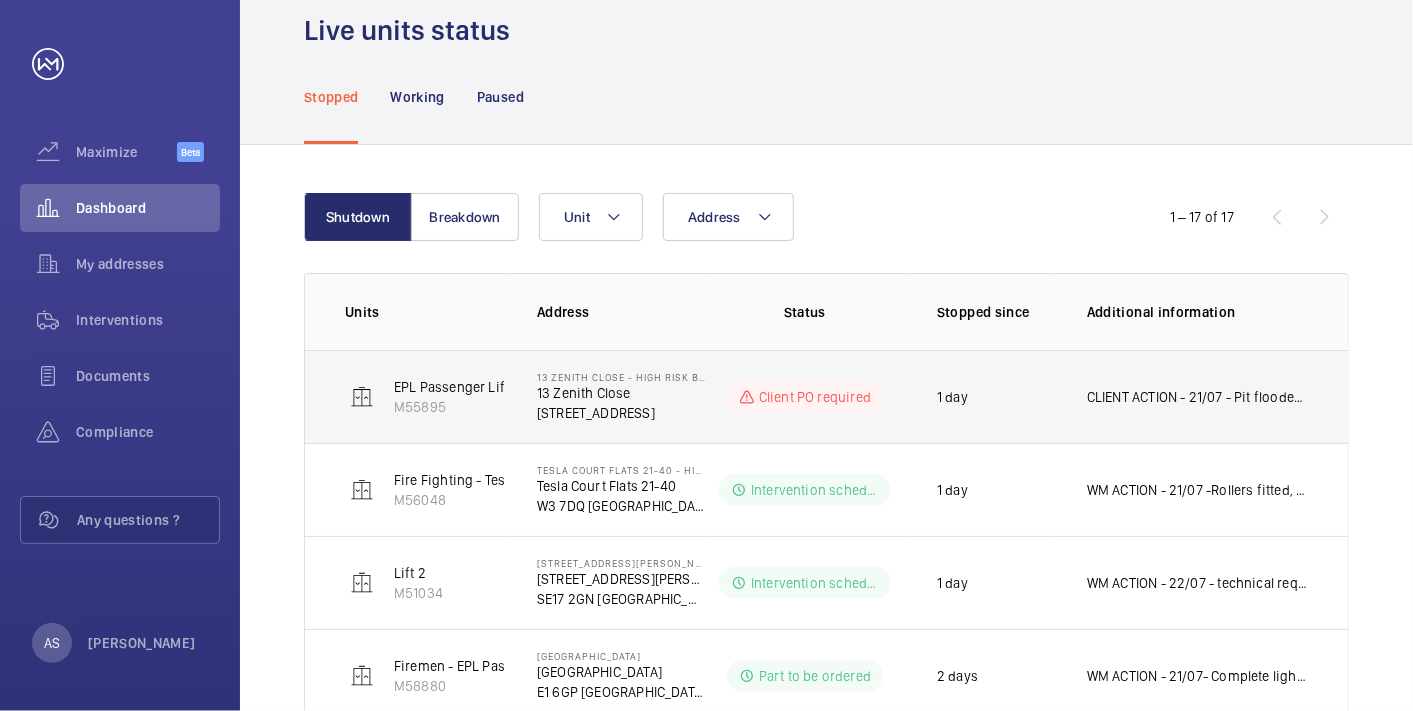 scroll, scrollTop: 0, scrollLeft: 0, axis: both 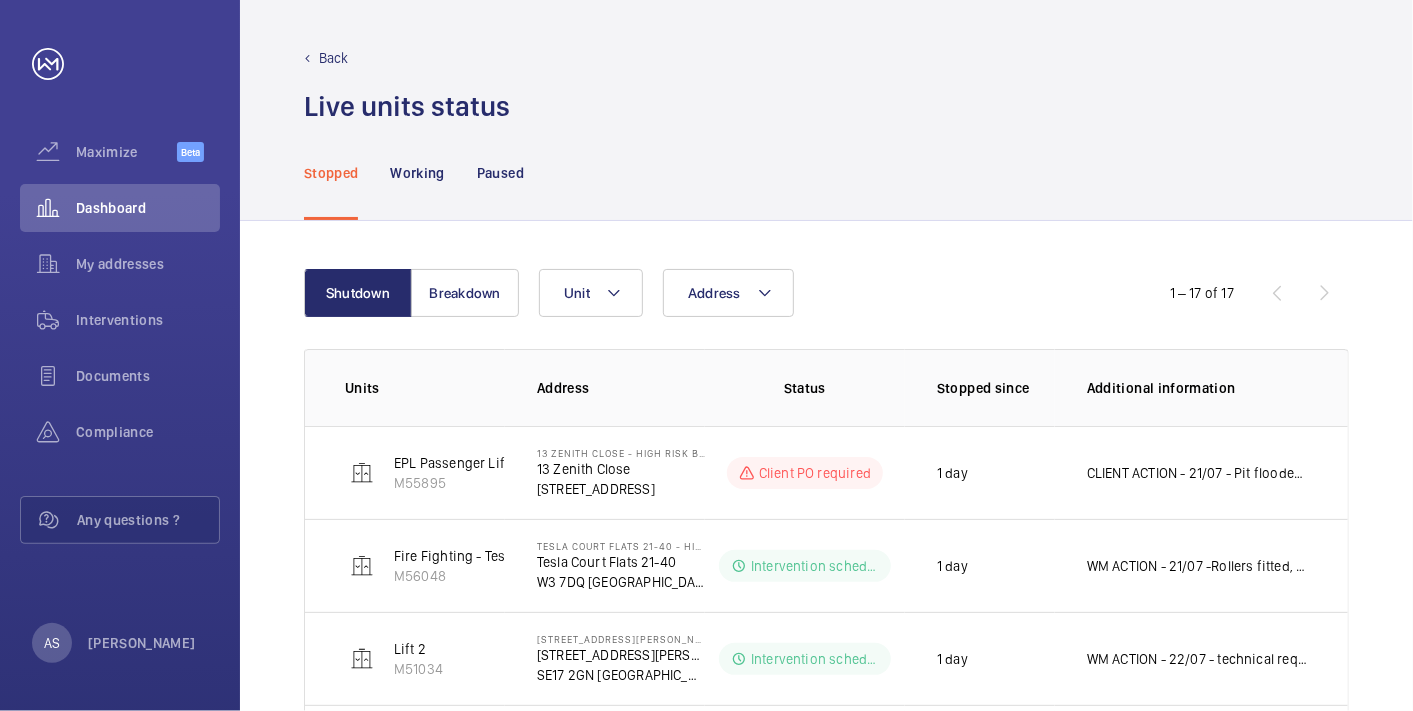 click on "Back" 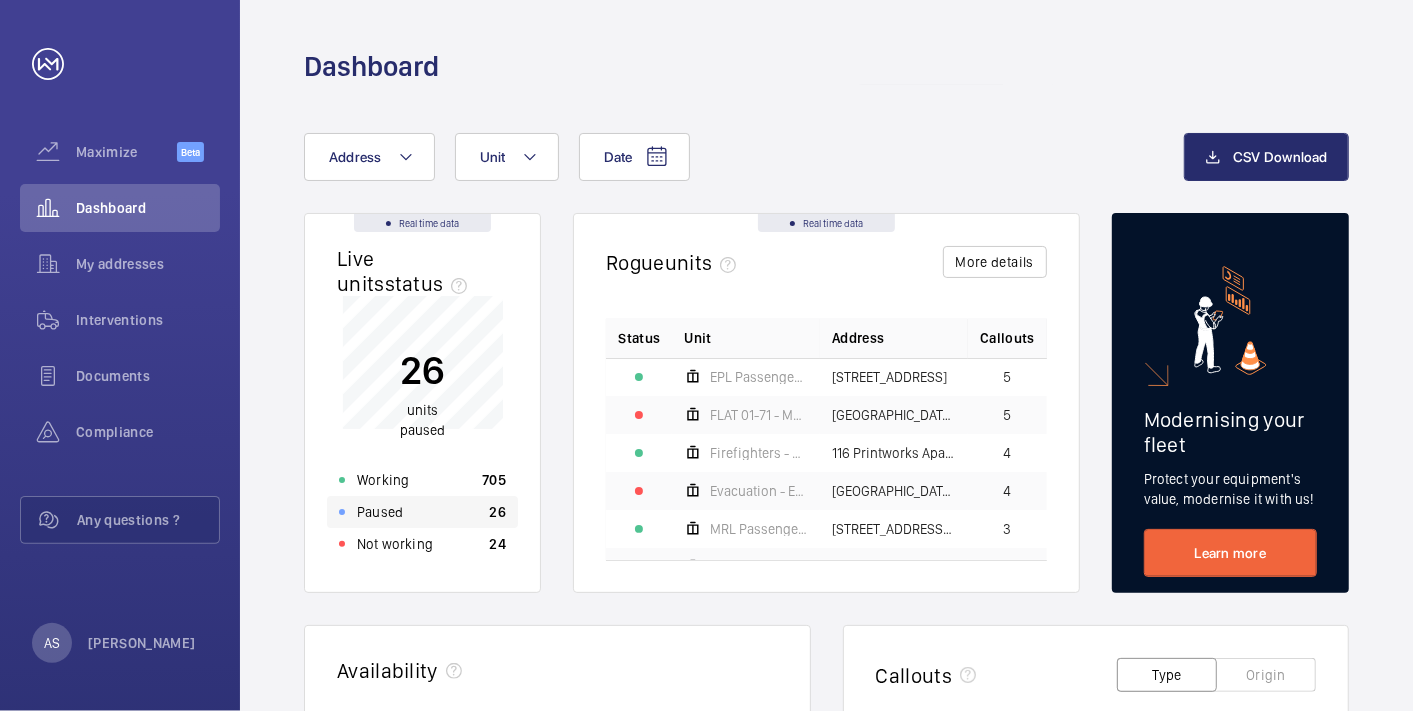 click on "Paused 26" 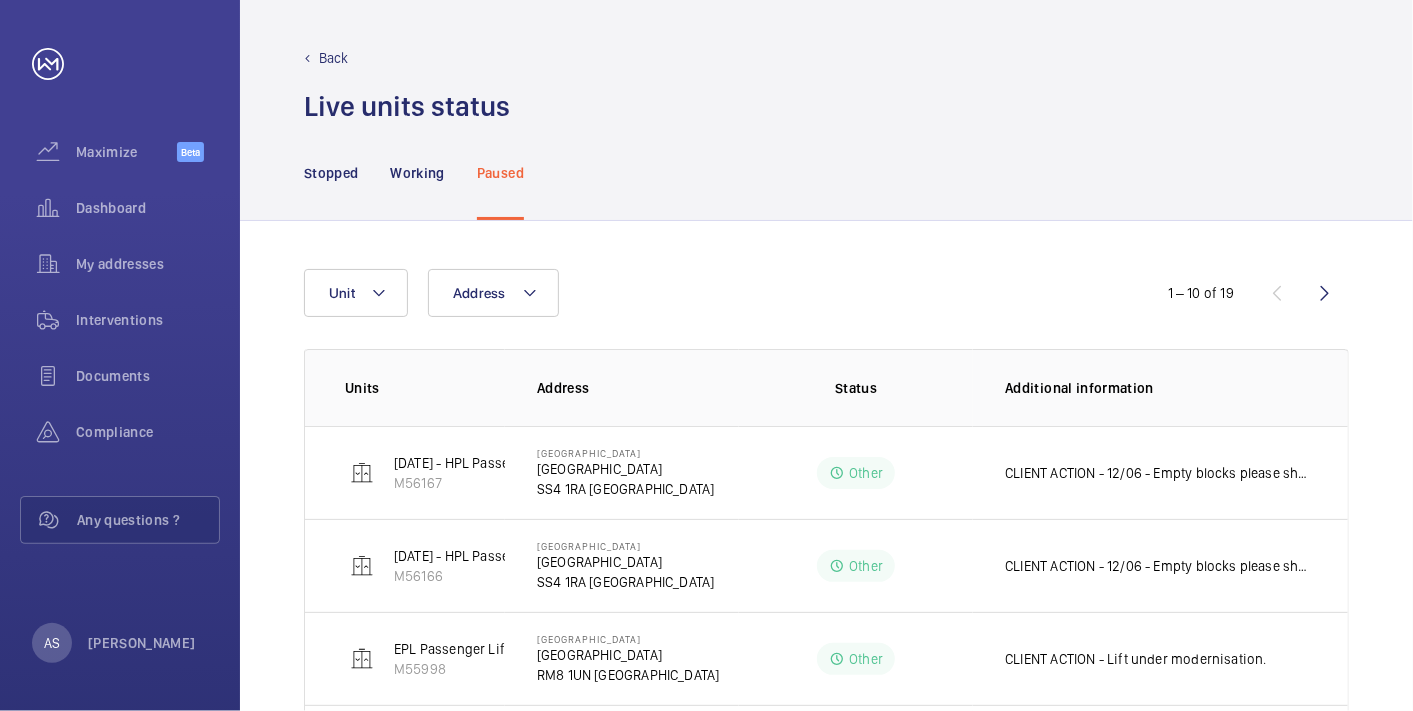 click on "Back" 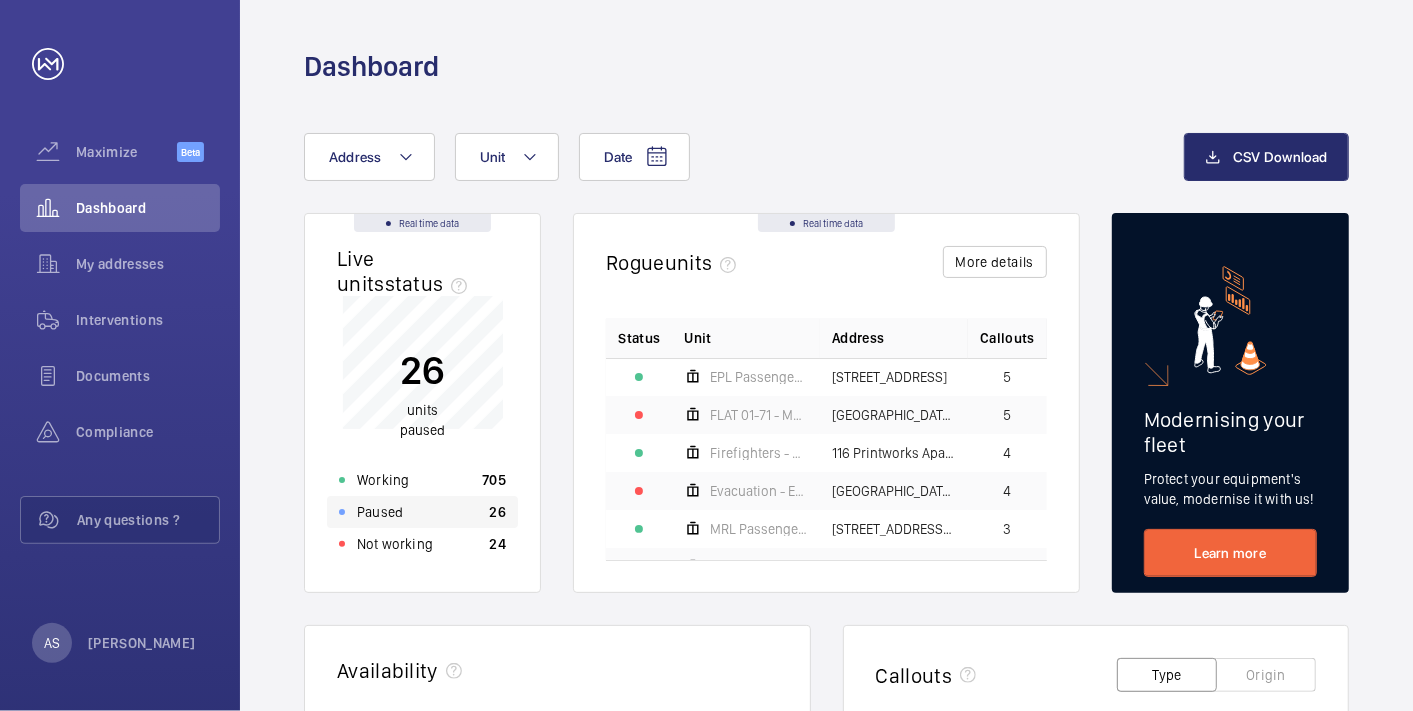 click on "Paused 26" 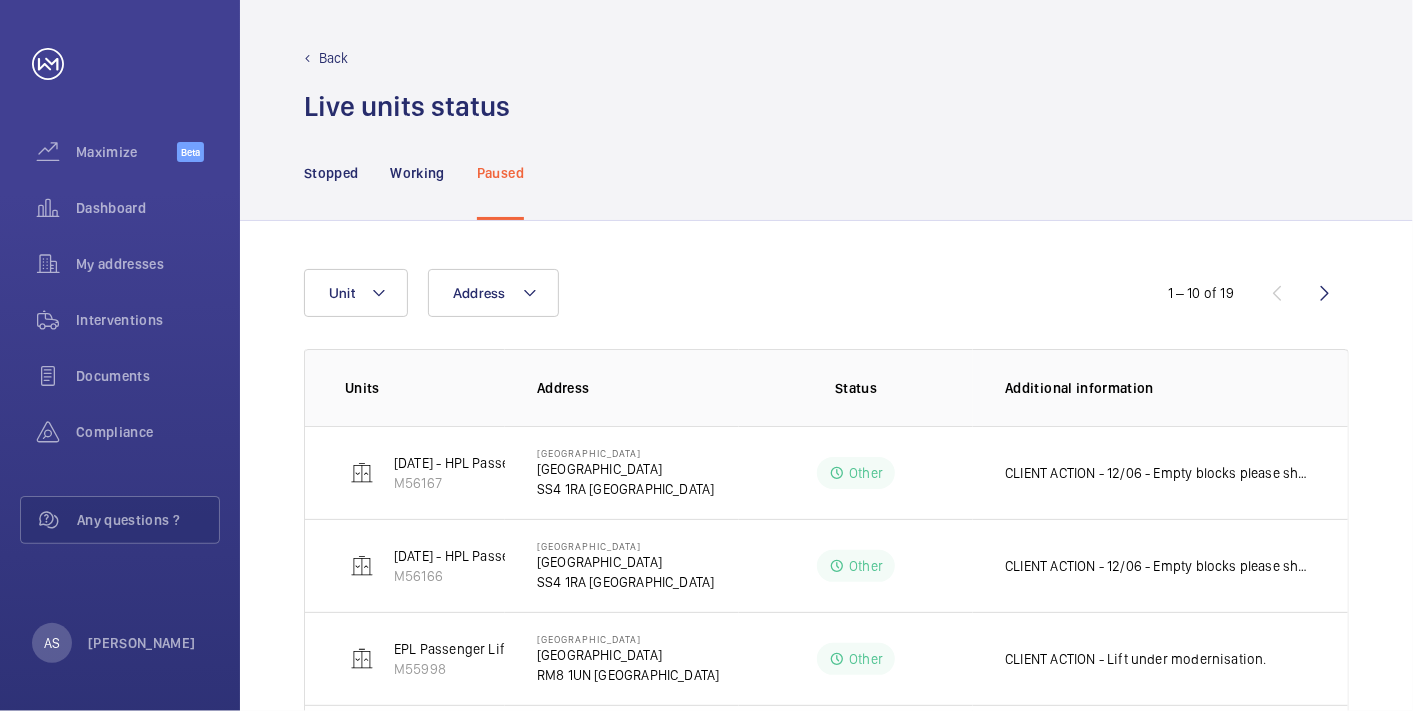 click on "Back" 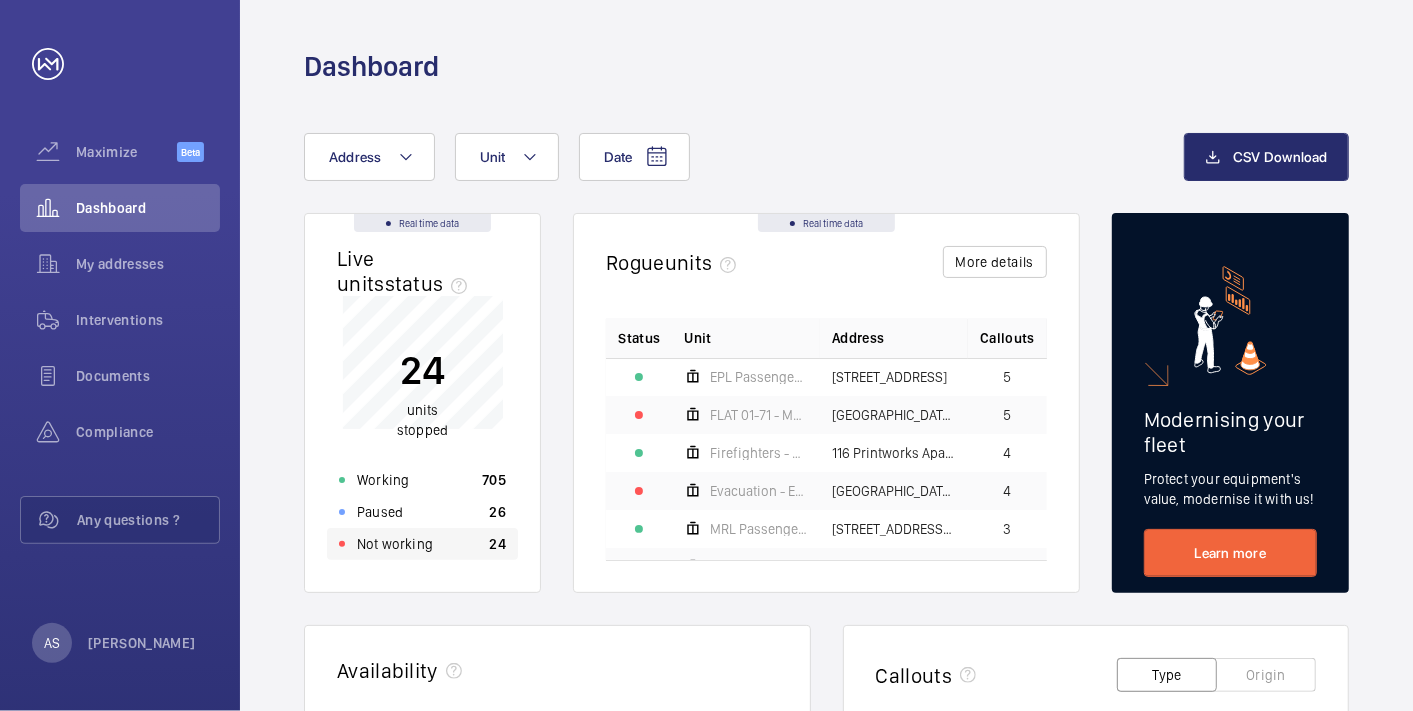 click on "Not working 24" 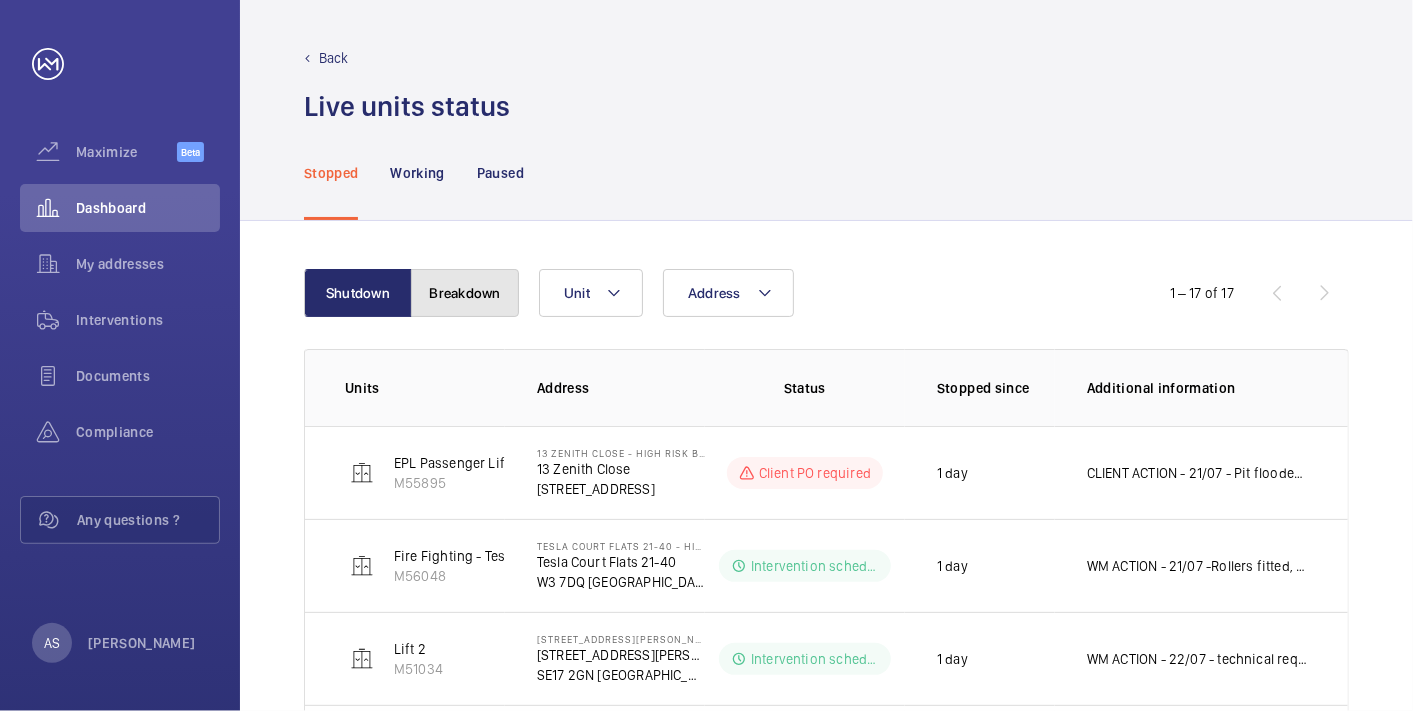 click on "Breakdown" 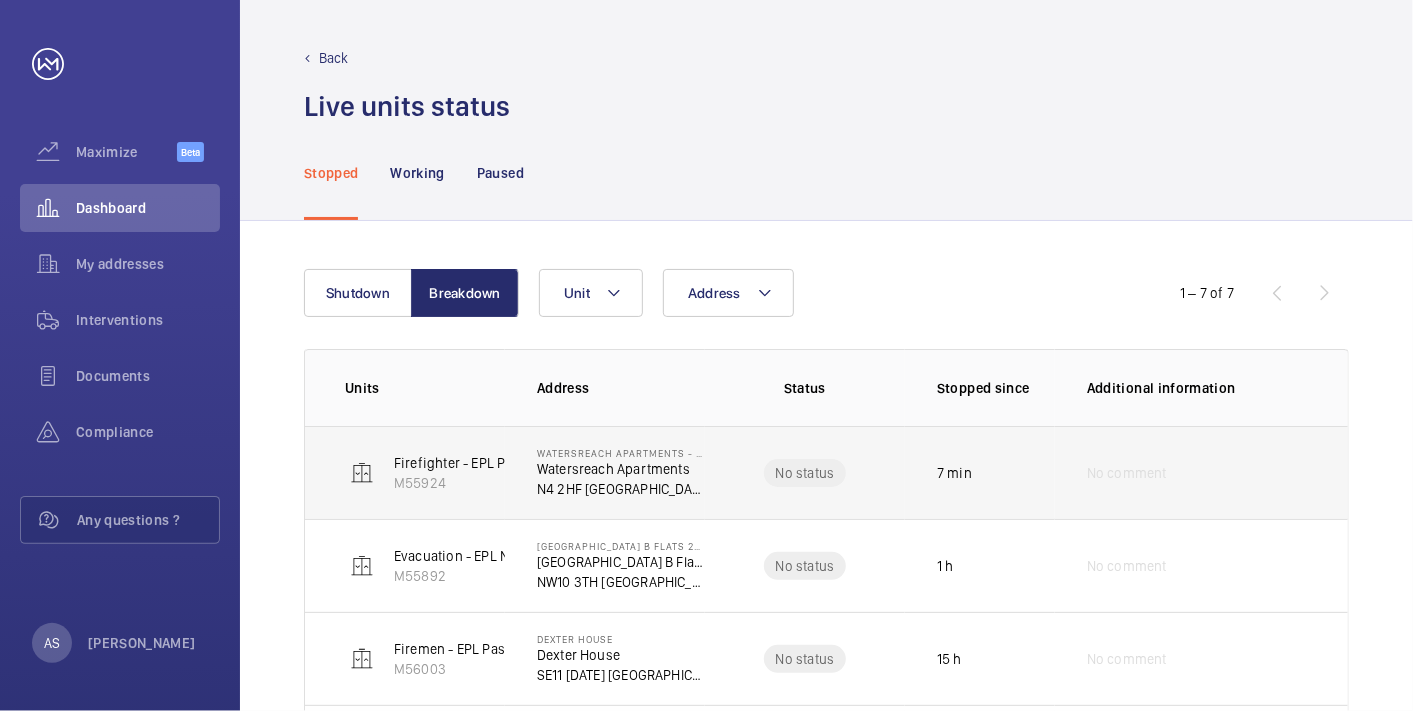 scroll, scrollTop: 0, scrollLeft: 0, axis: both 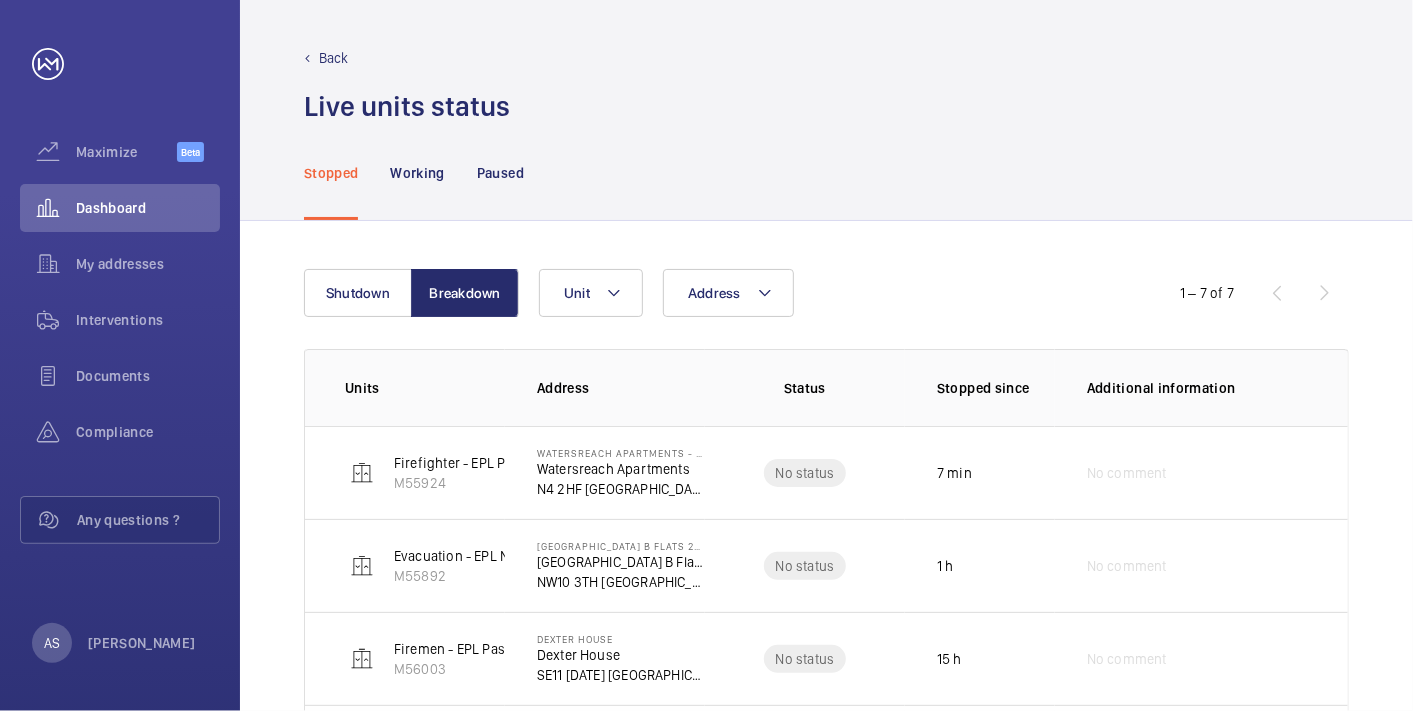 click on "Back" 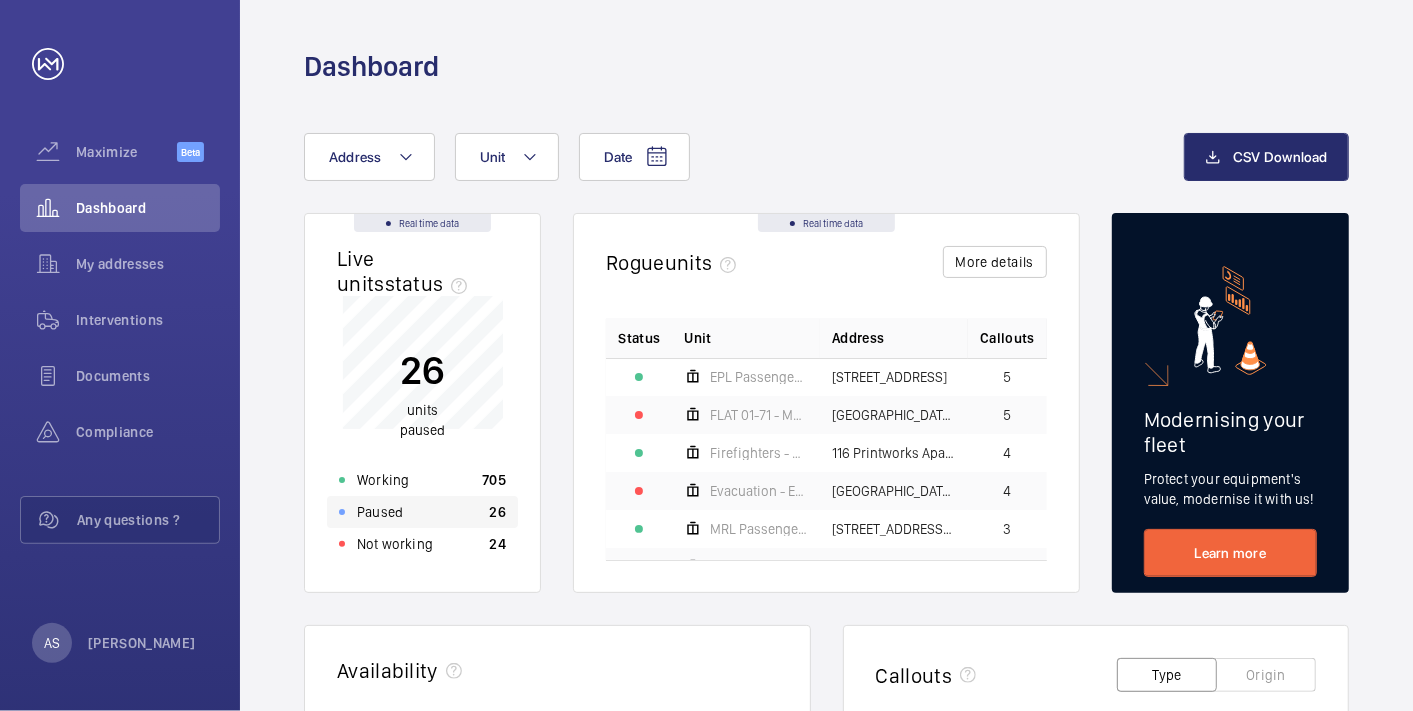 click on "Paused 26" 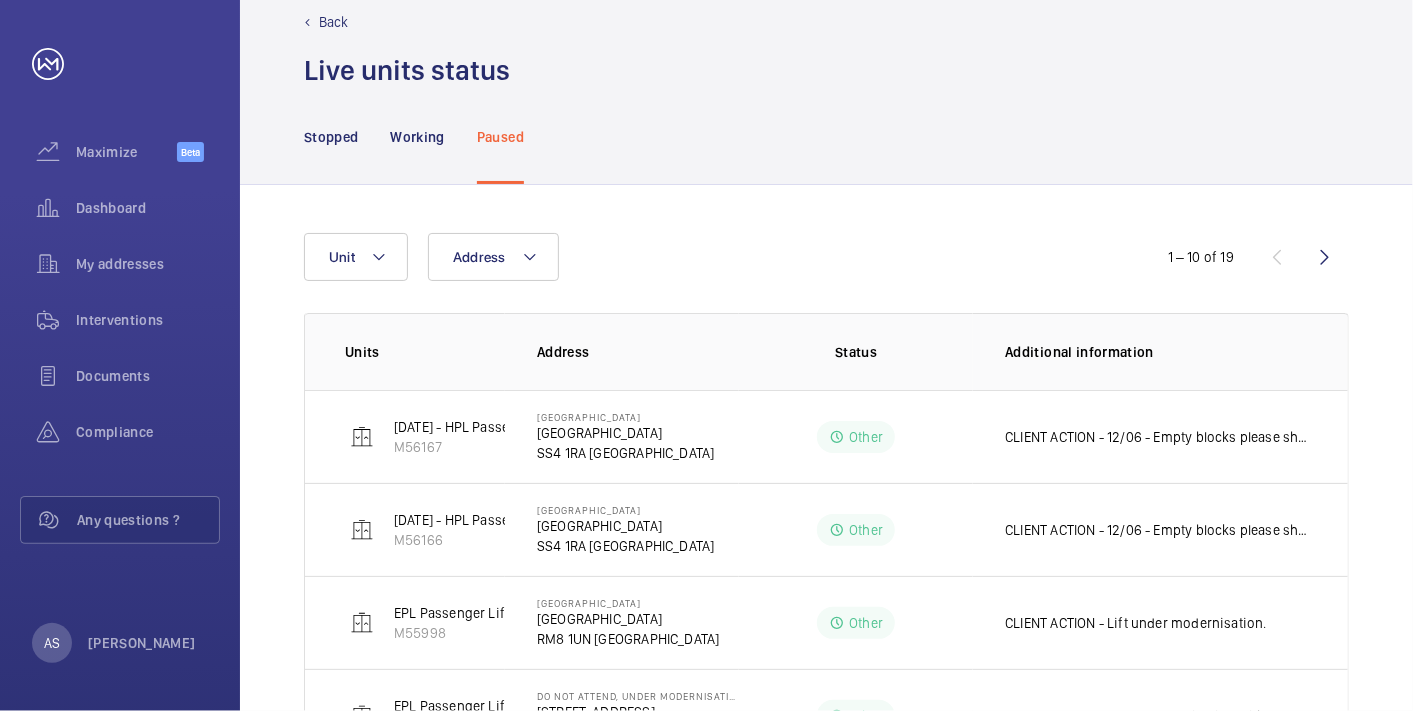 scroll, scrollTop: 0, scrollLeft: 0, axis: both 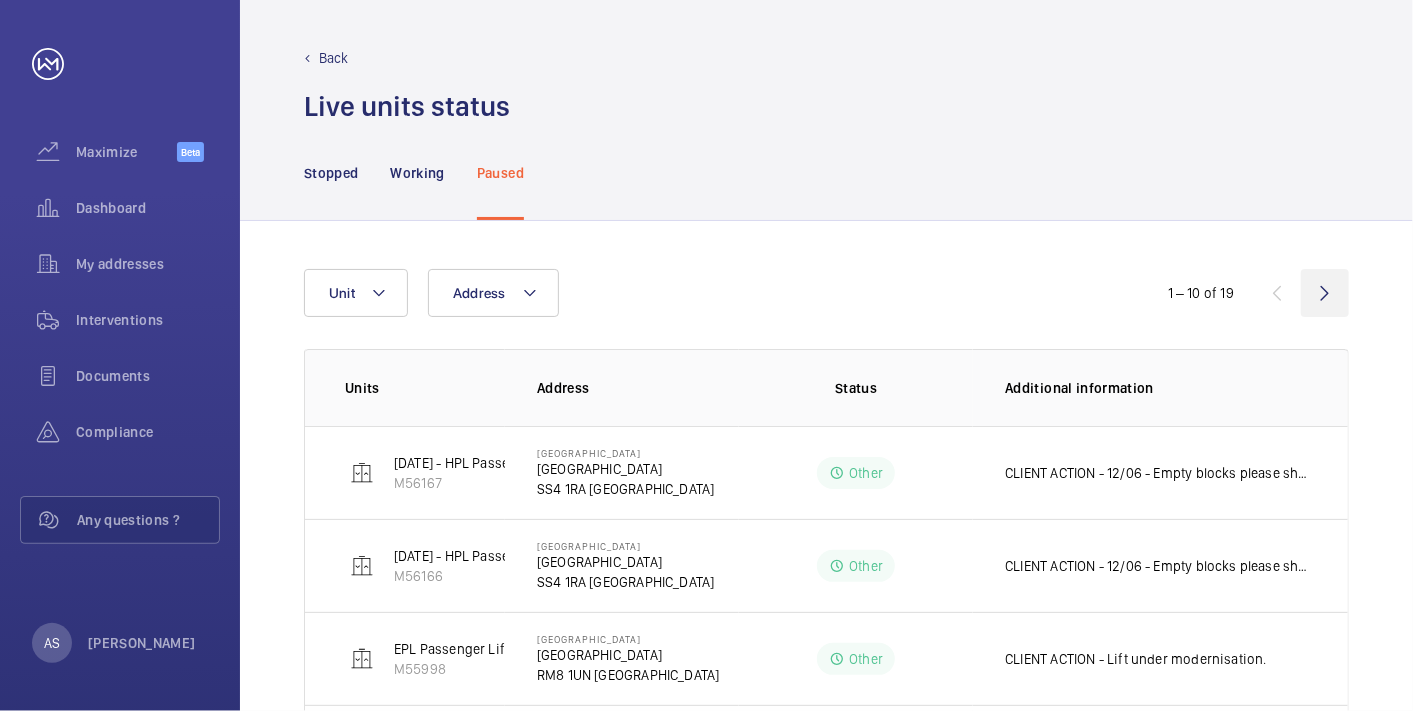 click 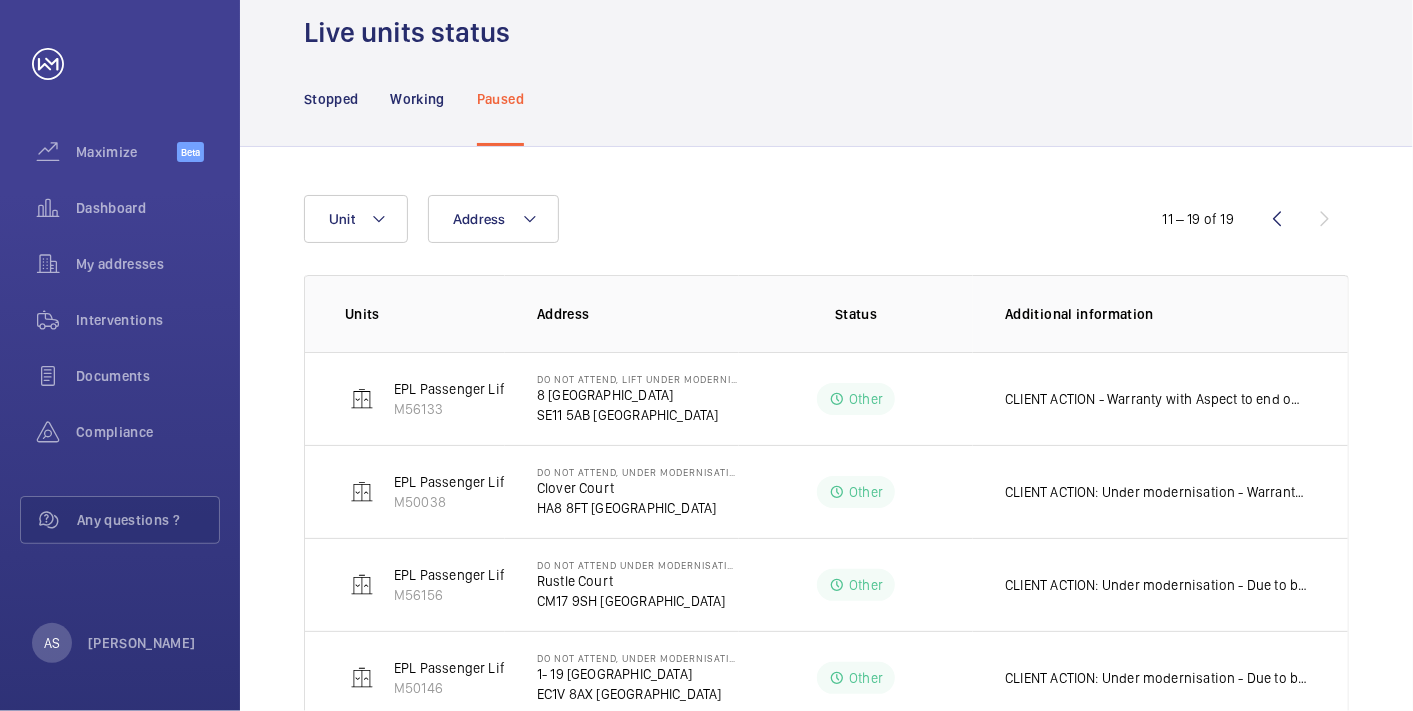 scroll, scrollTop: 40, scrollLeft: 0, axis: vertical 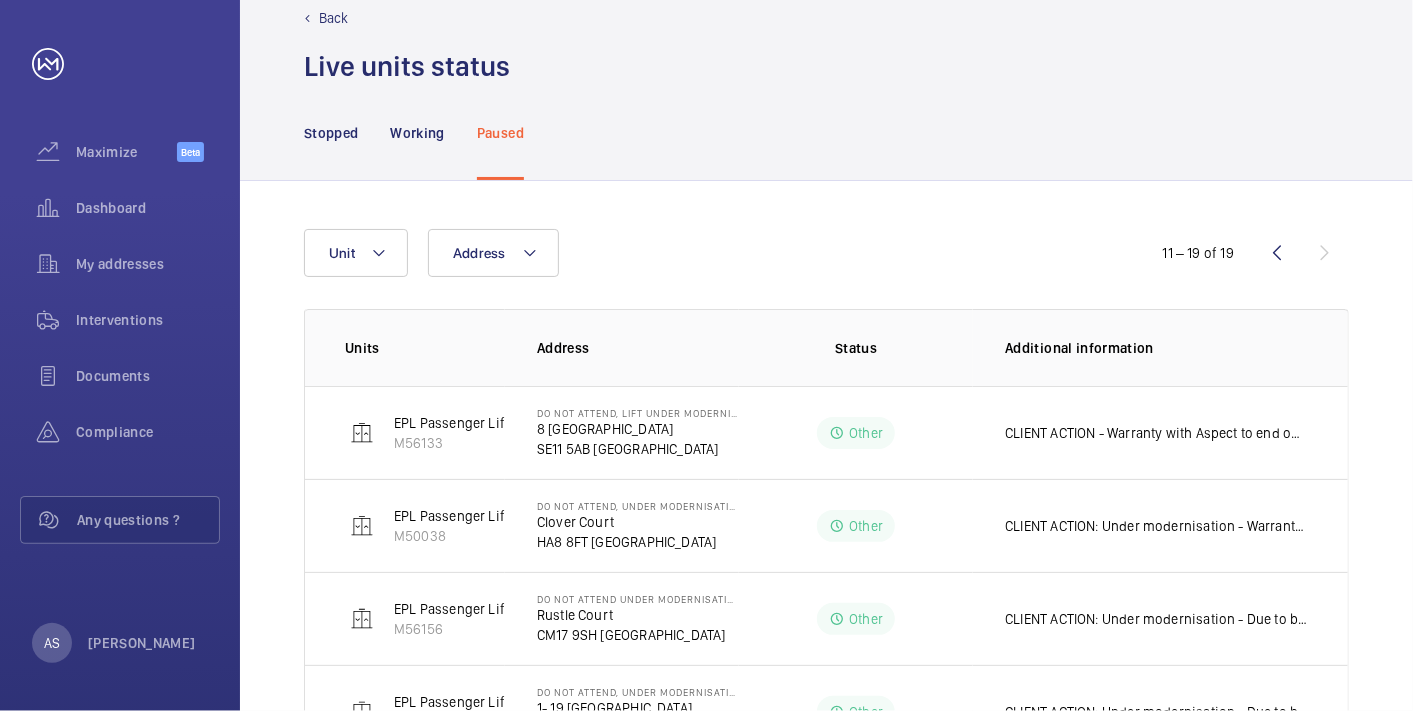 click on "11 – 19 of 19" 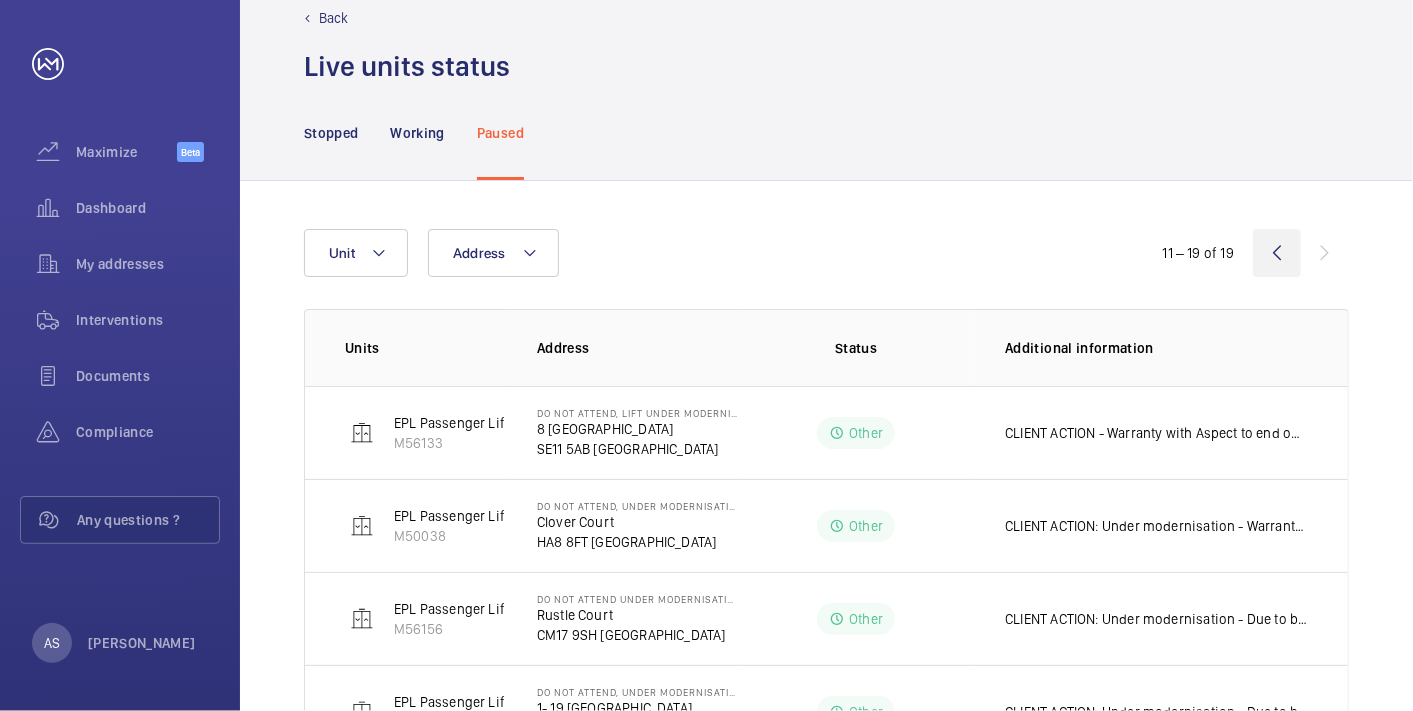 click 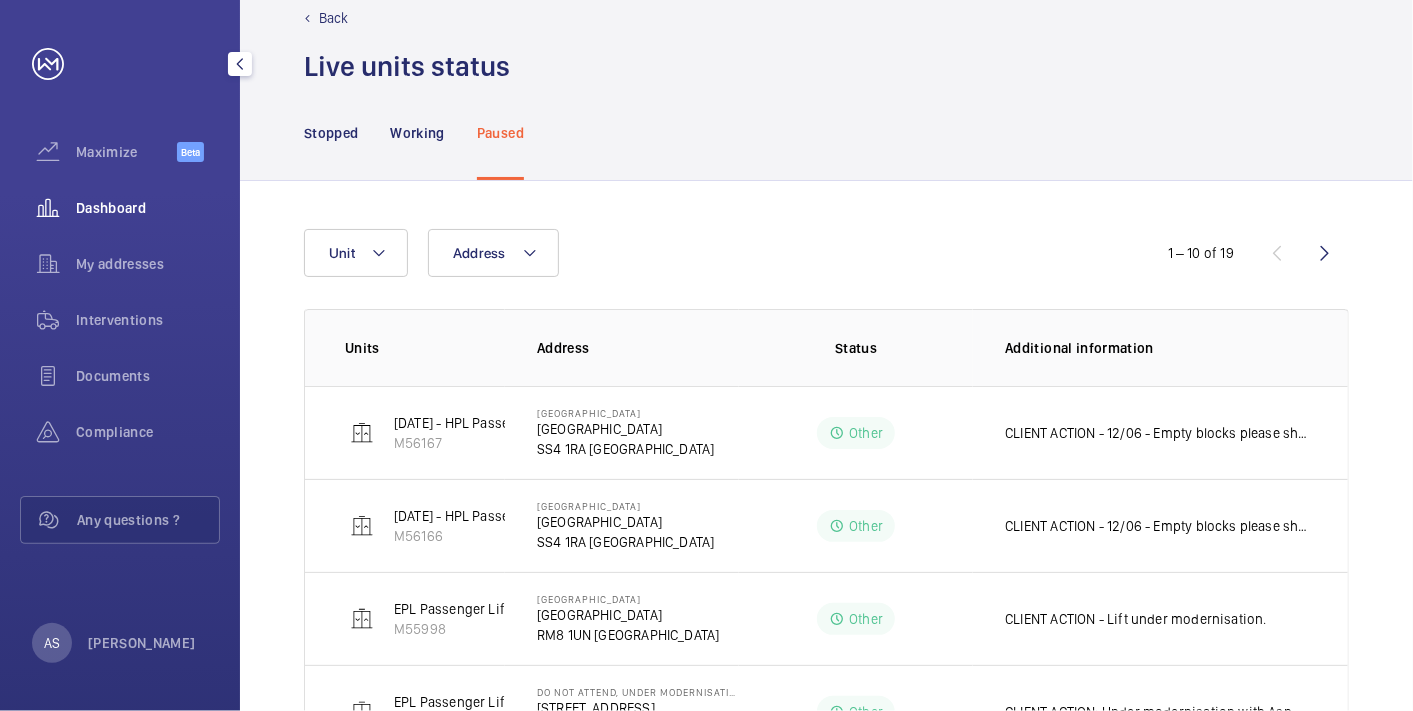 click on "Dashboard" 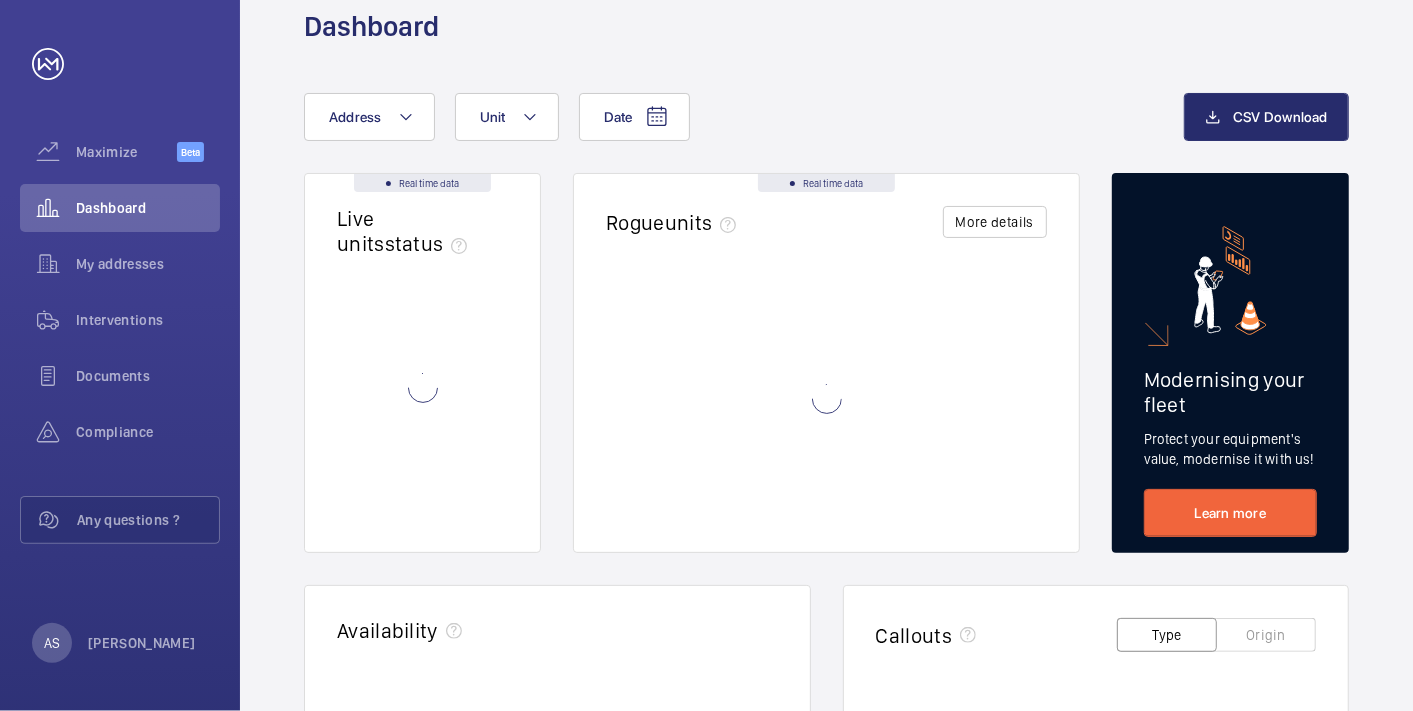 scroll, scrollTop: 0, scrollLeft: 0, axis: both 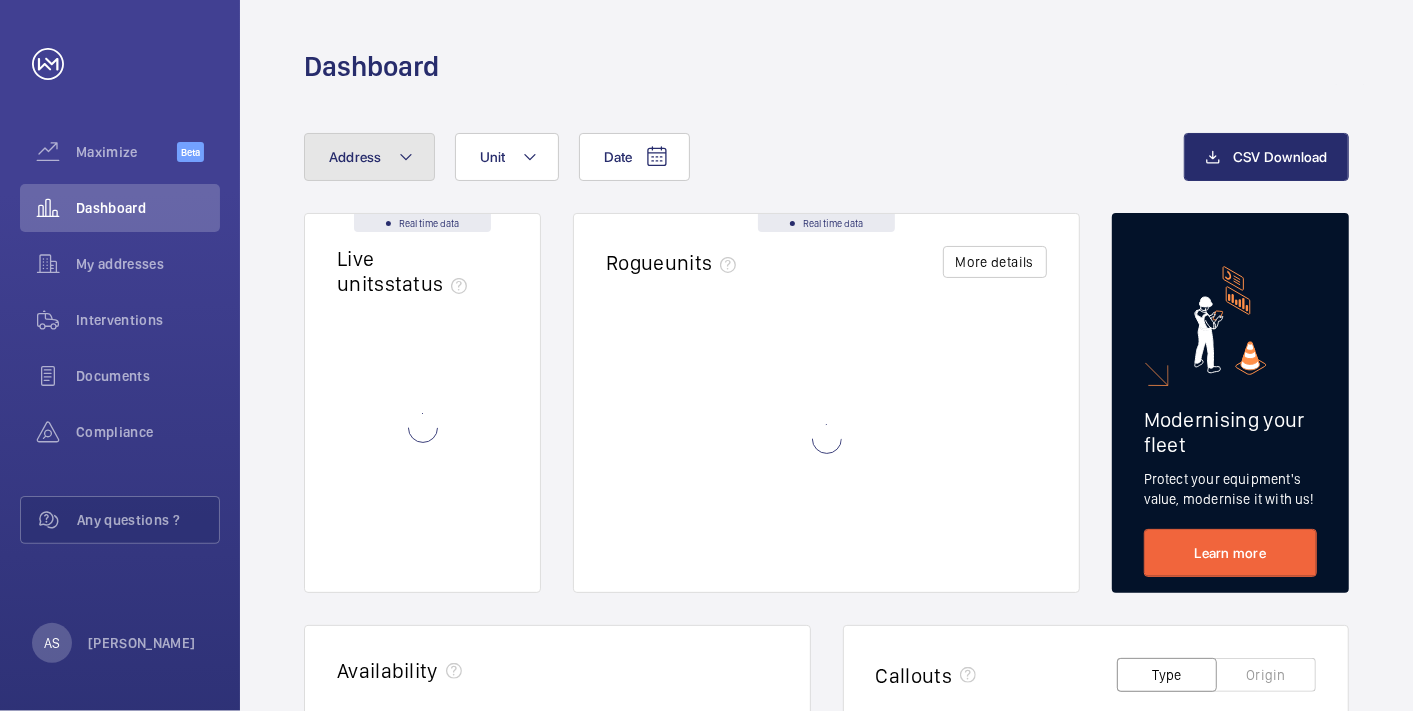 click 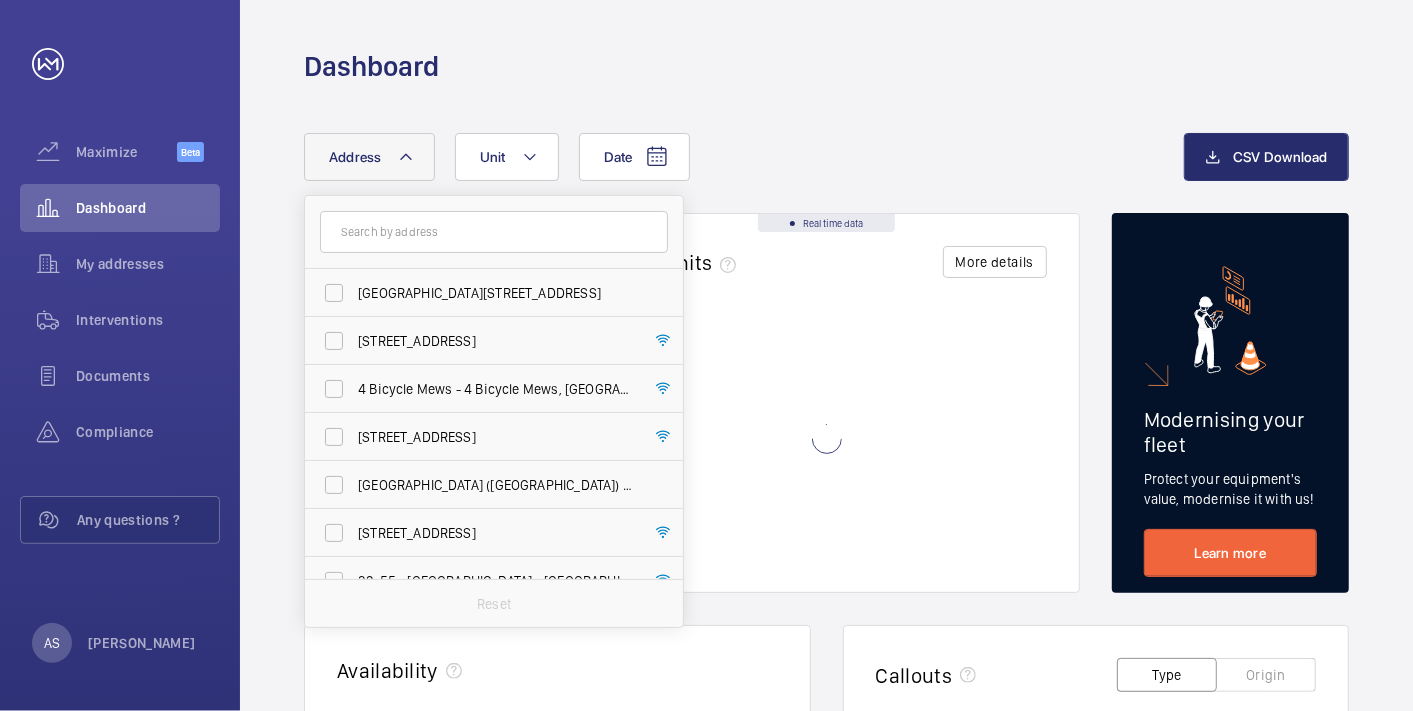 click 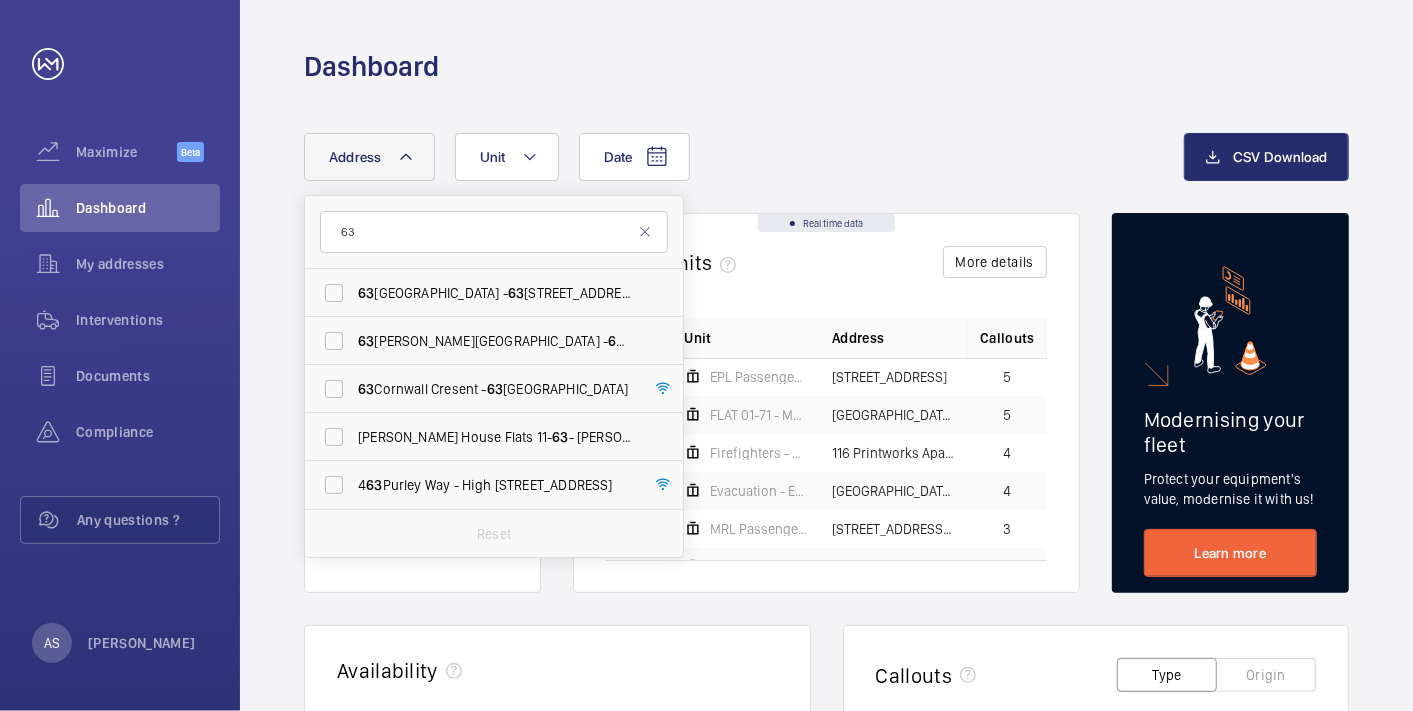 type on "63" 